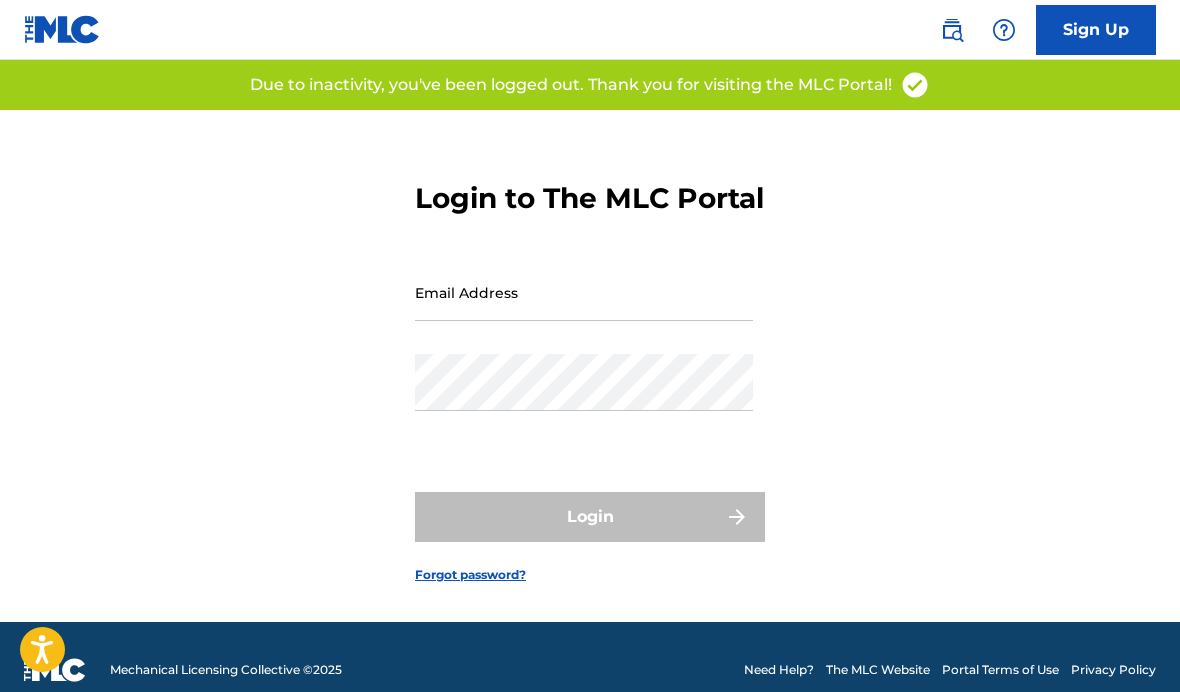scroll, scrollTop: 0, scrollLeft: 0, axis: both 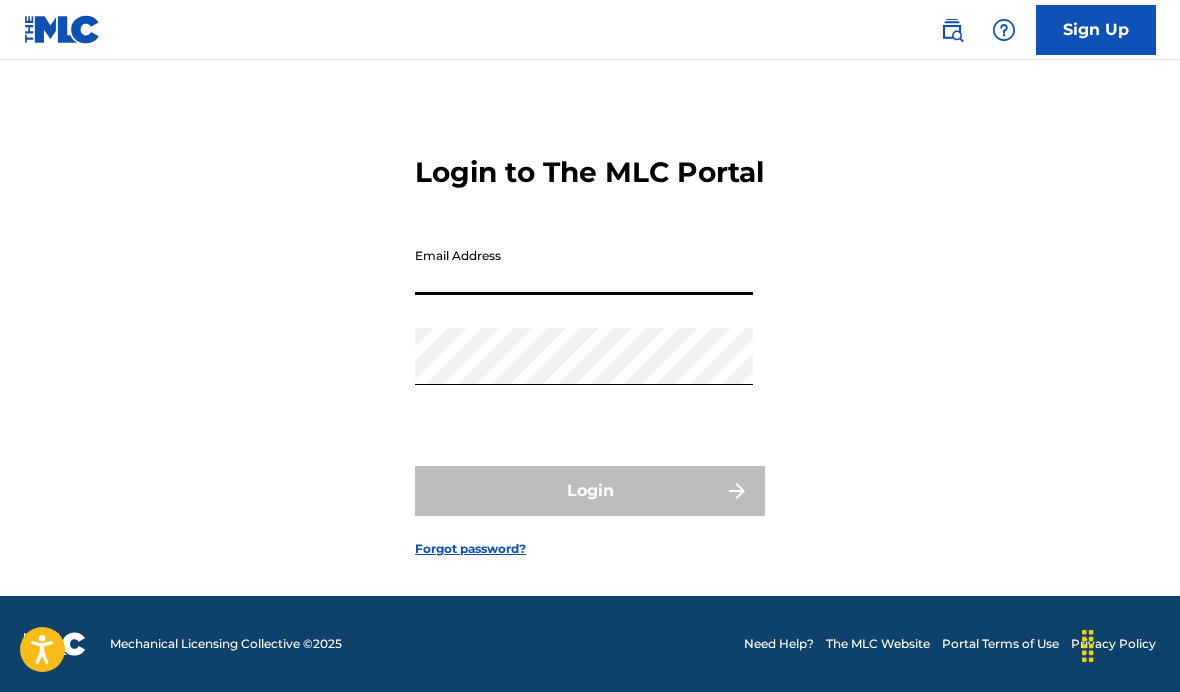 type on "[EMAIL]" 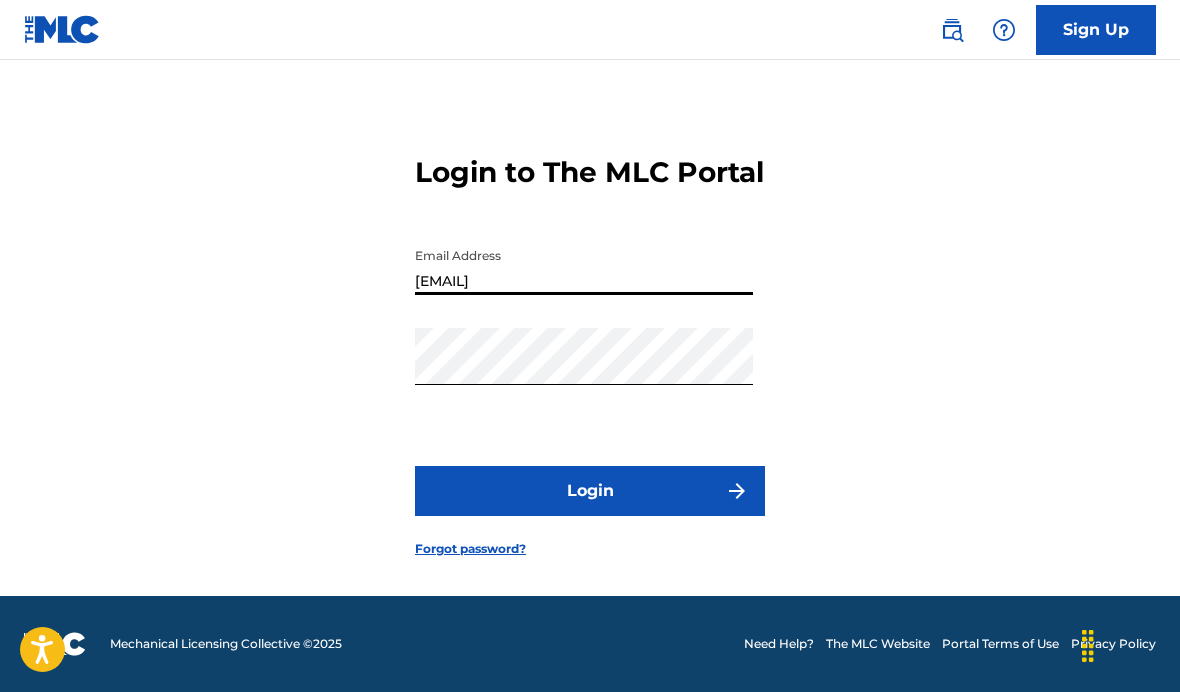 click on "Login" at bounding box center [590, 491] 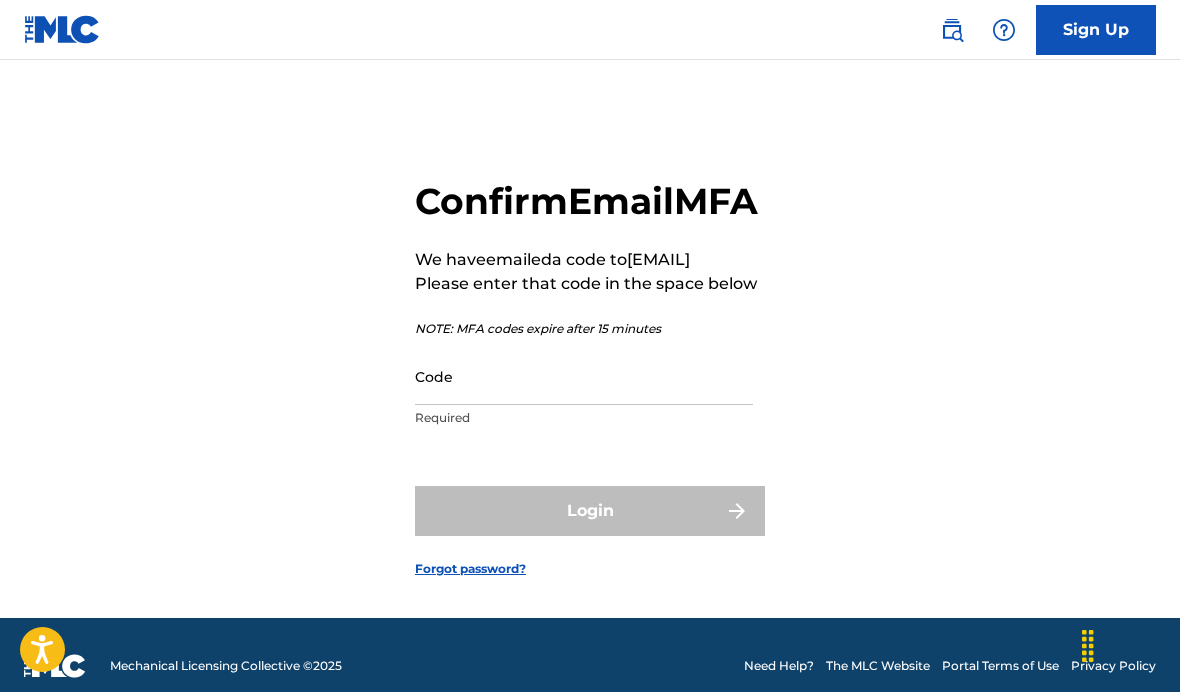 scroll, scrollTop: 0, scrollLeft: 0, axis: both 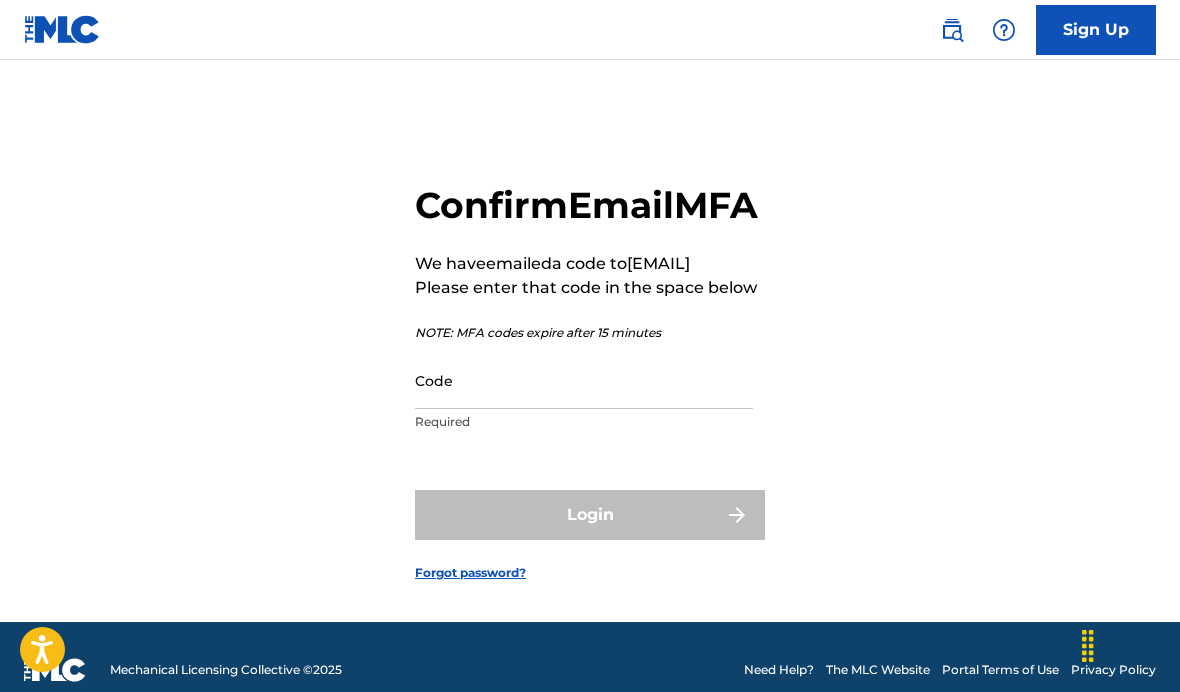 click on "Code" at bounding box center (584, 380) 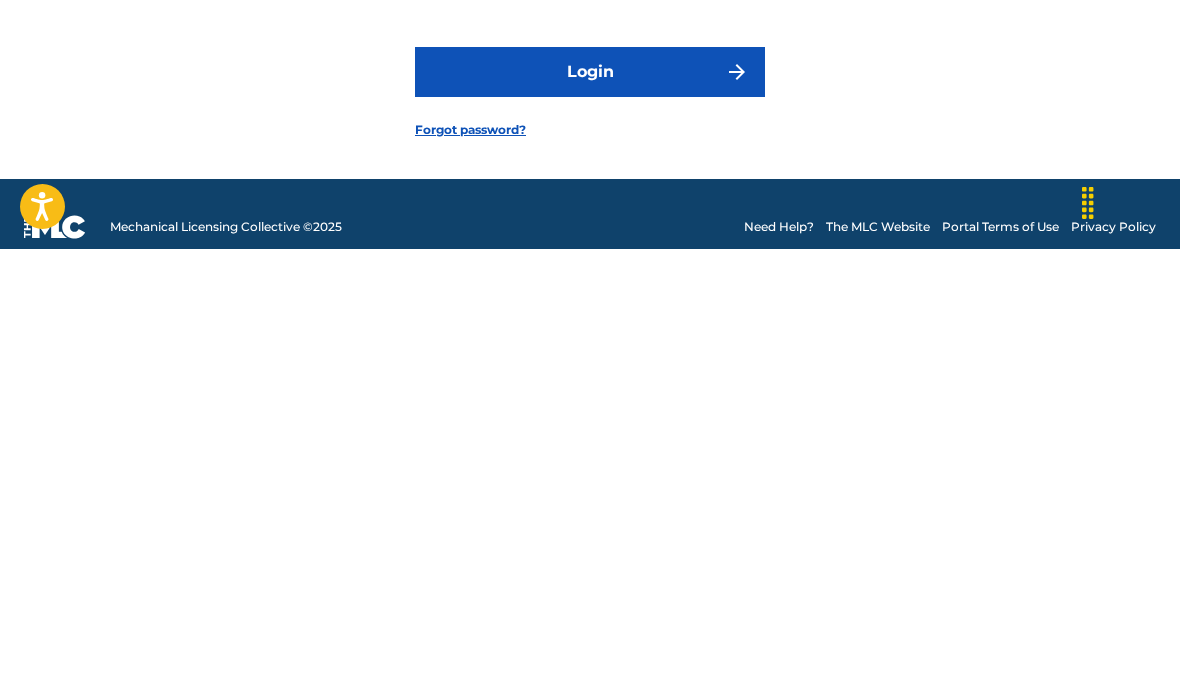 type on "[NUMBER]" 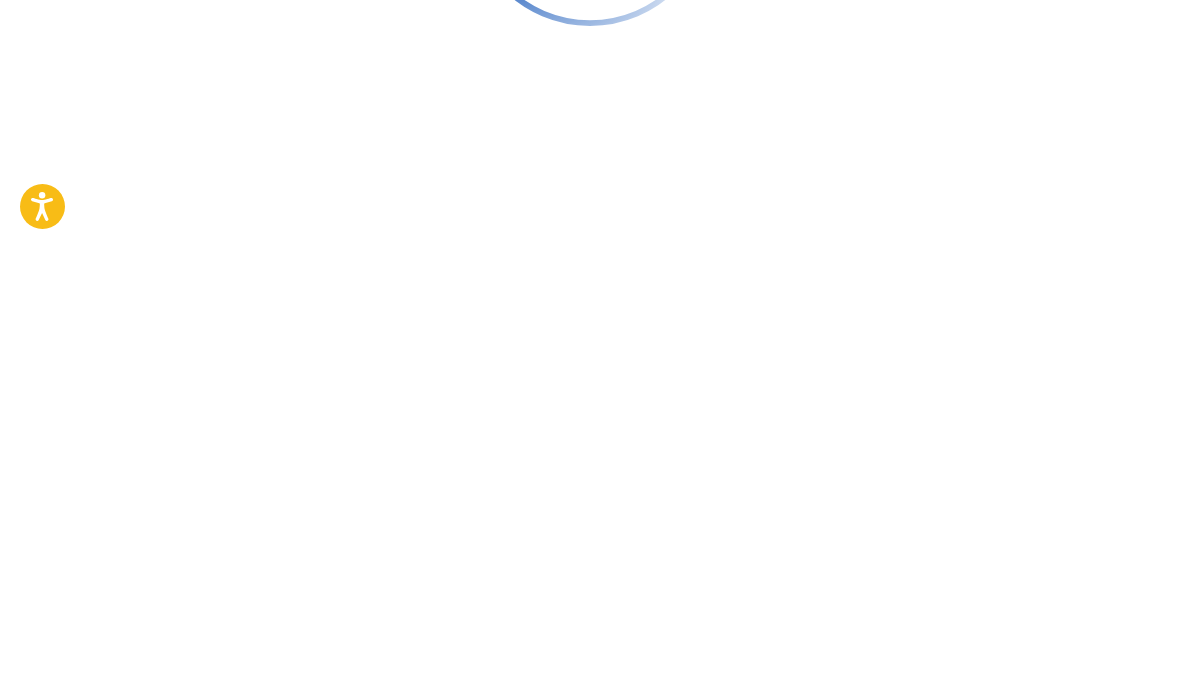 scroll, scrollTop: 108, scrollLeft: 0, axis: vertical 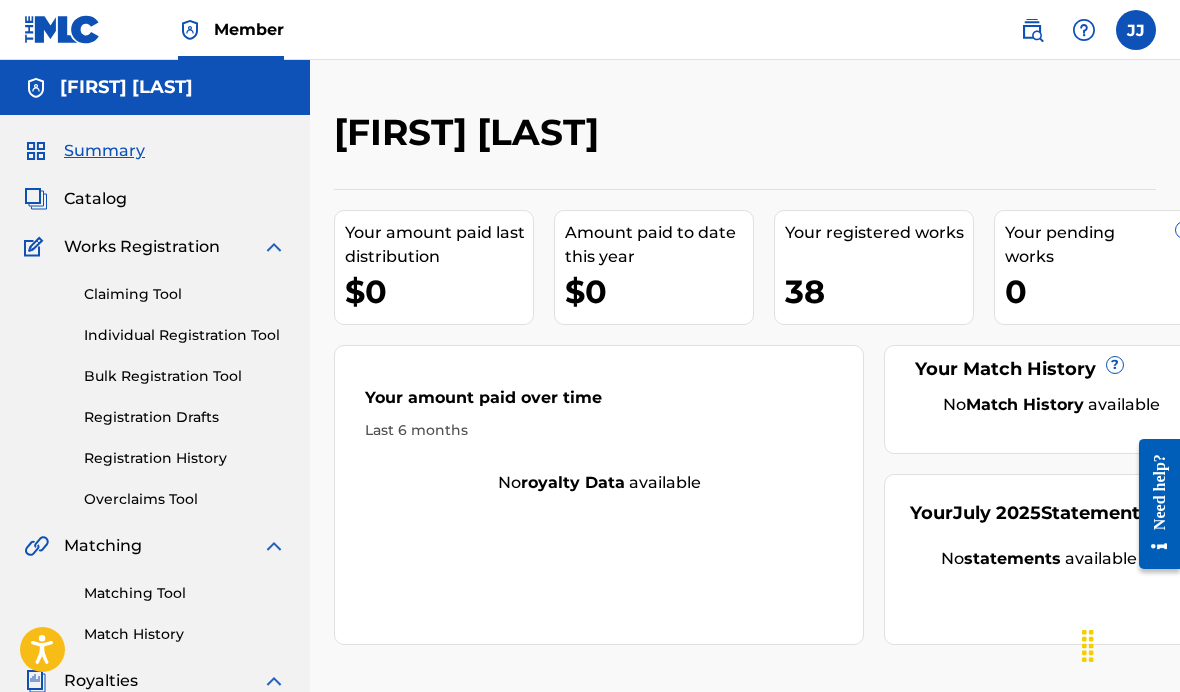 click on "Catalog" at bounding box center (95, 199) 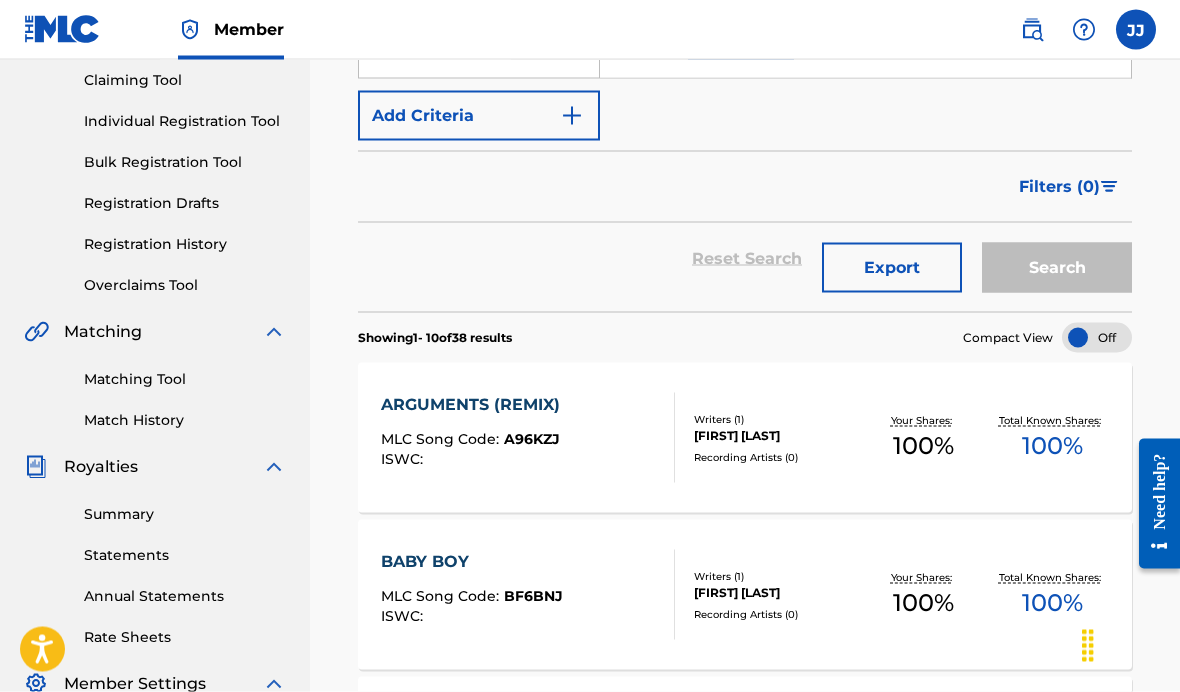 scroll, scrollTop: 226, scrollLeft: 0, axis: vertical 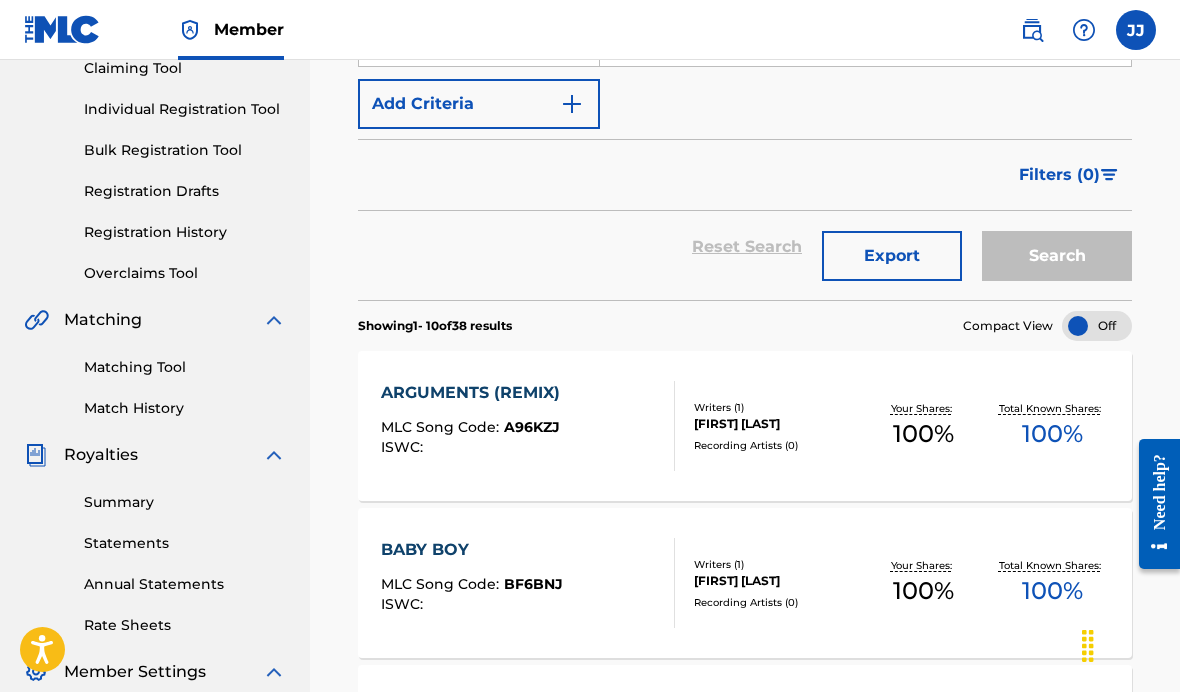 click on "Match History" at bounding box center [185, 408] 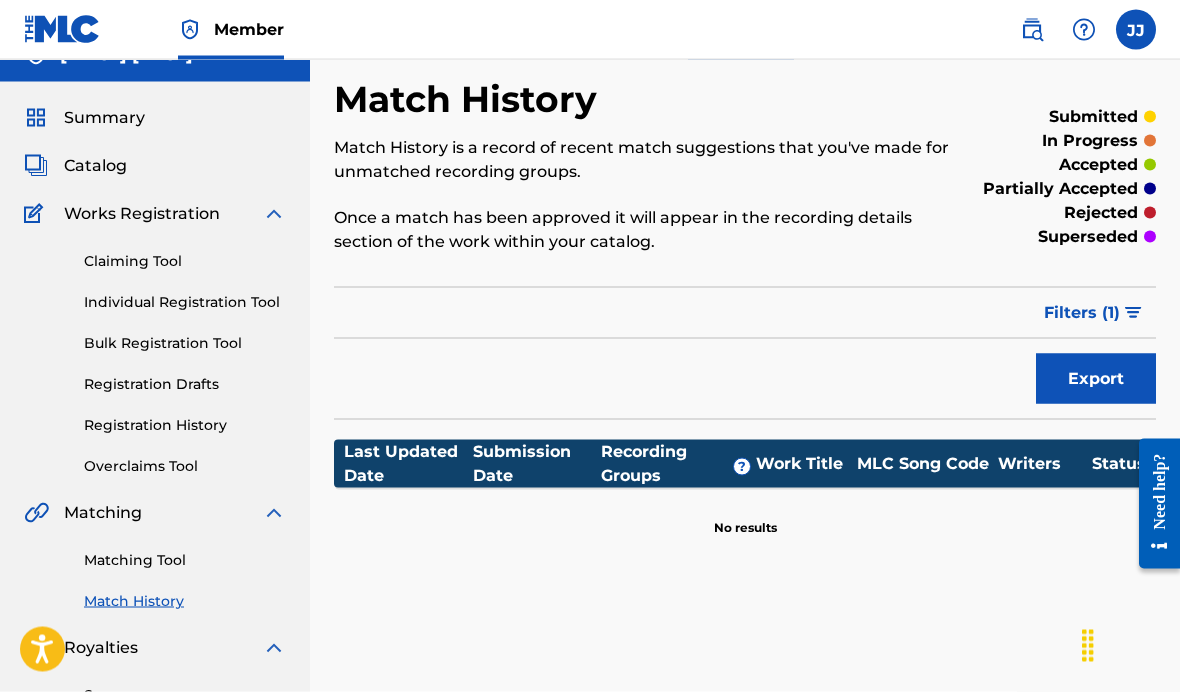 scroll, scrollTop: 28, scrollLeft: 0, axis: vertical 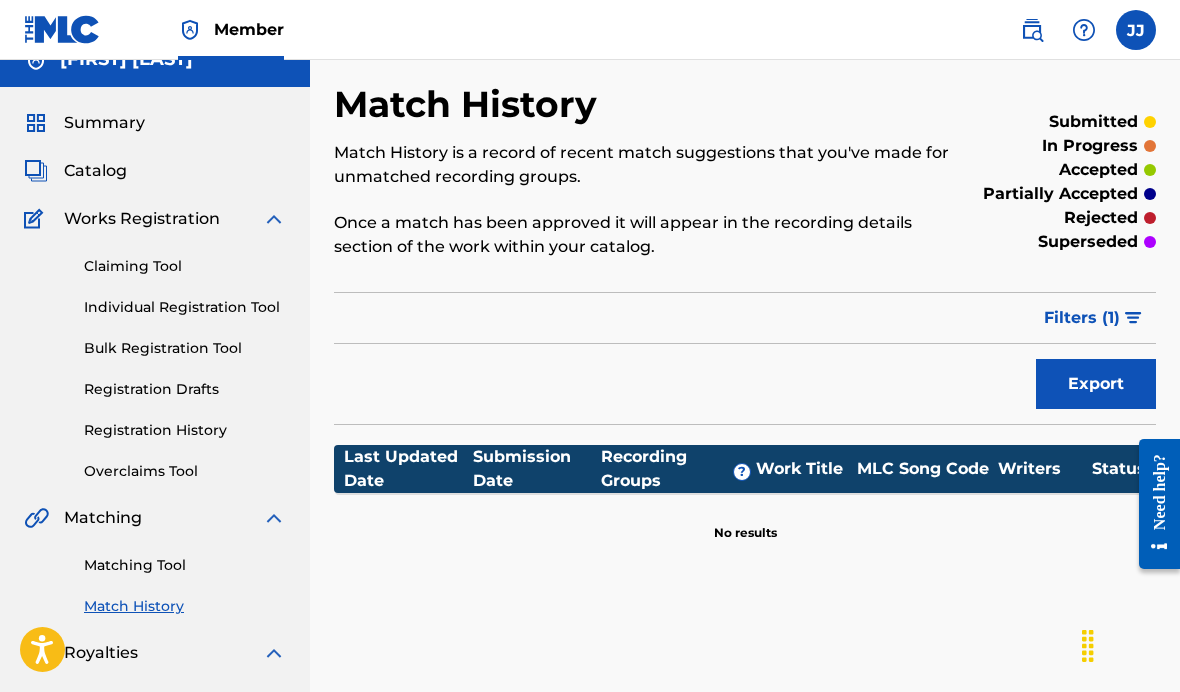 click on "Filters ( 1 )" at bounding box center [1082, 318] 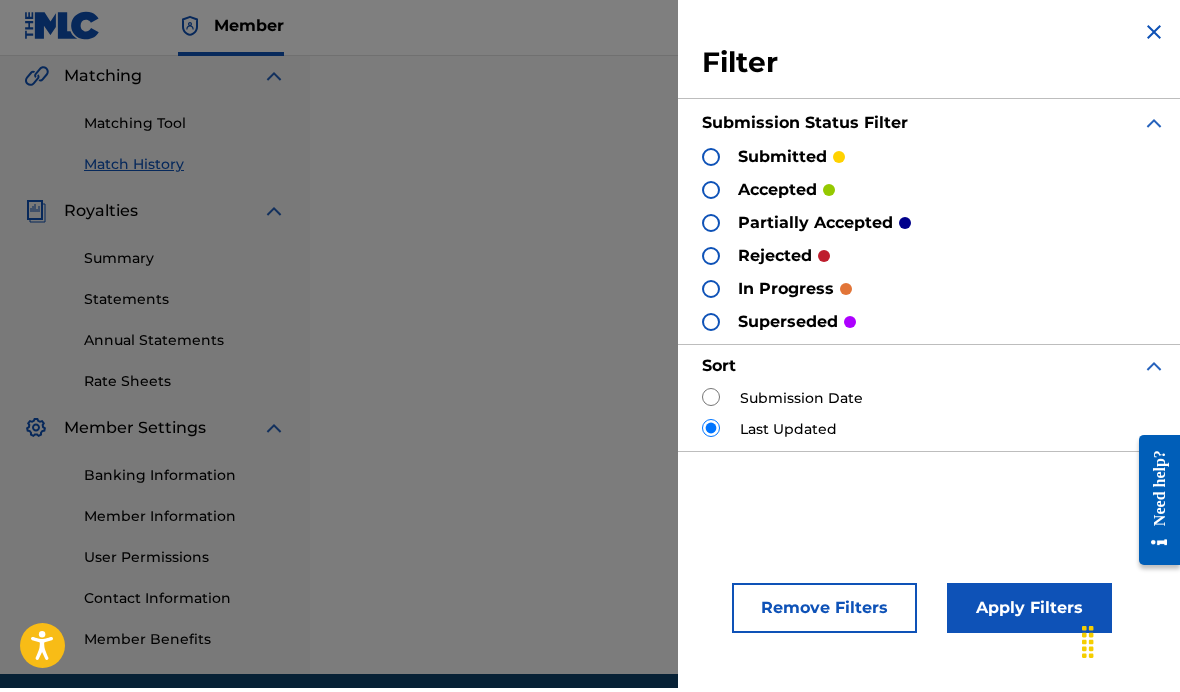 scroll, scrollTop: 548, scrollLeft: 0, axis: vertical 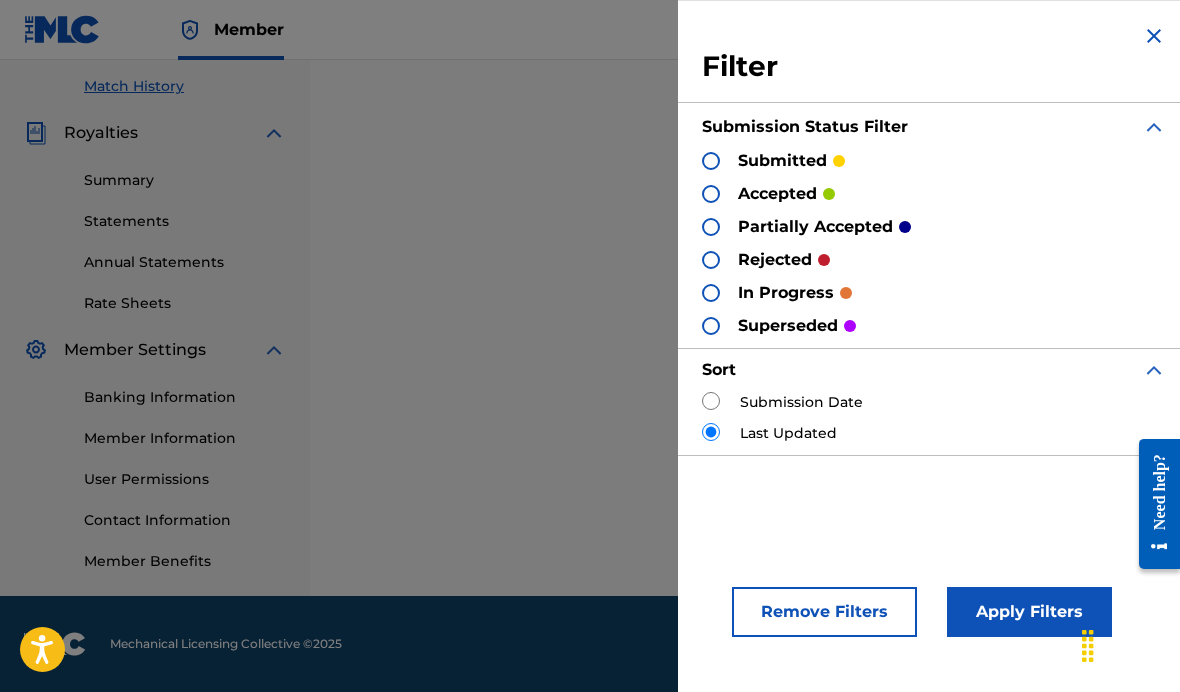 click on "Summary Statements Annual Statements Rate Sheets" at bounding box center [155, 229] 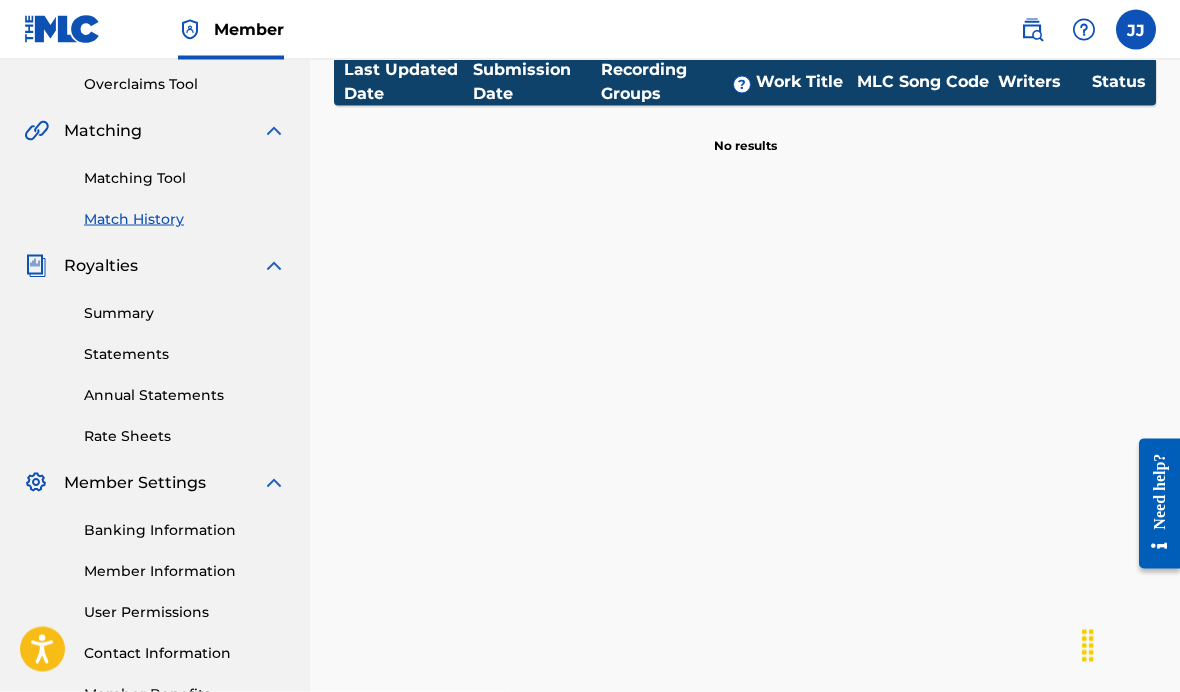 scroll, scrollTop: 410, scrollLeft: 0, axis: vertical 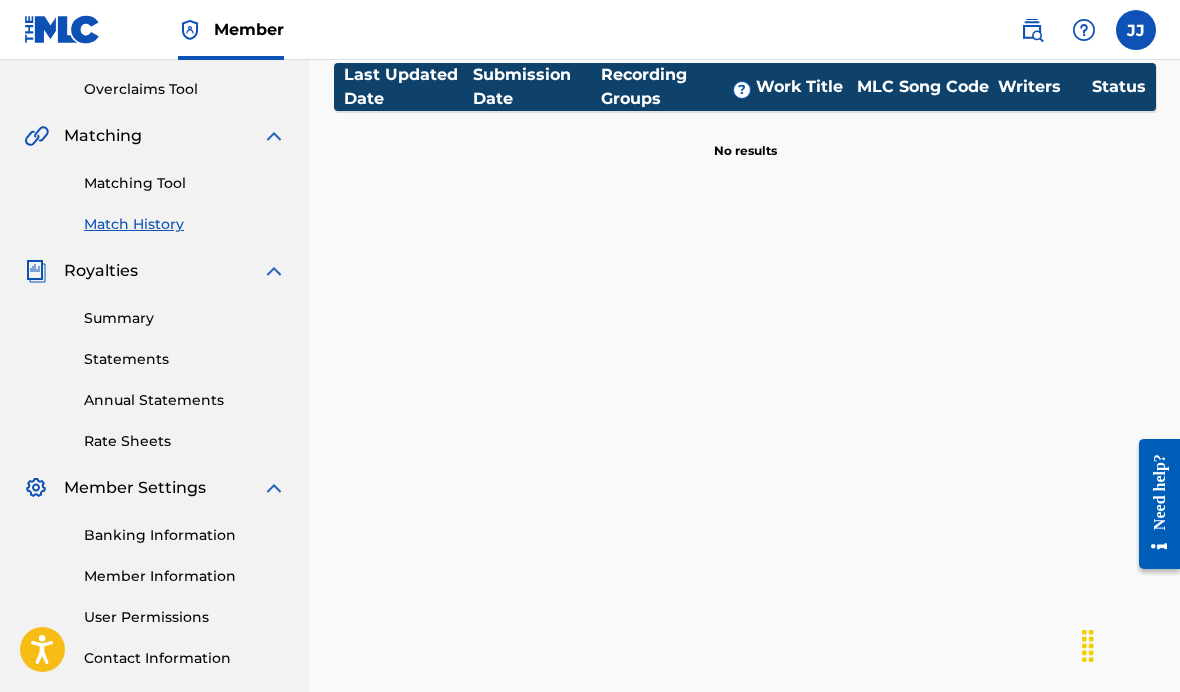 click on "Summary Statements Annual Statements Rate Sheets" at bounding box center [155, 367] 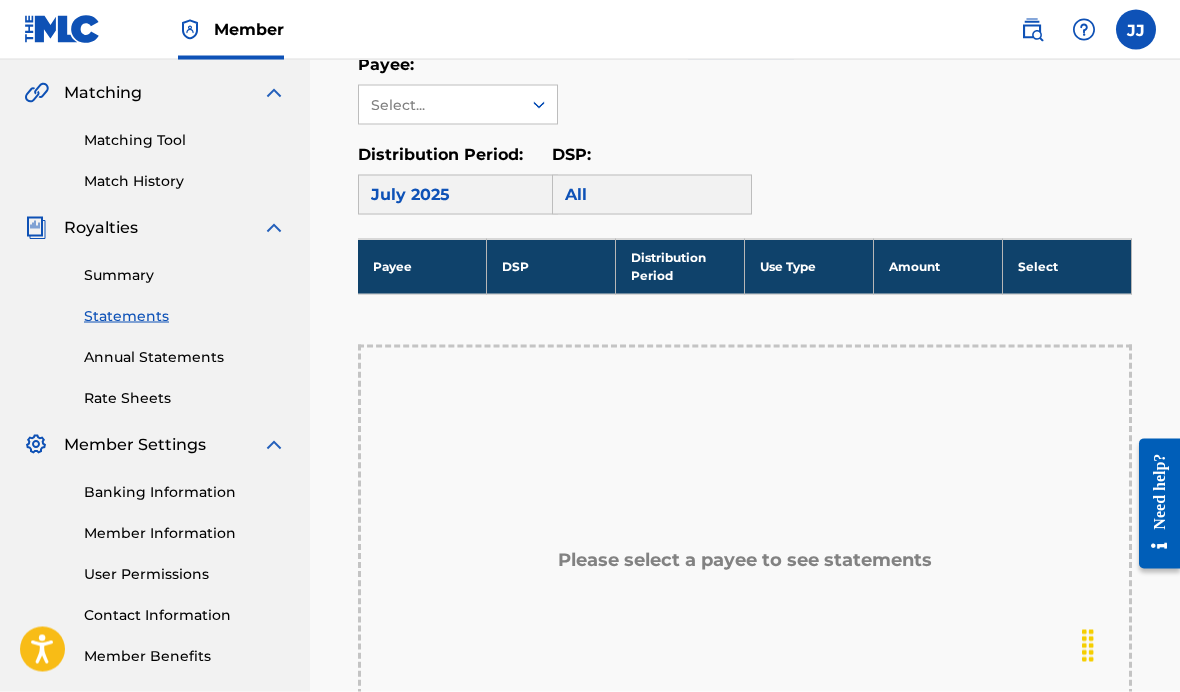 scroll, scrollTop: 454, scrollLeft: 0, axis: vertical 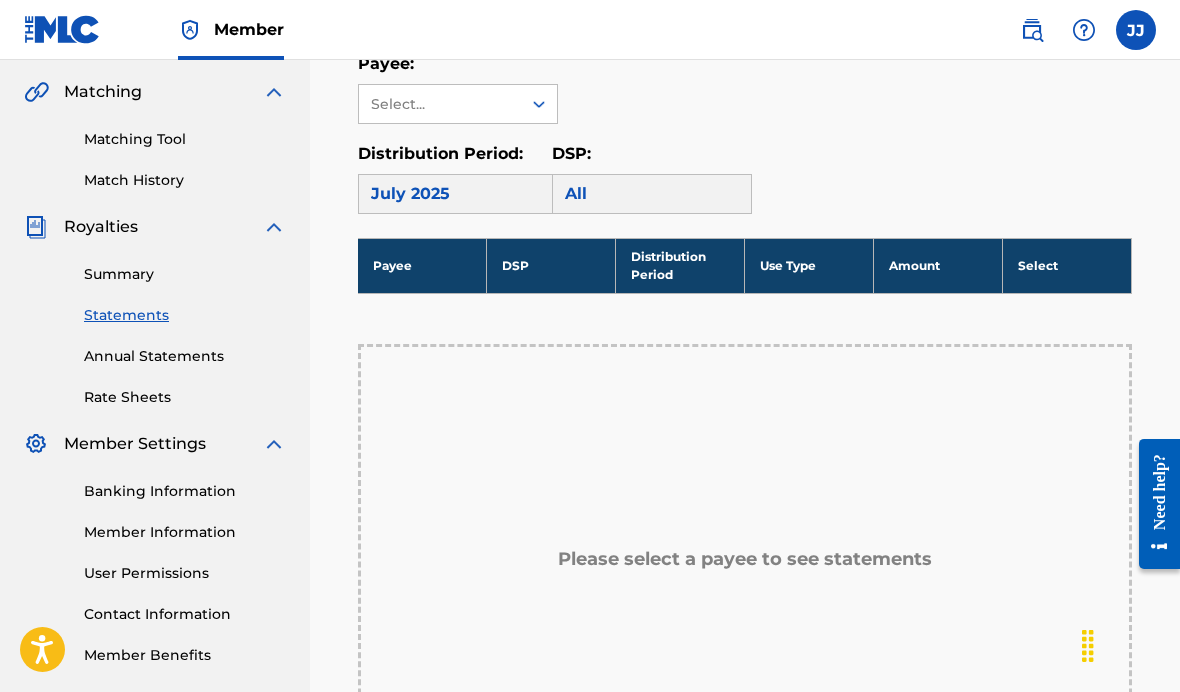 click on "Match History" at bounding box center (185, 180) 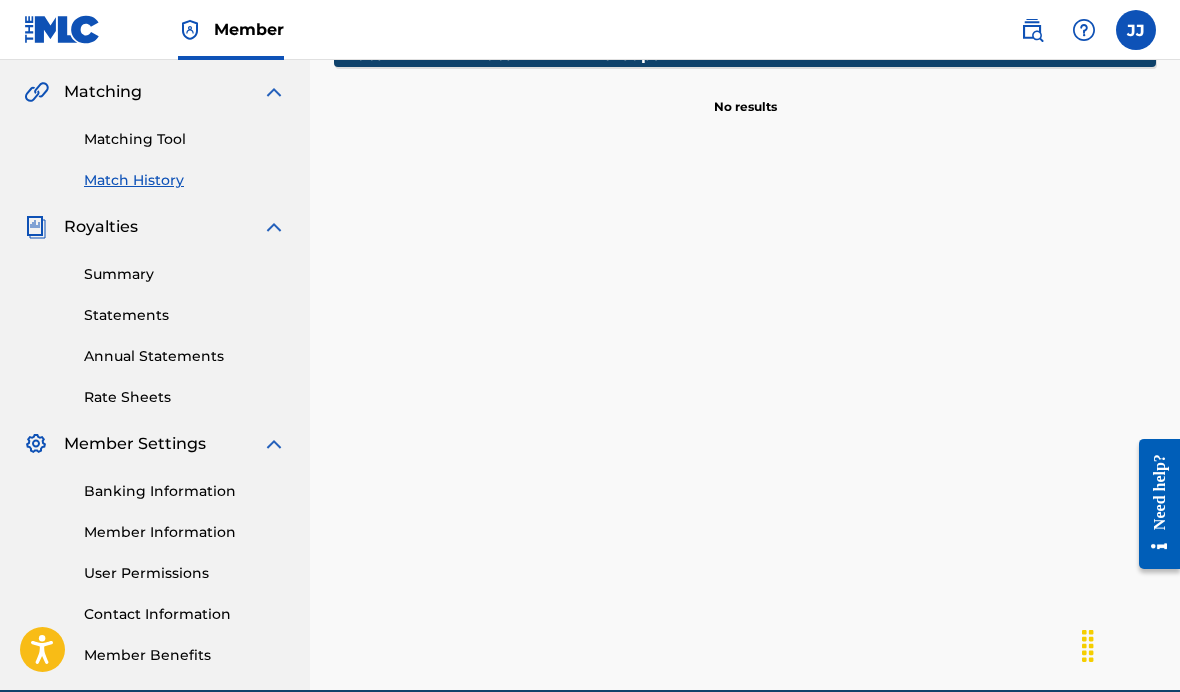 scroll, scrollTop: 0, scrollLeft: 0, axis: both 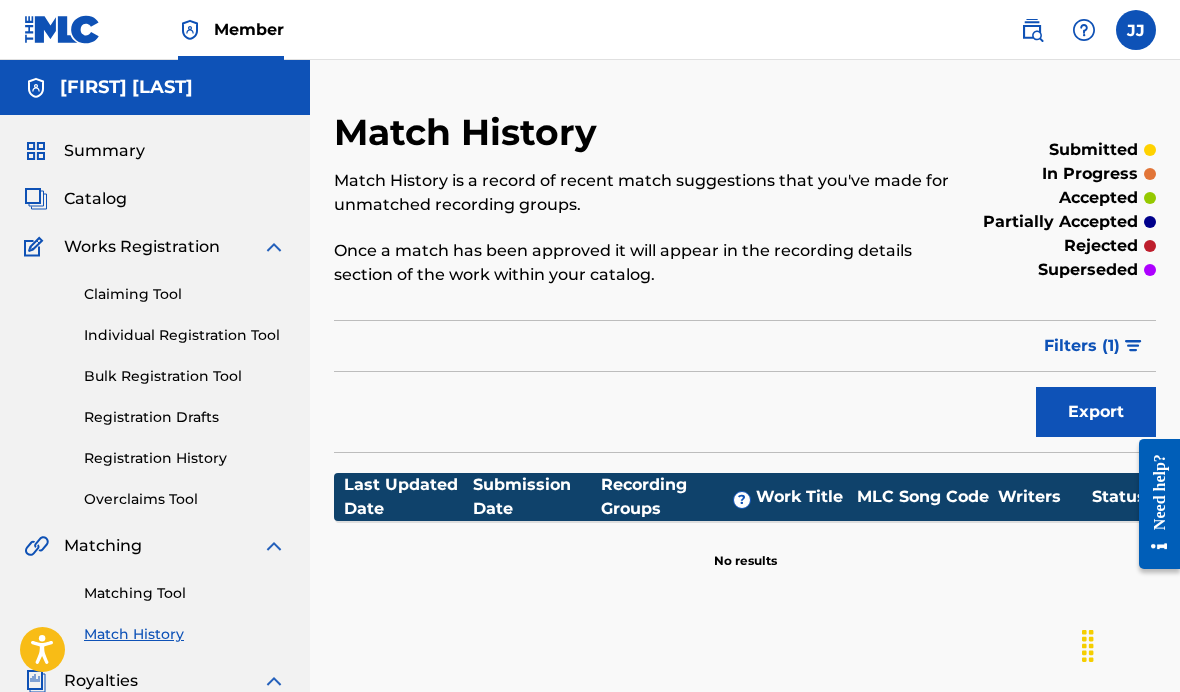 click on "Registration History" at bounding box center (185, 458) 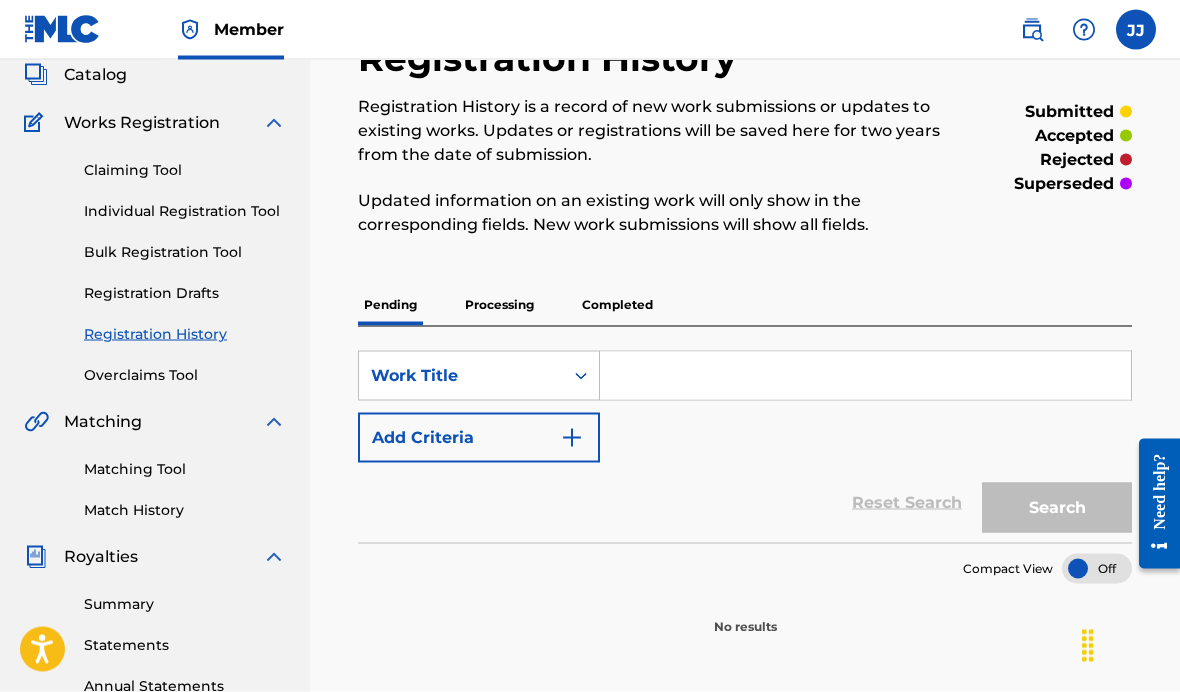 scroll, scrollTop: 110, scrollLeft: 0, axis: vertical 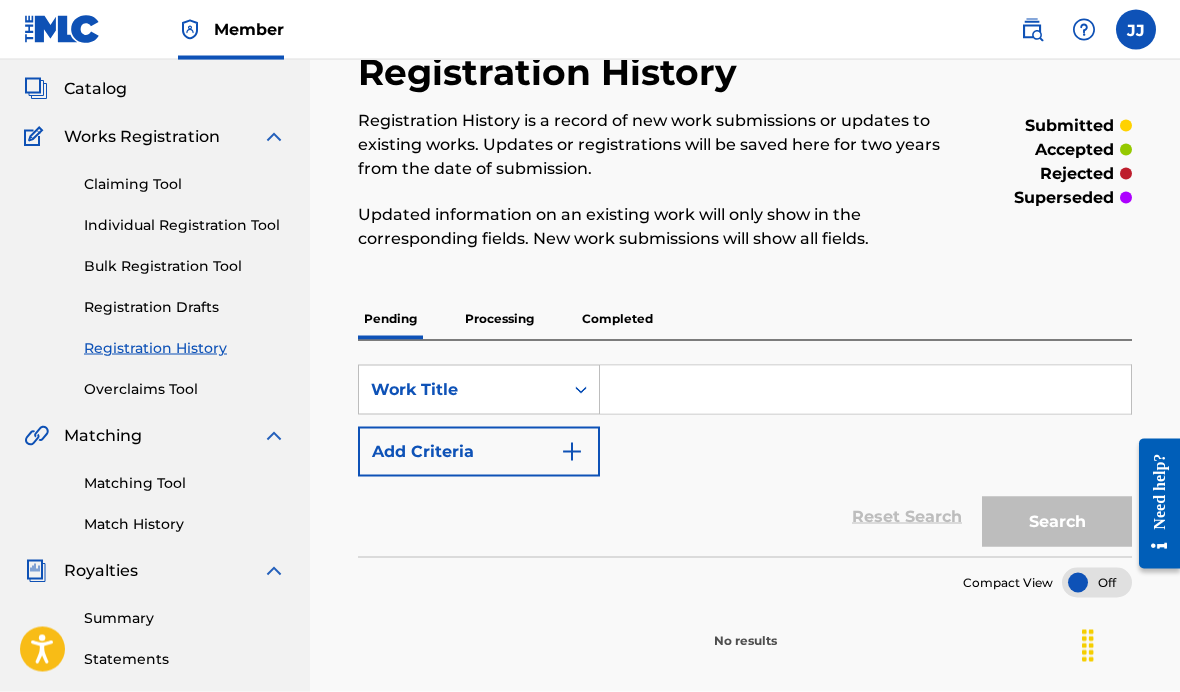 click on "Completed" at bounding box center [617, 319] 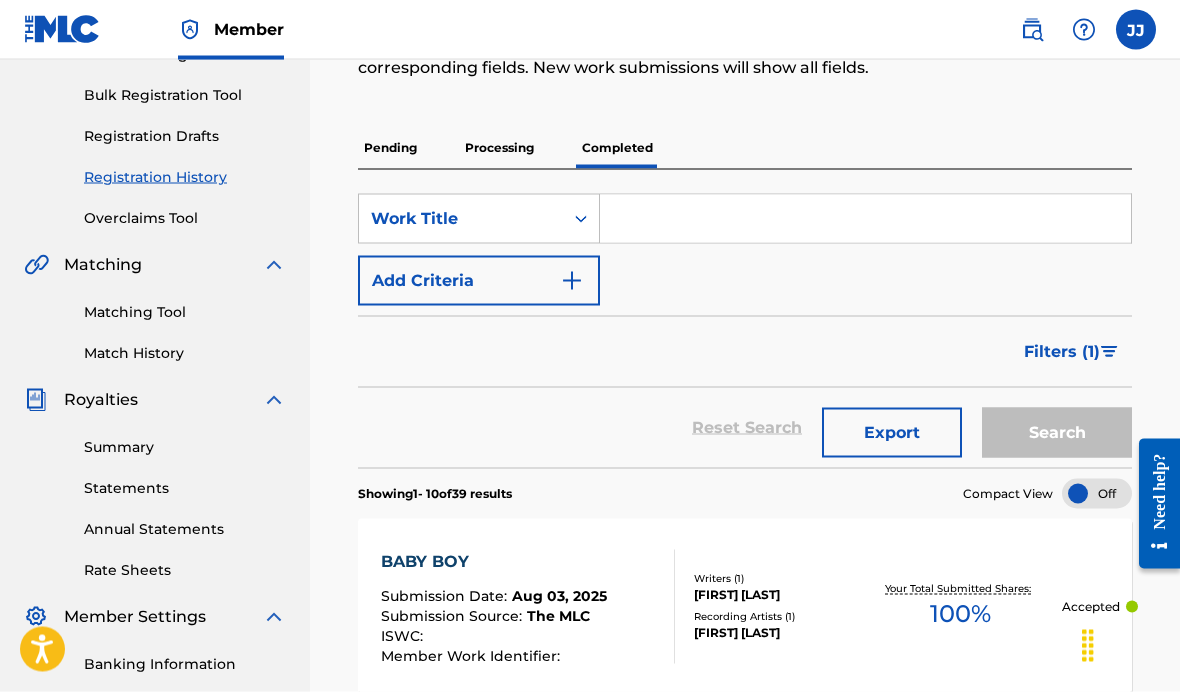 scroll, scrollTop: 246, scrollLeft: 0, axis: vertical 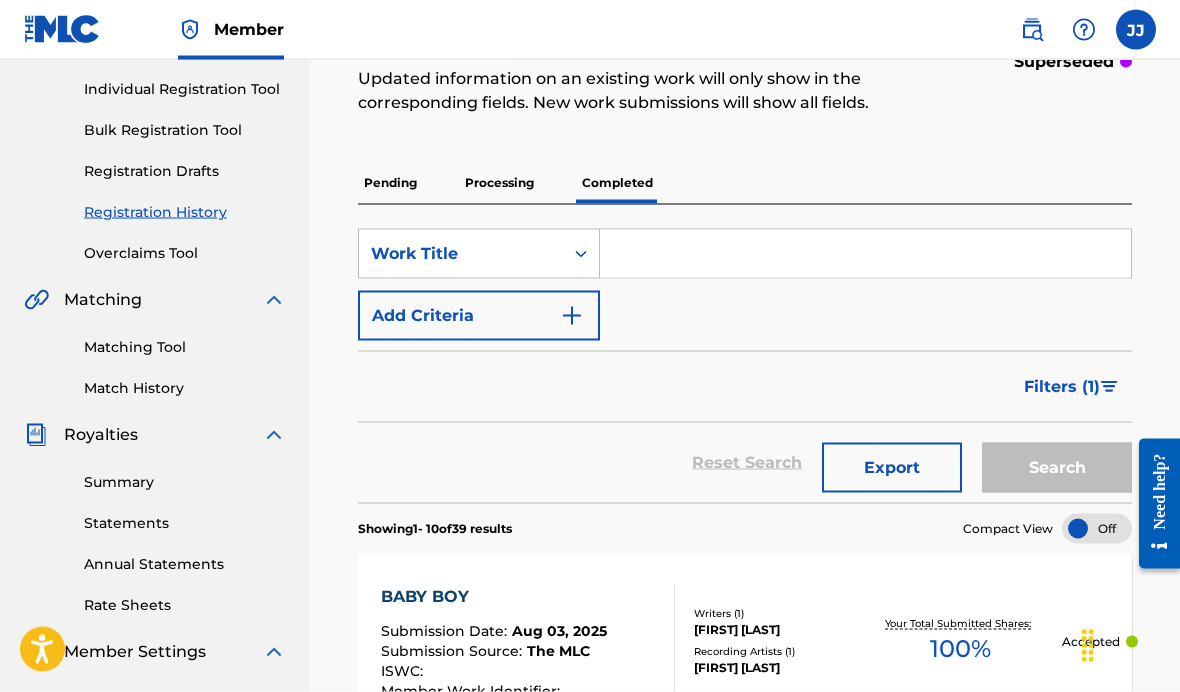 click on "Processing" at bounding box center (499, 183) 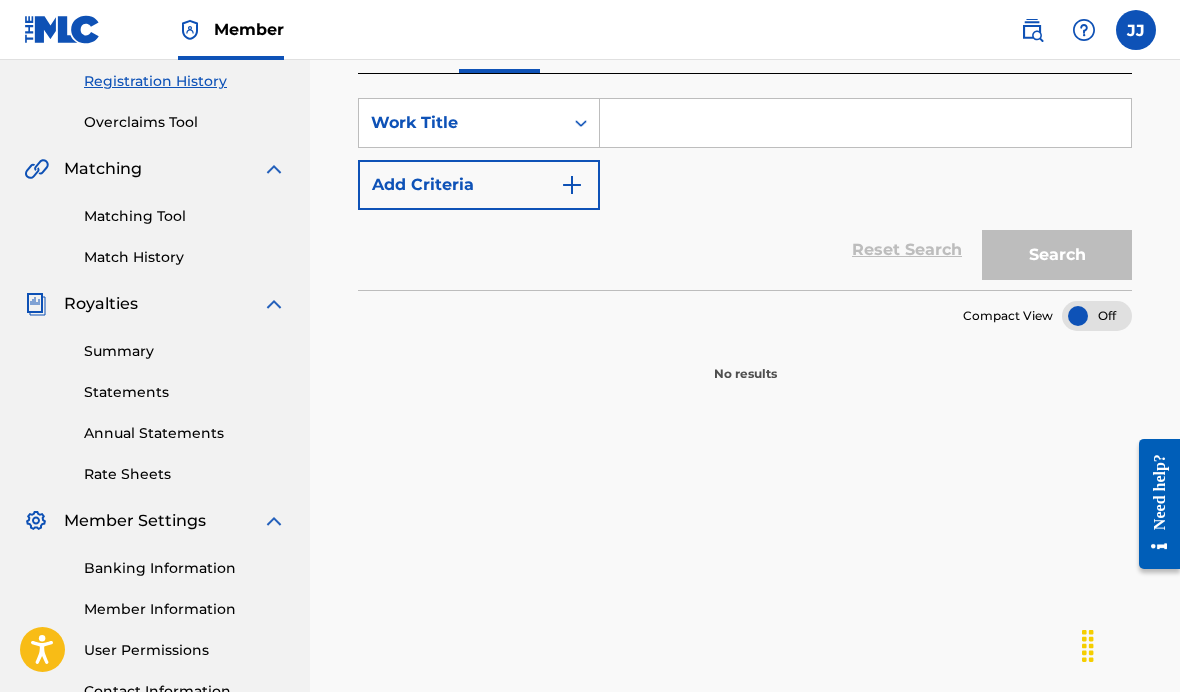 scroll, scrollTop: 343, scrollLeft: 0, axis: vertical 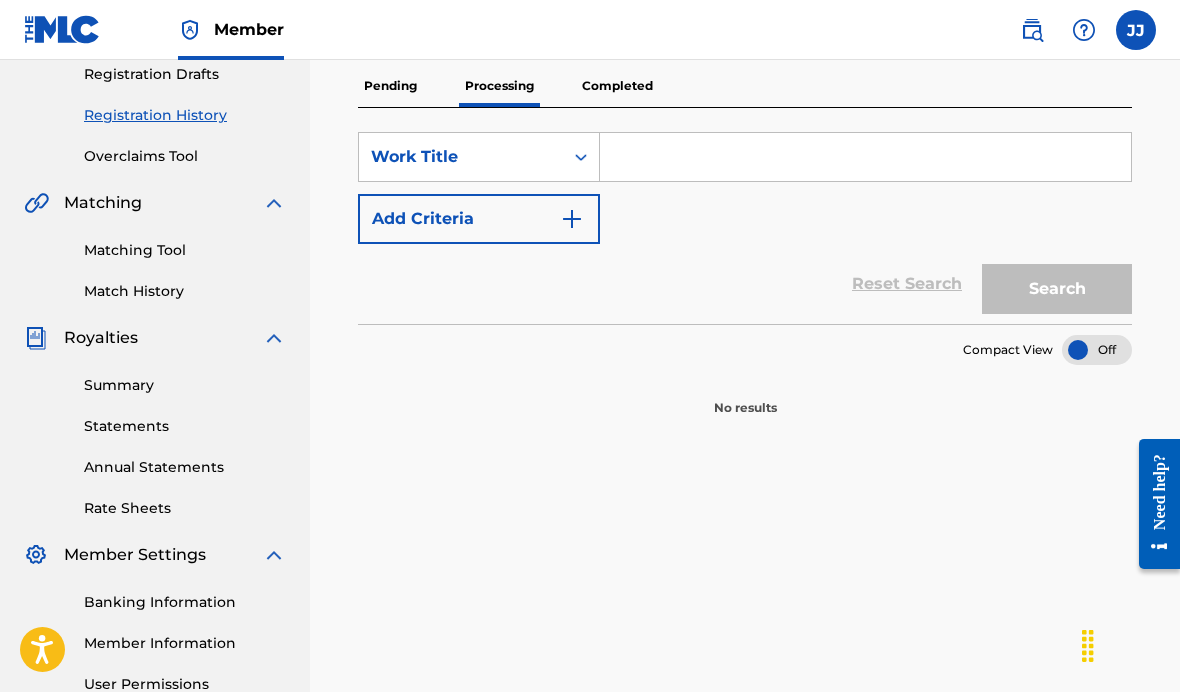 click on "Match History" at bounding box center (185, 291) 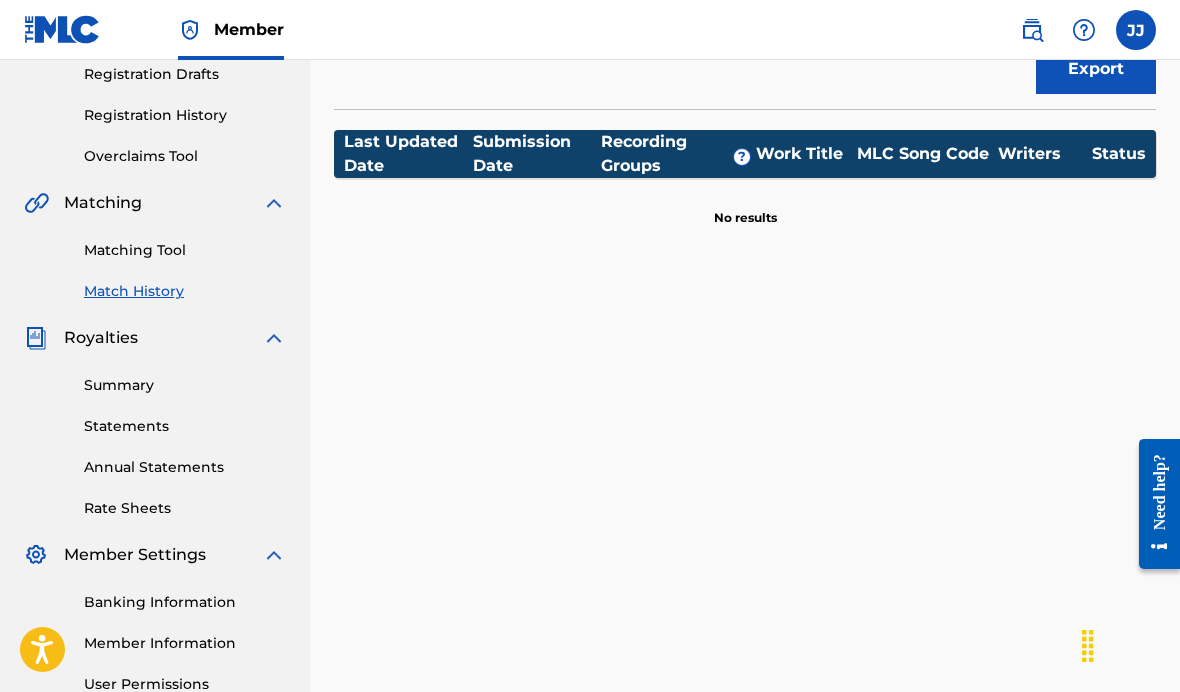scroll, scrollTop: 0, scrollLeft: 0, axis: both 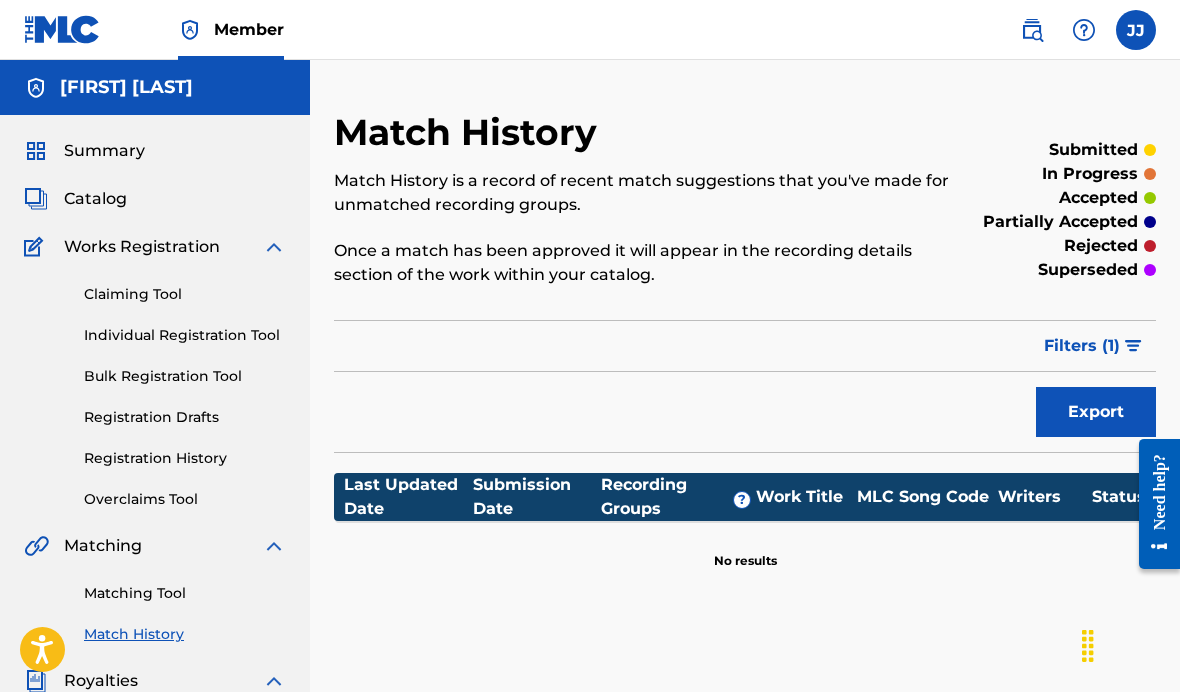 click on "Matching Tool" at bounding box center [185, 593] 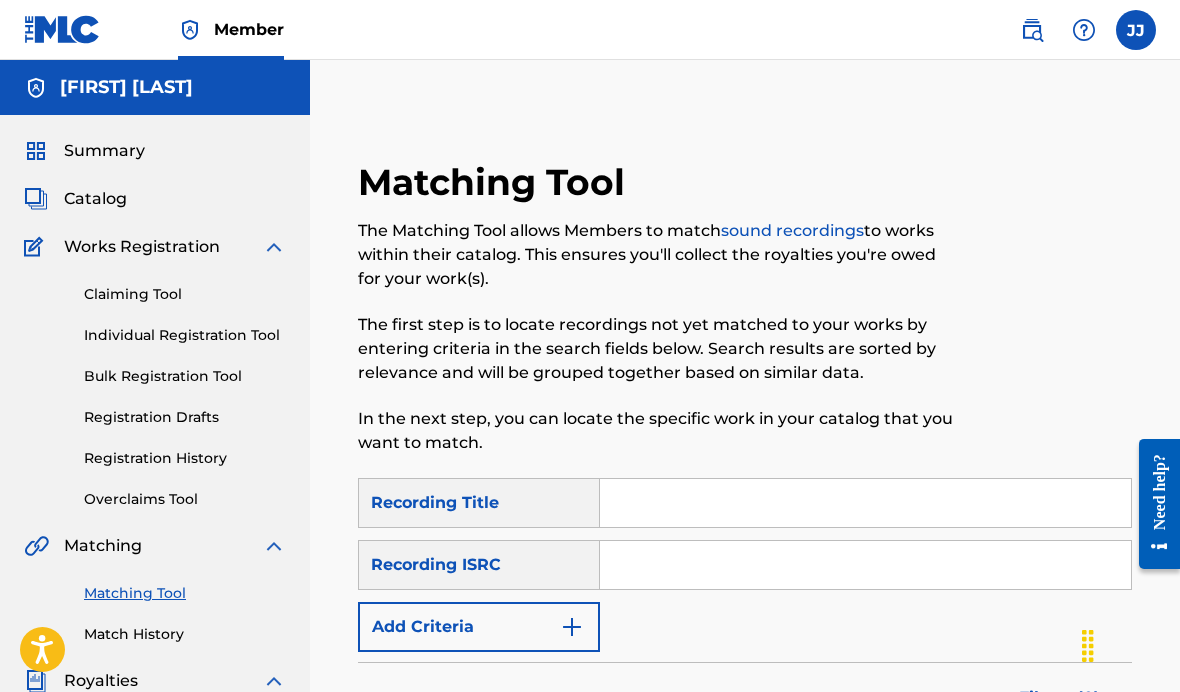 click at bounding box center (865, 503) 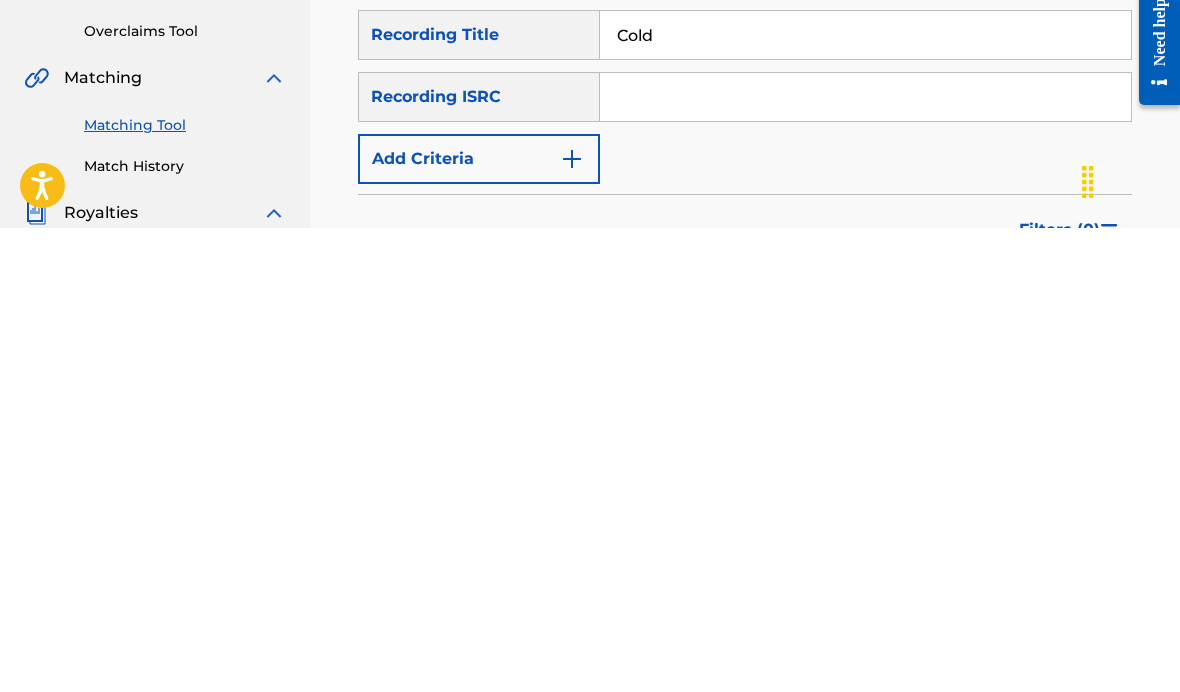 scroll, scrollTop: 22, scrollLeft: 0, axis: vertical 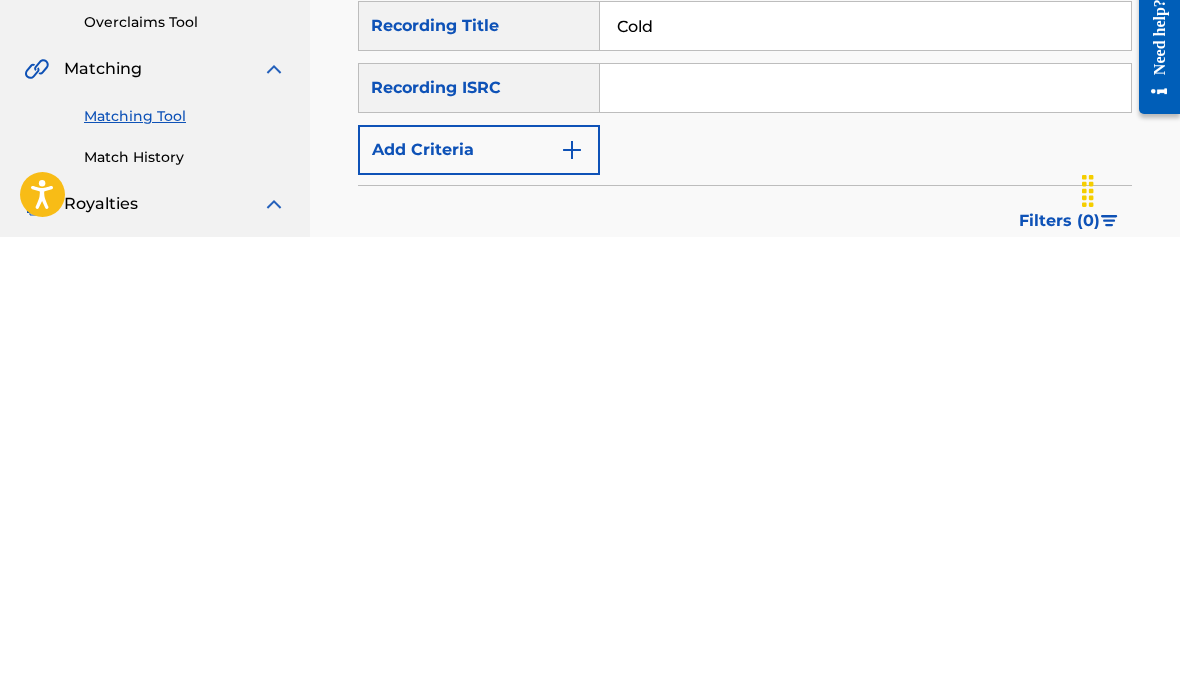 click on "Cold" at bounding box center (865, 481) 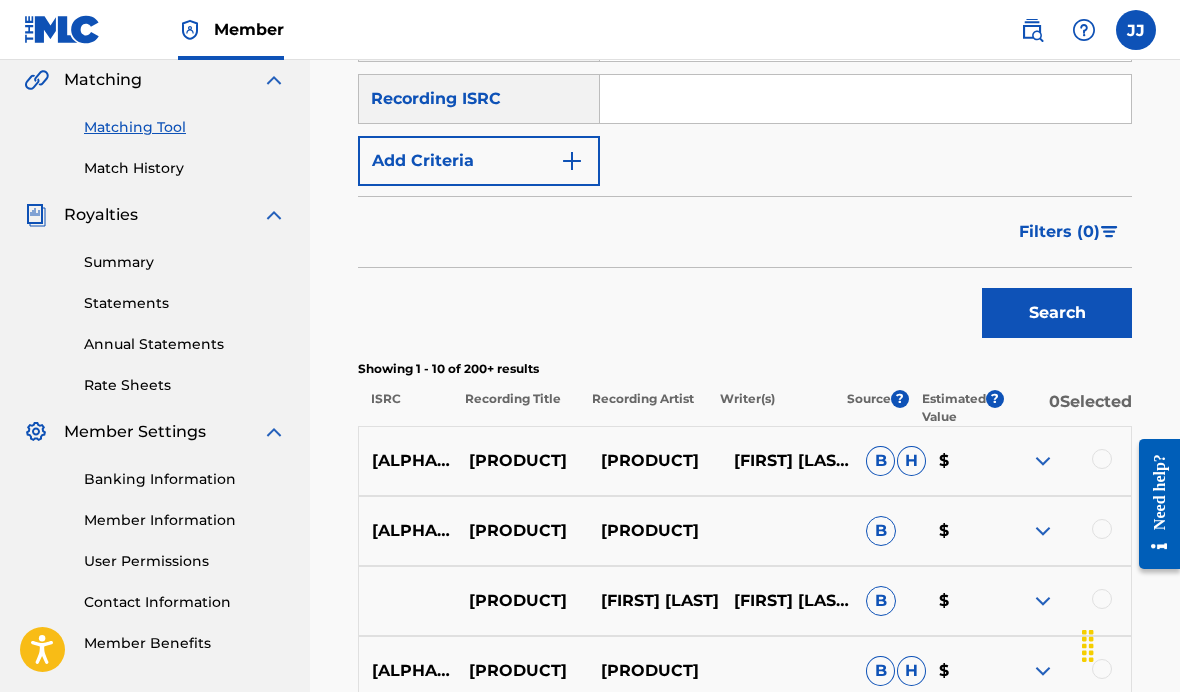 click at bounding box center [1109, 232] 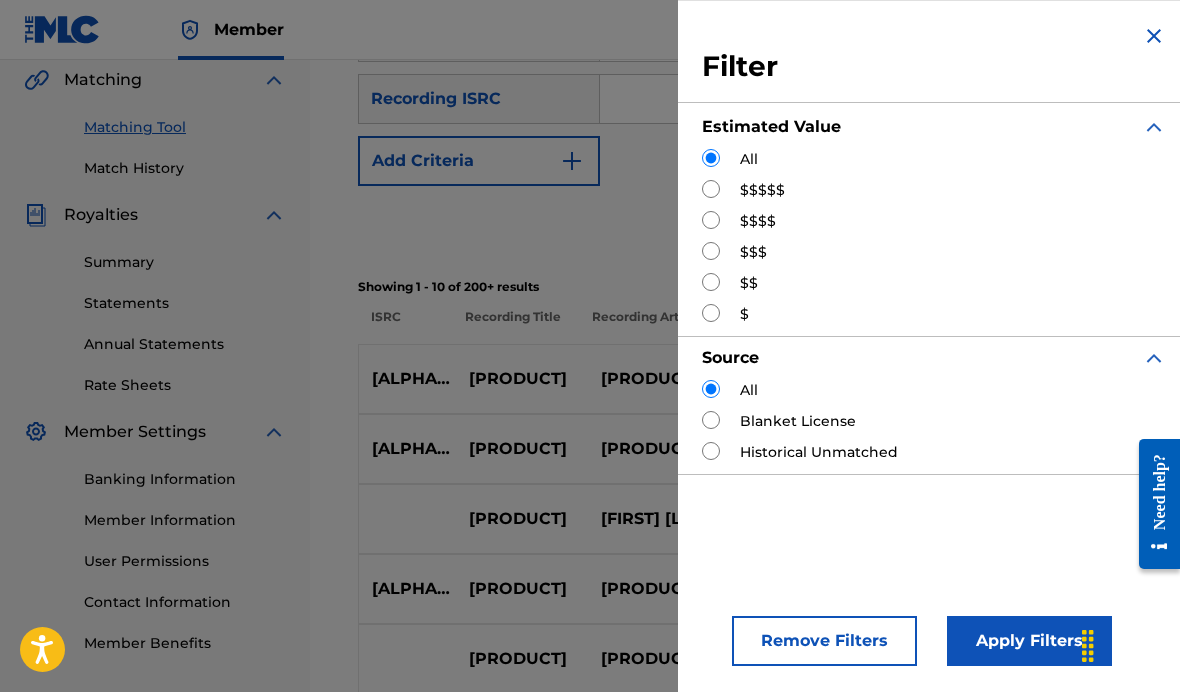 click on "$$$$$" at bounding box center (934, 190) 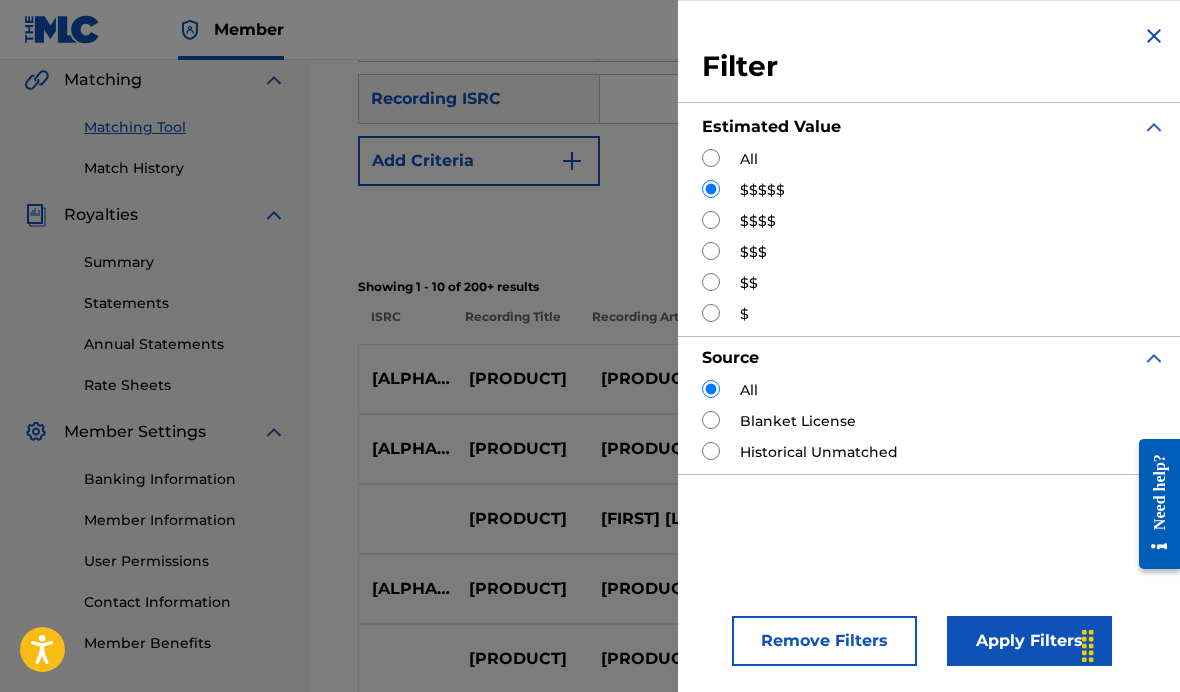 click on "Apply Filters" at bounding box center [1029, 641] 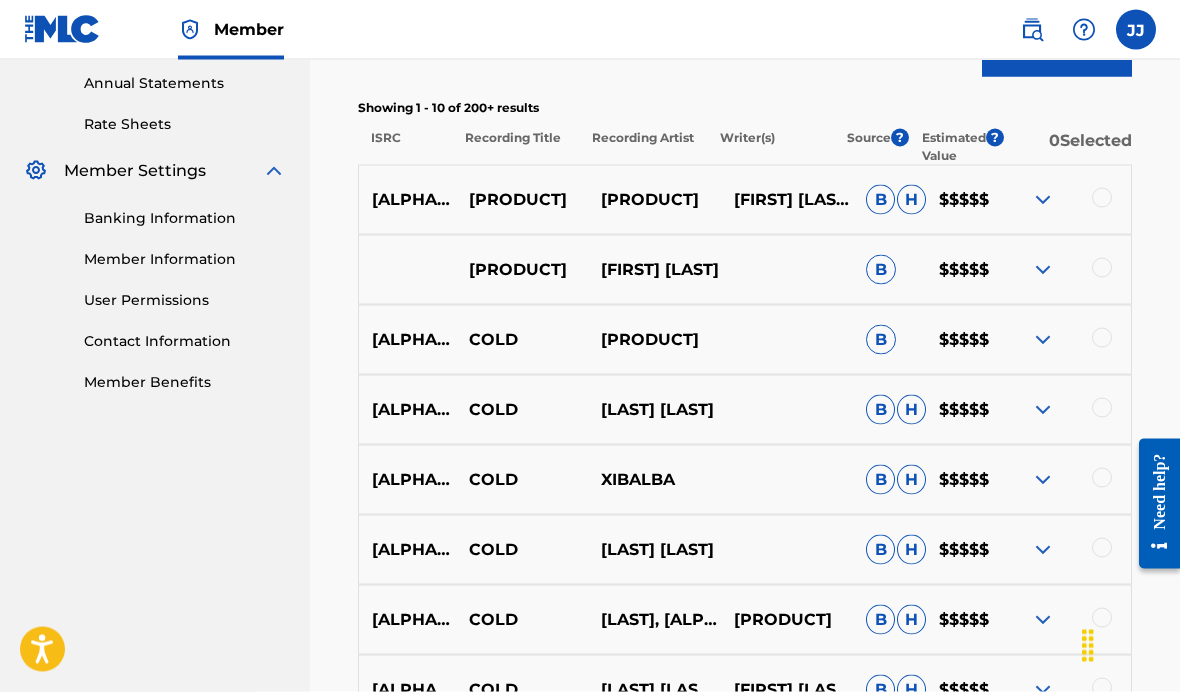 scroll, scrollTop: 731, scrollLeft: 0, axis: vertical 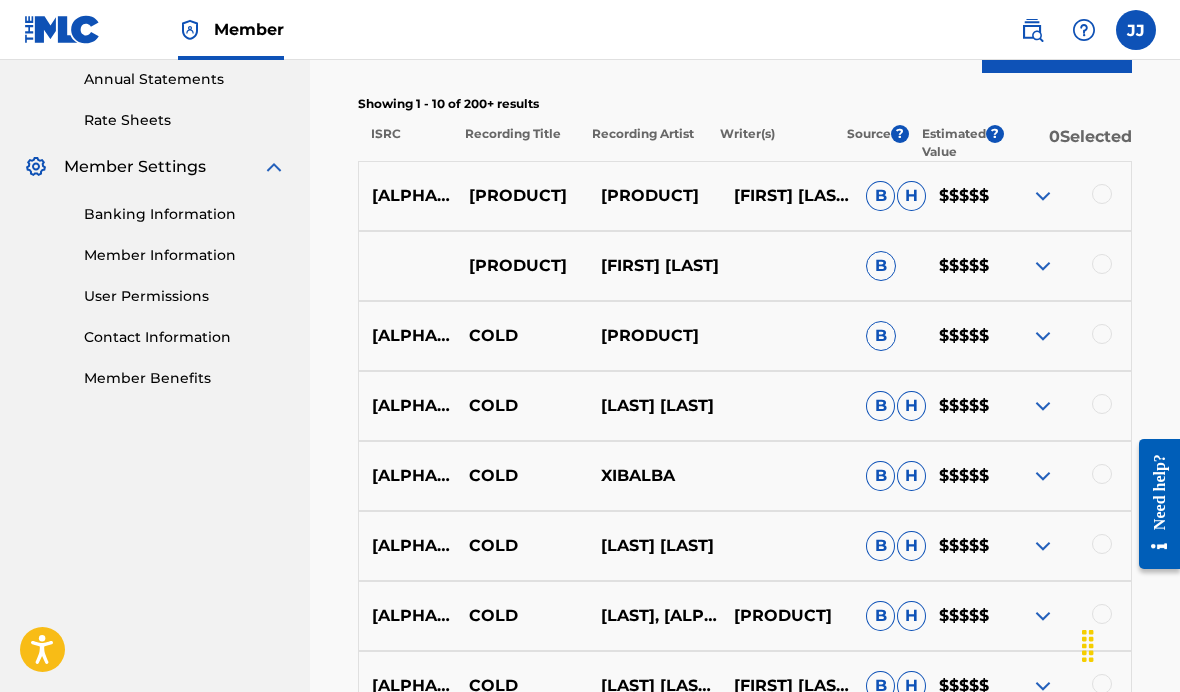 click at bounding box center [1043, 406] 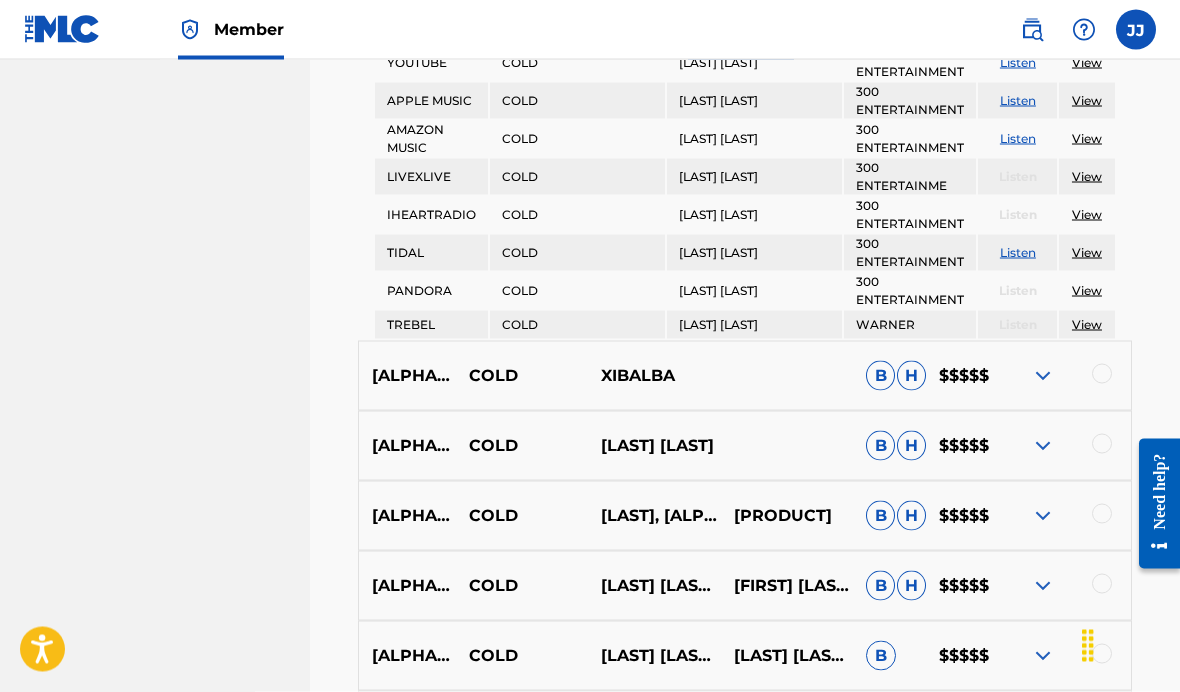 scroll, scrollTop: 1342, scrollLeft: 0, axis: vertical 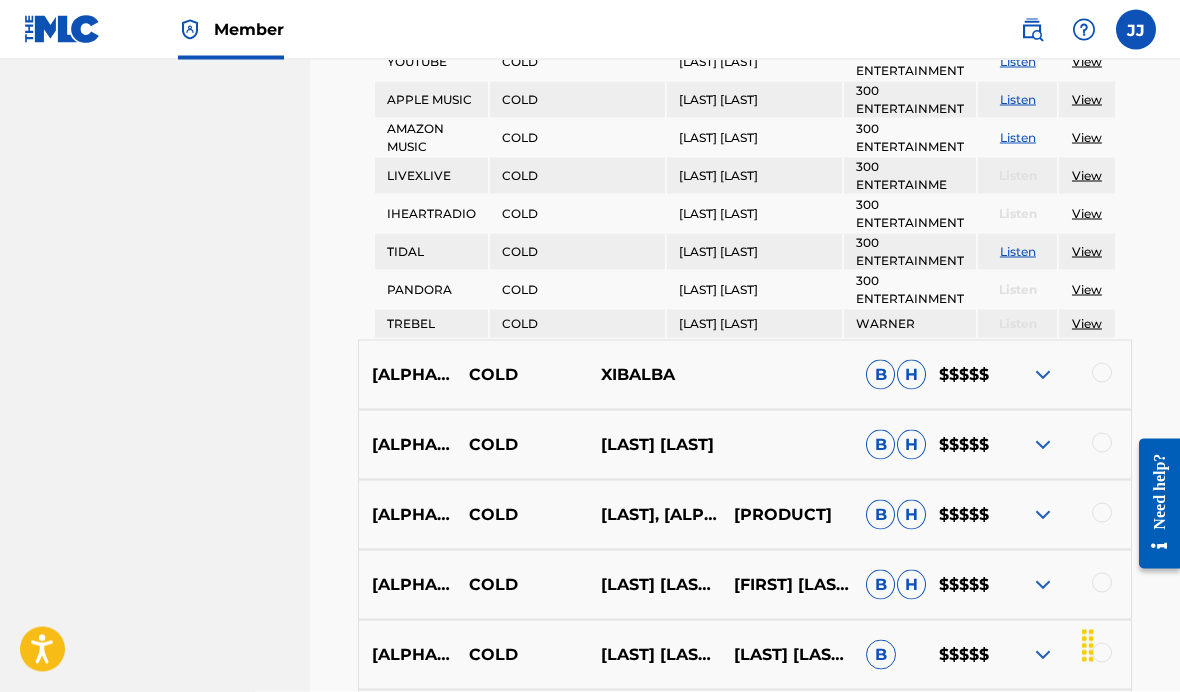 click at bounding box center [1043, 375] 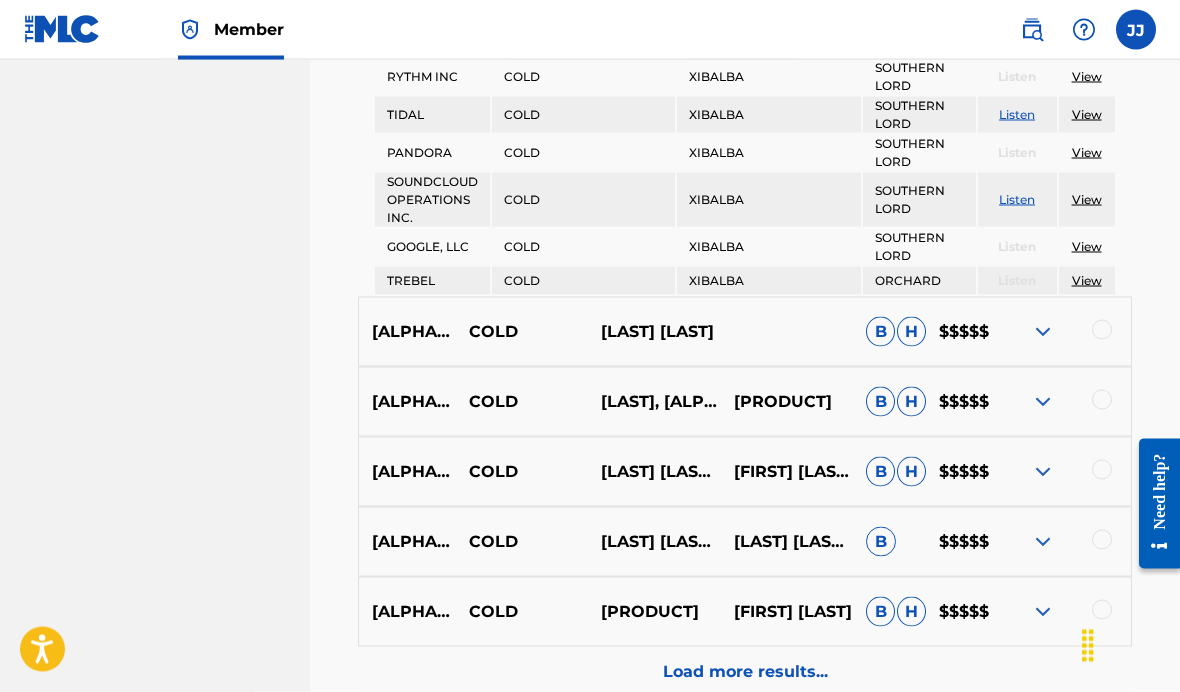 scroll, scrollTop: 2114, scrollLeft: 0, axis: vertical 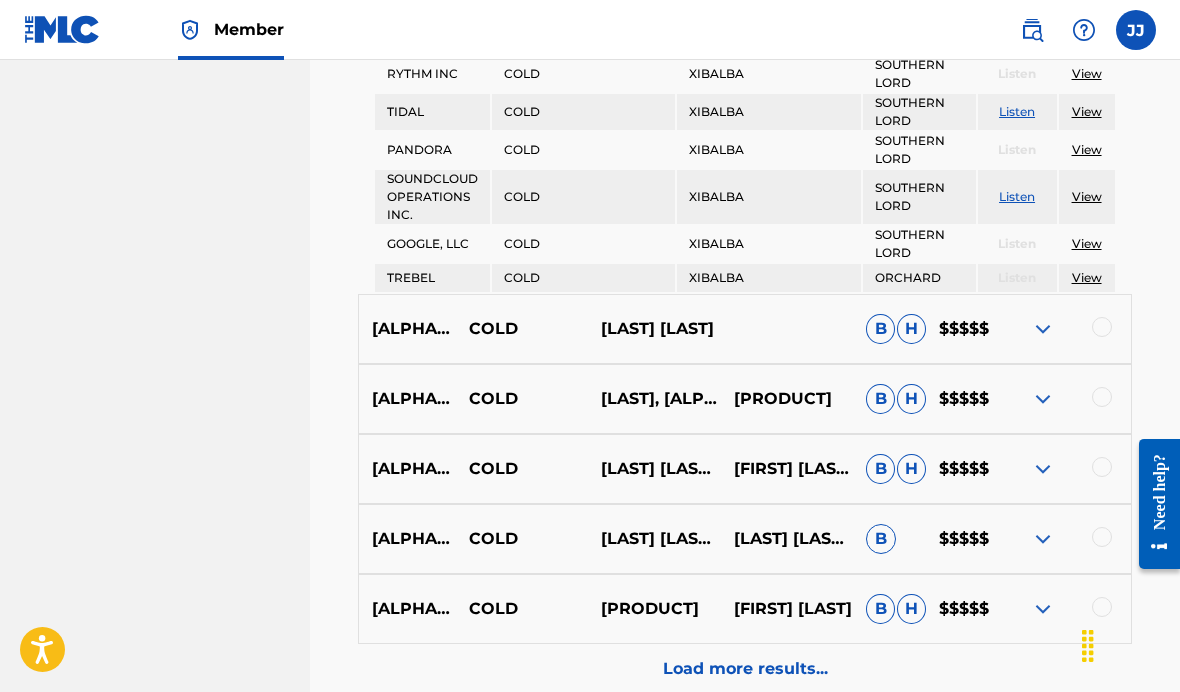 click at bounding box center [1043, 329] 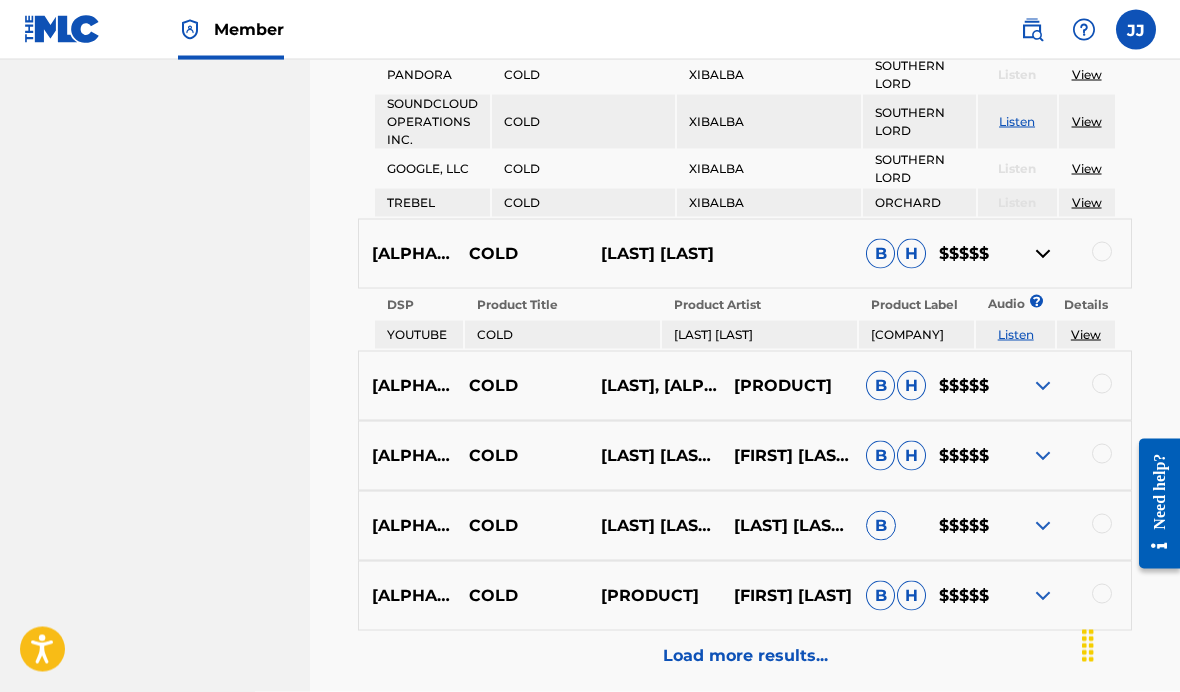 scroll, scrollTop: 2201, scrollLeft: 0, axis: vertical 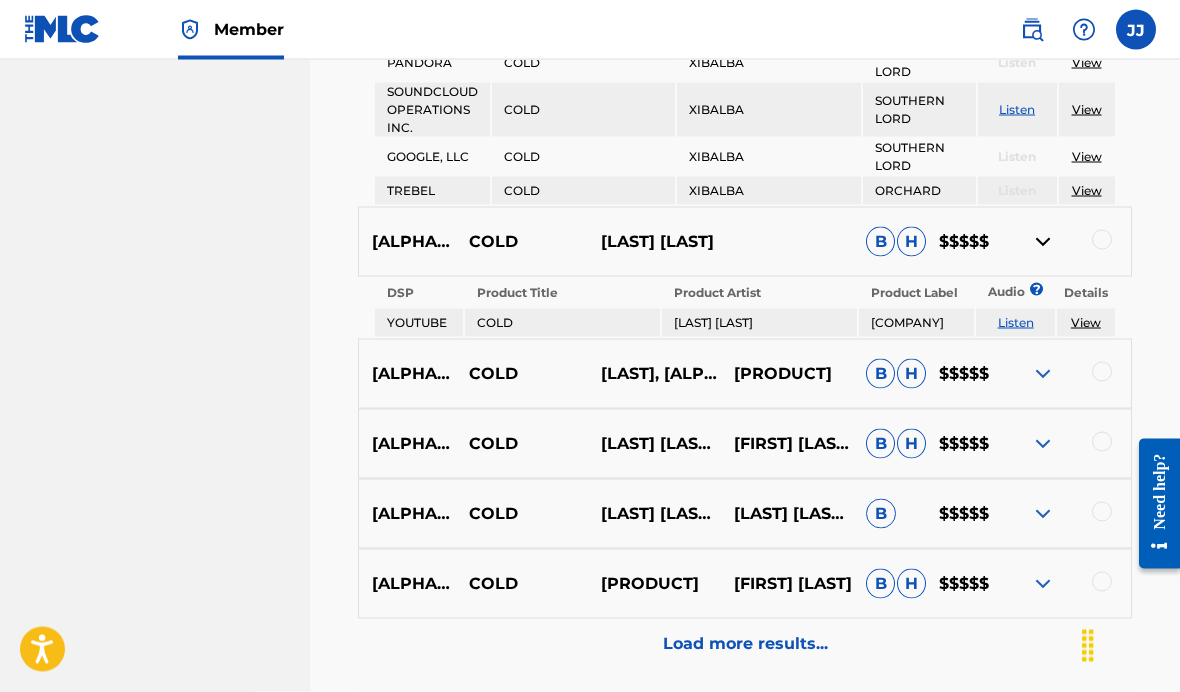 click on "Load more results..." at bounding box center [745, 644] 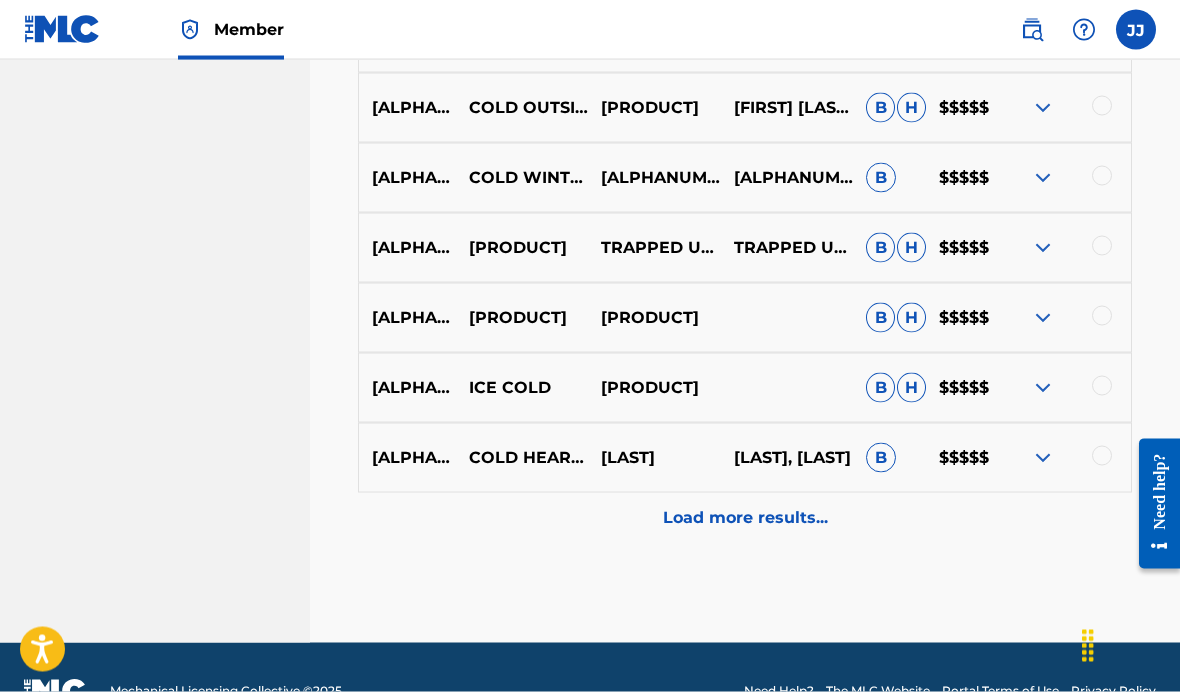 click at bounding box center (1043, 388) 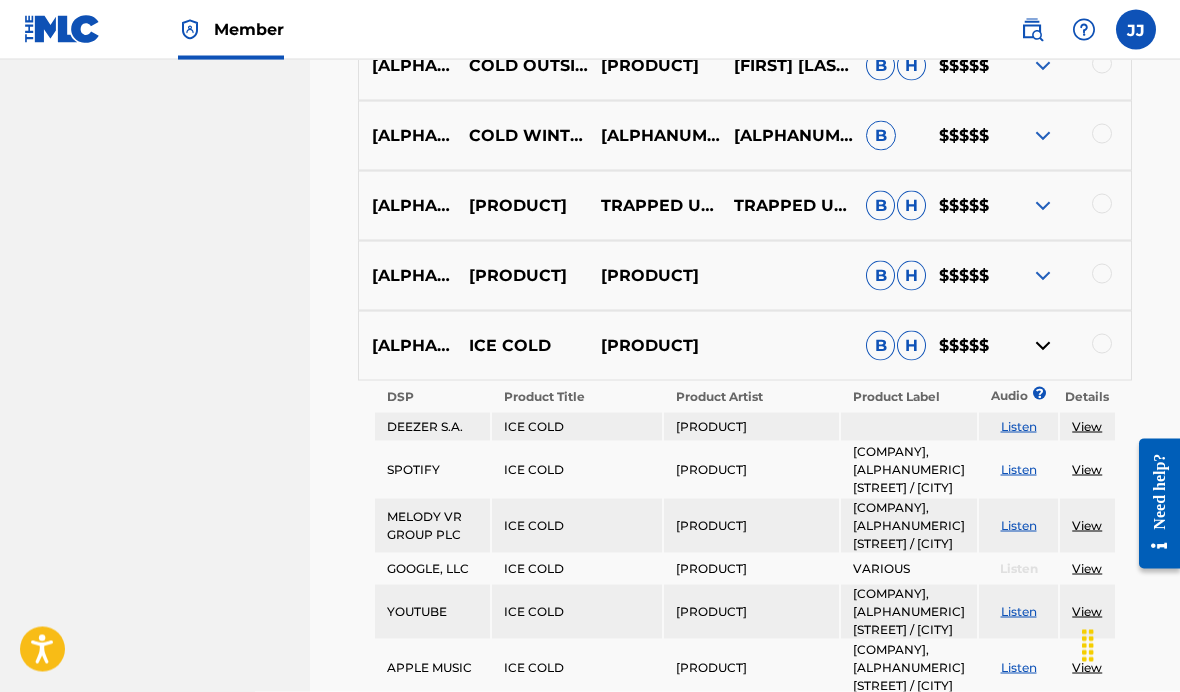 scroll, scrollTop: 1841, scrollLeft: 0, axis: vertical 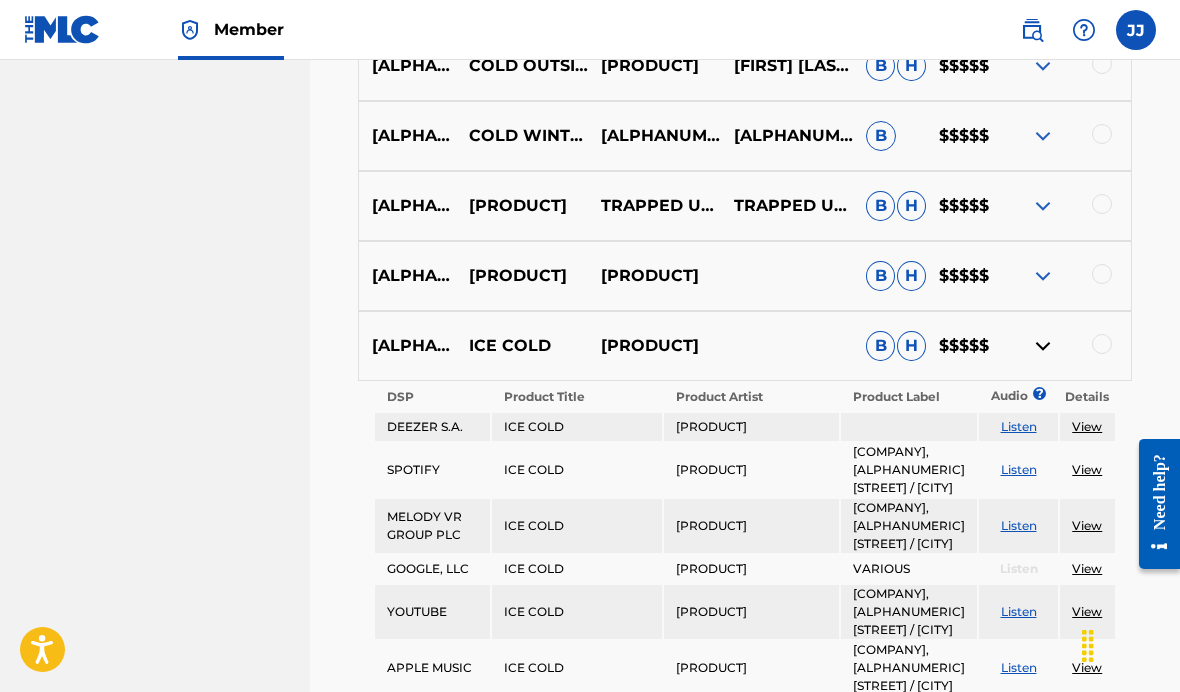 click at bounding box center [1043, 276] 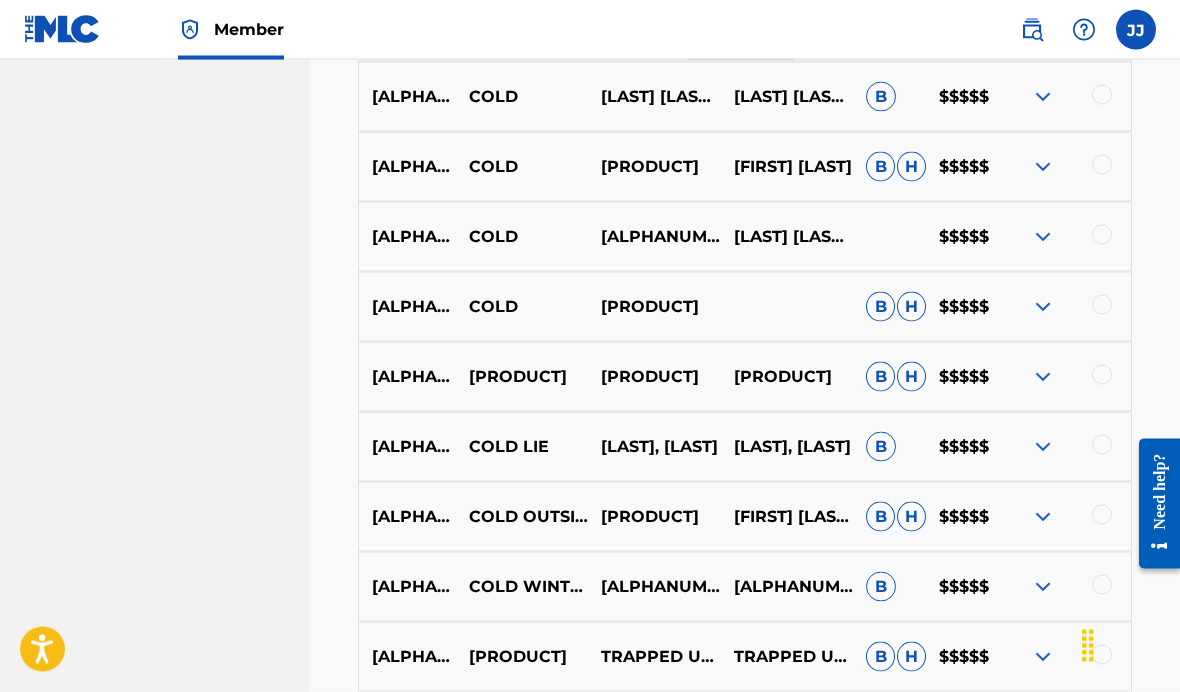 click at bounding box center (1043, 307) 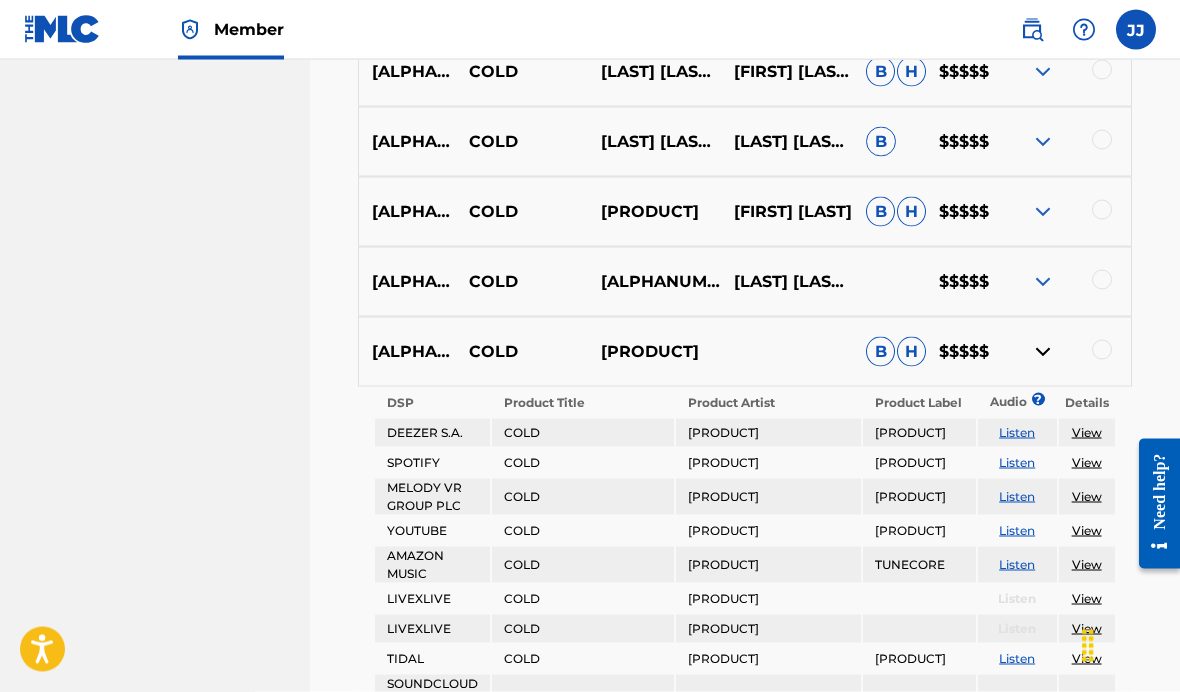 scroll, scrollTop: 1343, scrollLeft: 0, axis: vertical 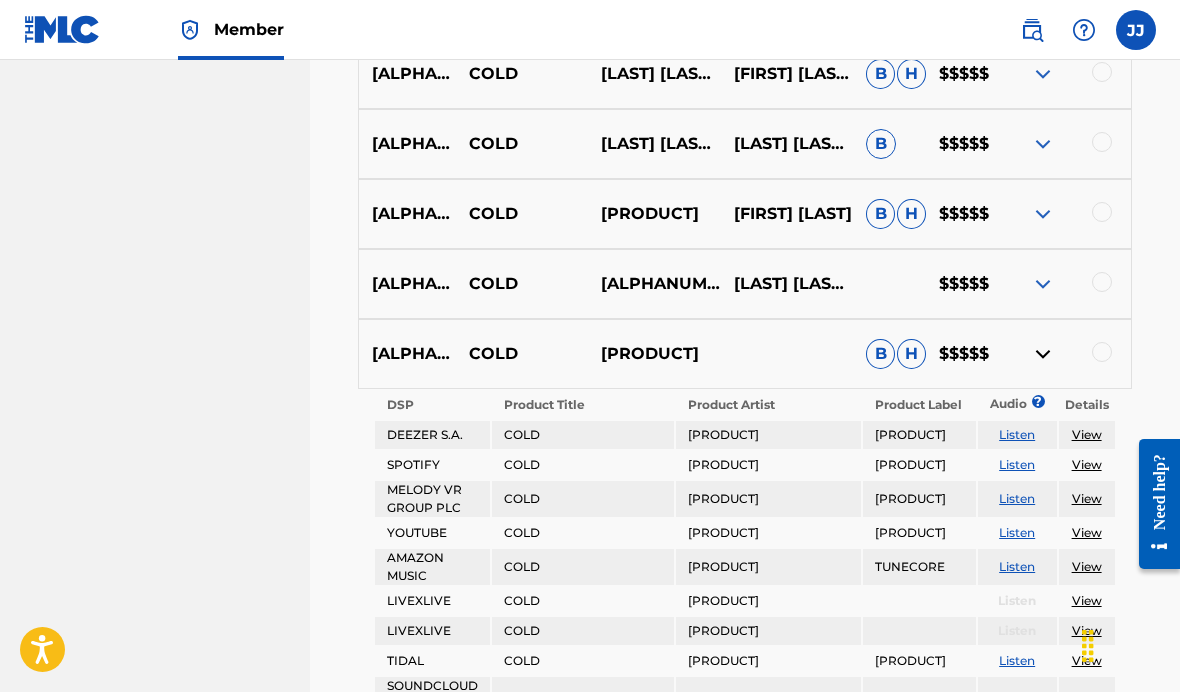 click at bounding box center (1043, 284) 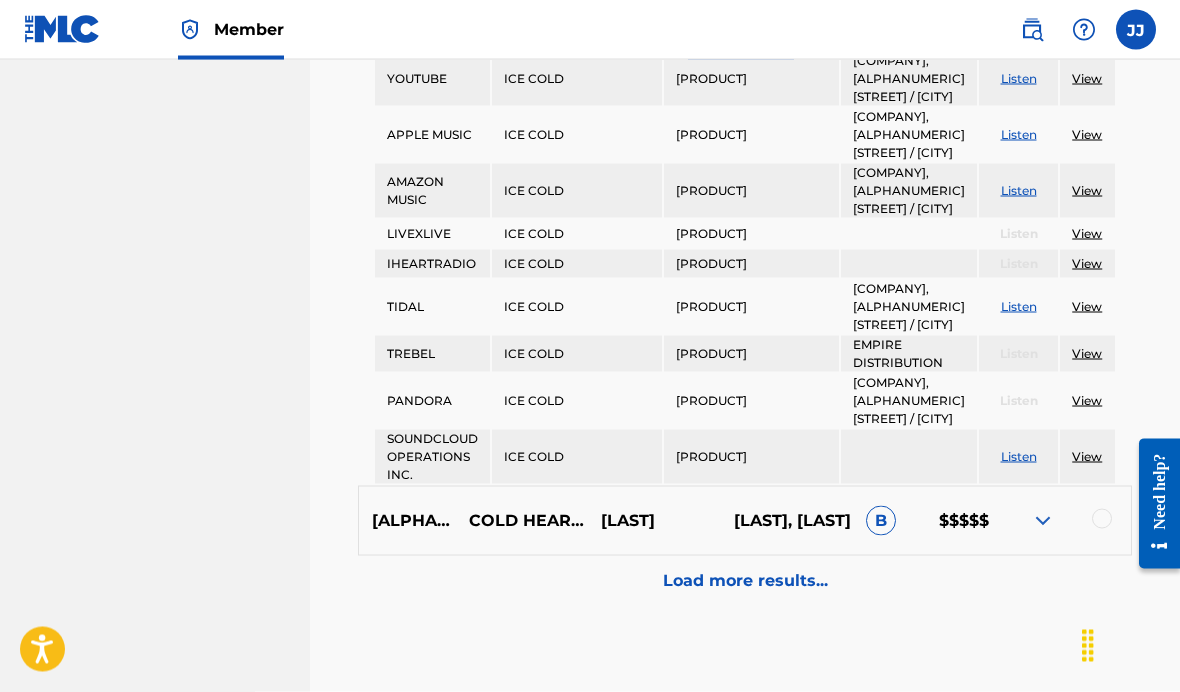 scroll, scrollTop: 3222, scrollLeft: 0, axis: vertical 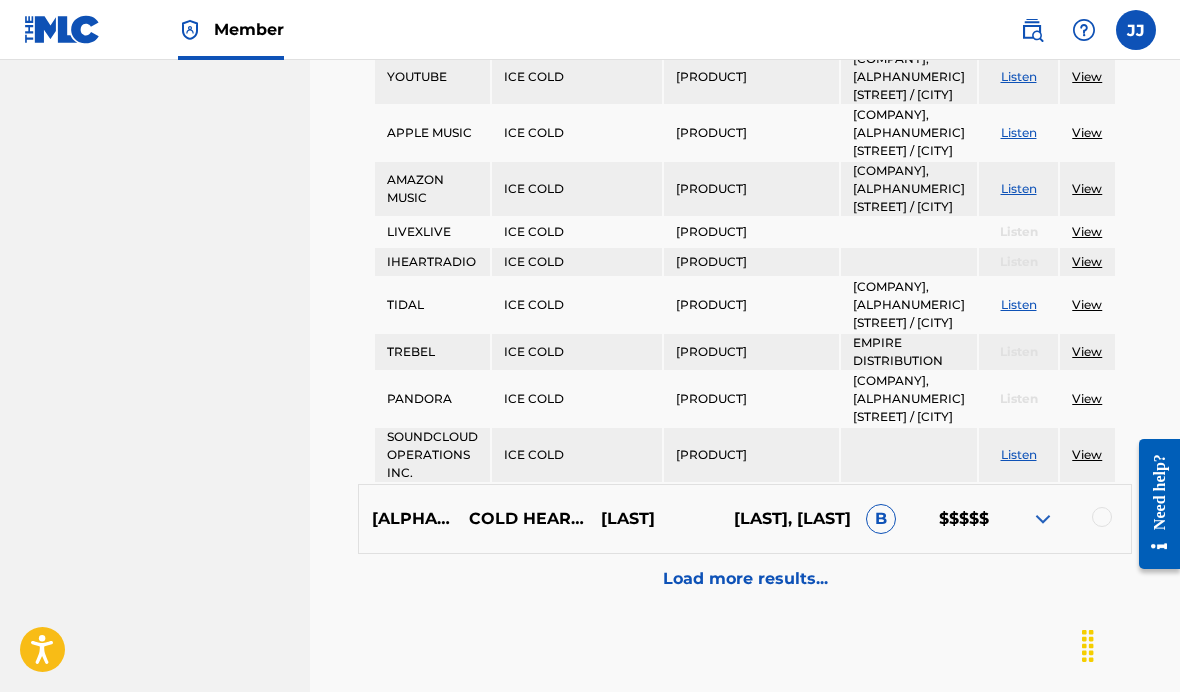 click on "View" at bounding box center (1087, 262) 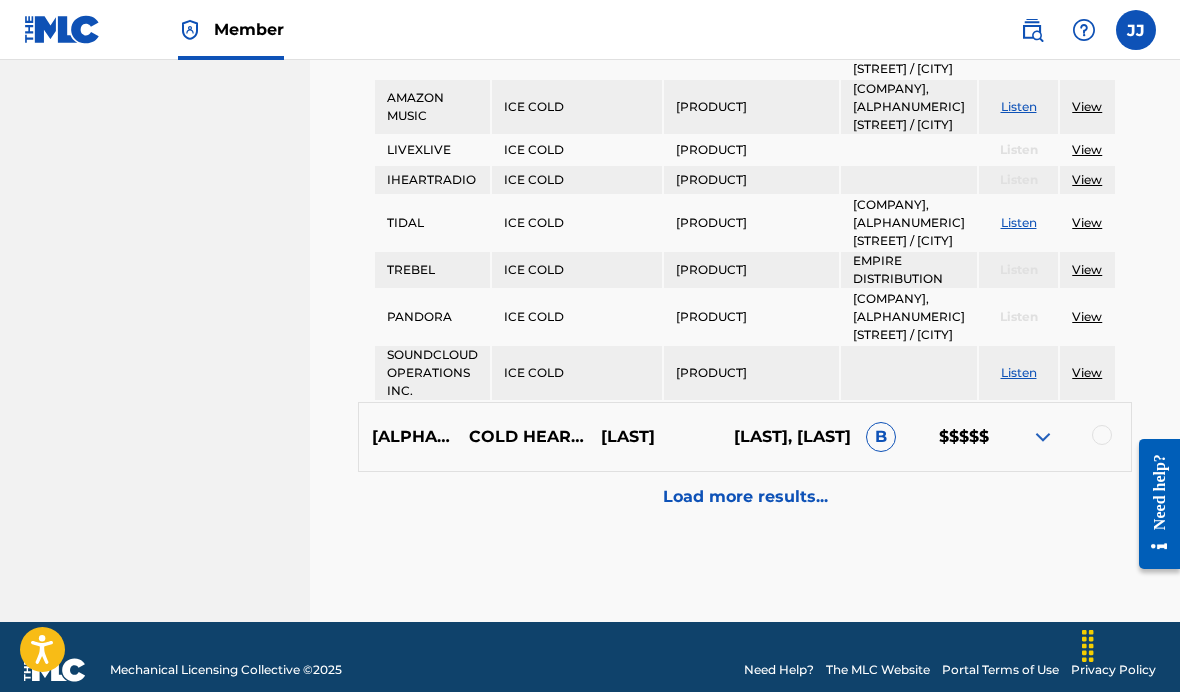 click on "View" at bounding box center (1087, 222) 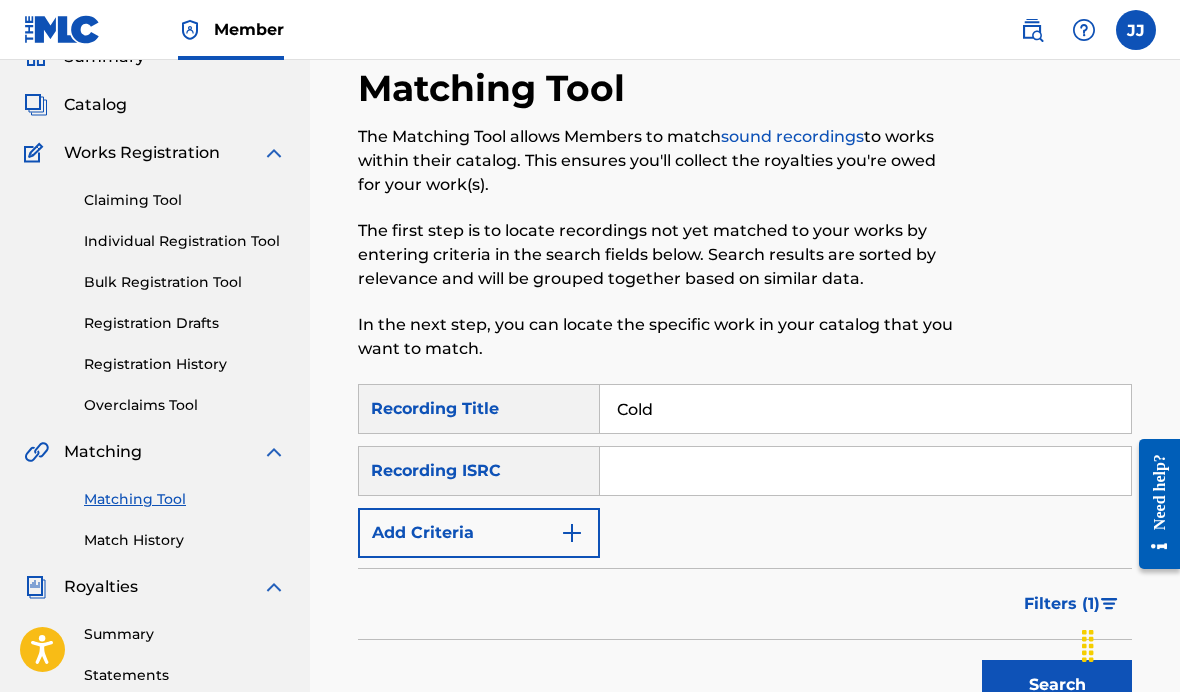 scroll, scrollTop: 133, scrollLeft: 0, axis: vertical 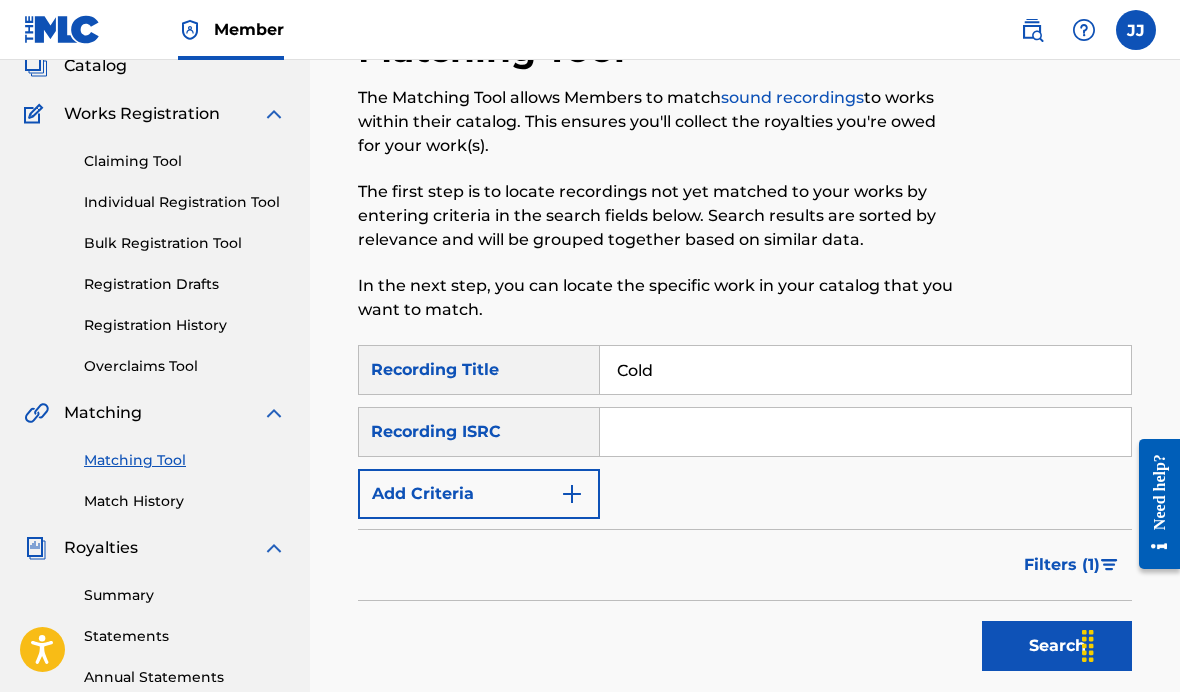 click on "Individual Registration Tool" at bounding box center [185, 202] 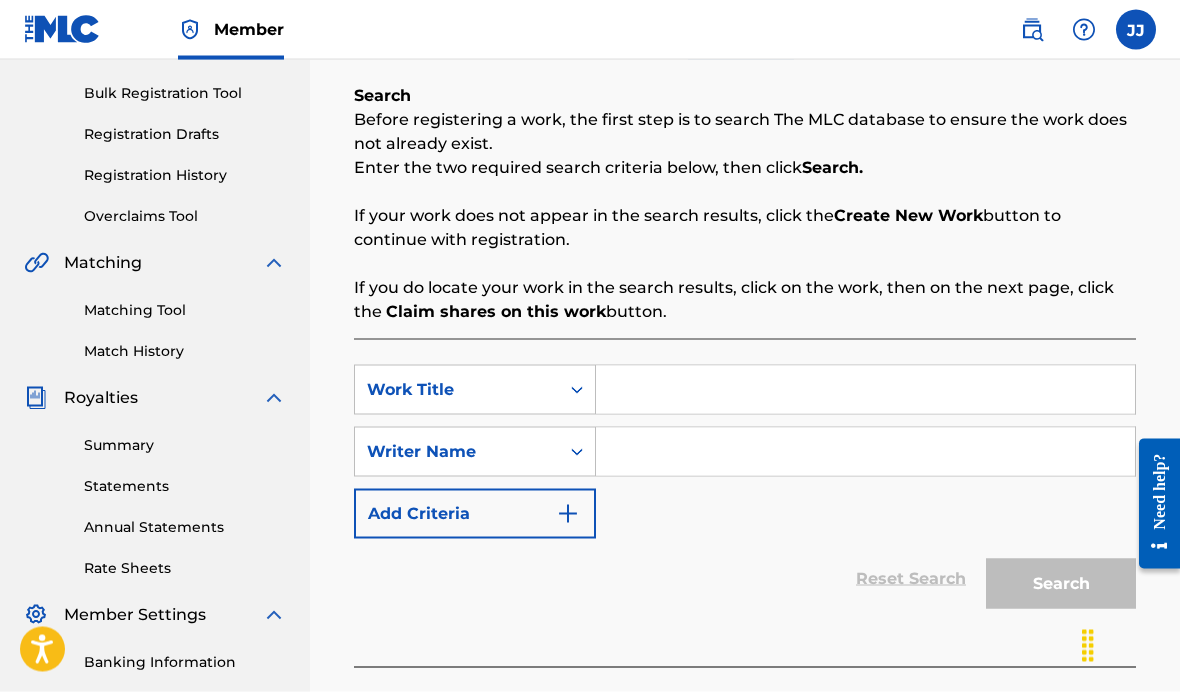 scroll, scrollTop: 284, scrollLeft: 0, axis: vertical 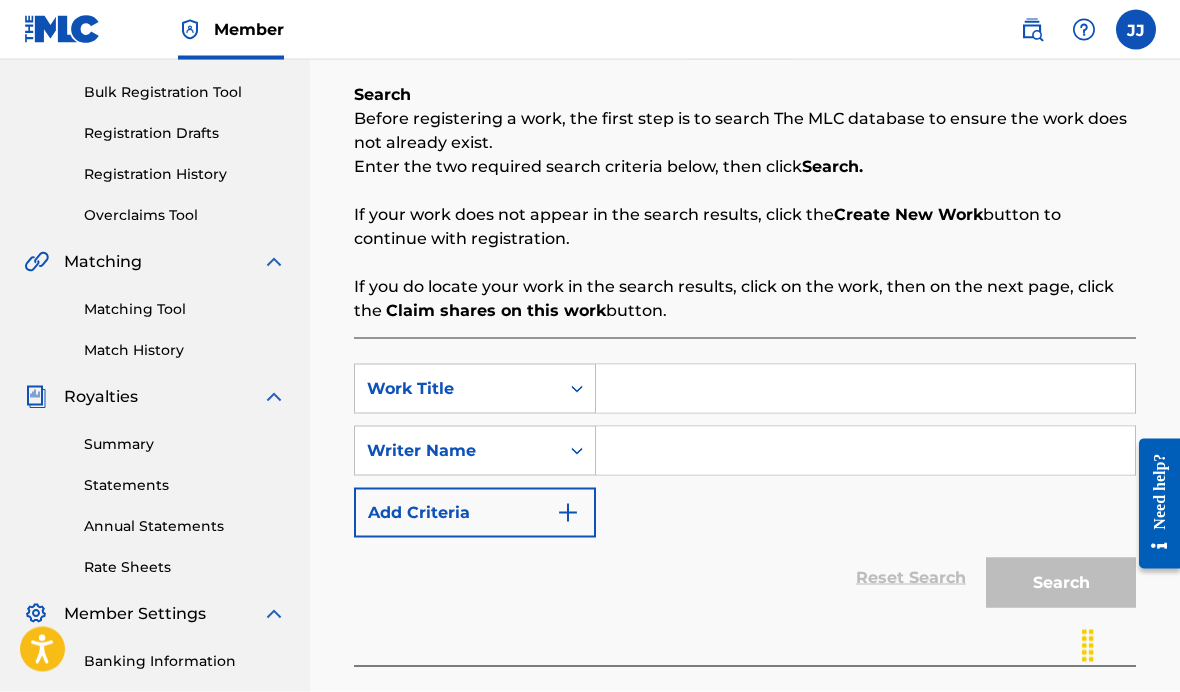 click at bounding box center (865, 389) 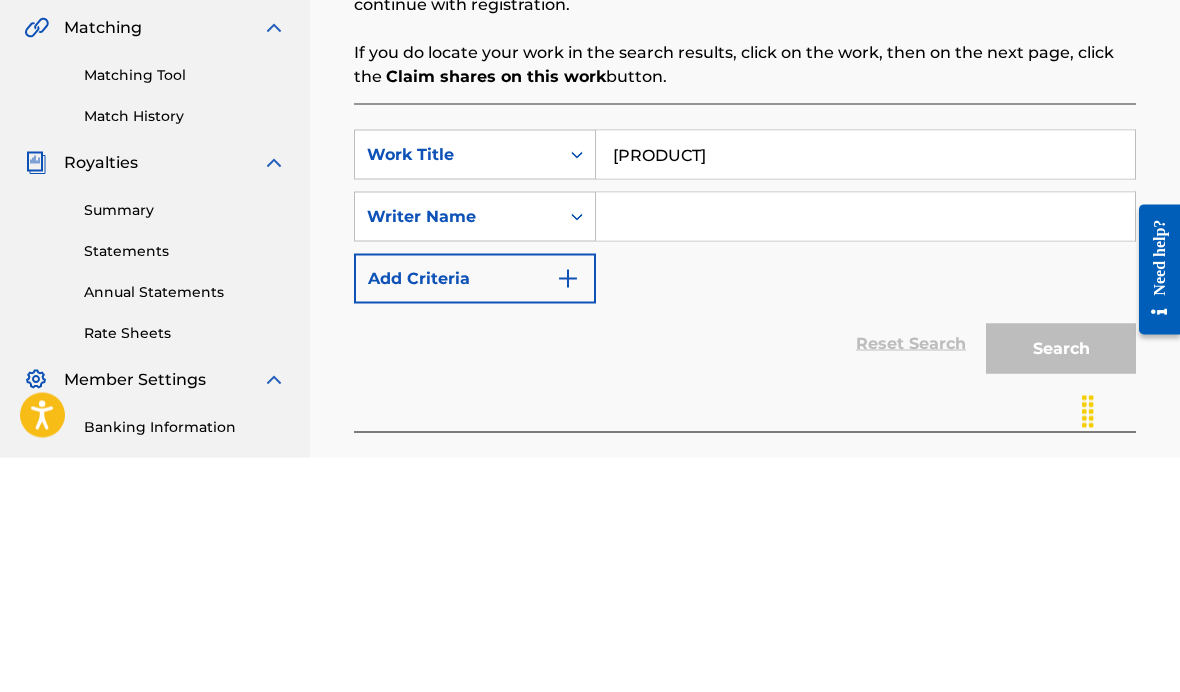 type on "Ice cold" 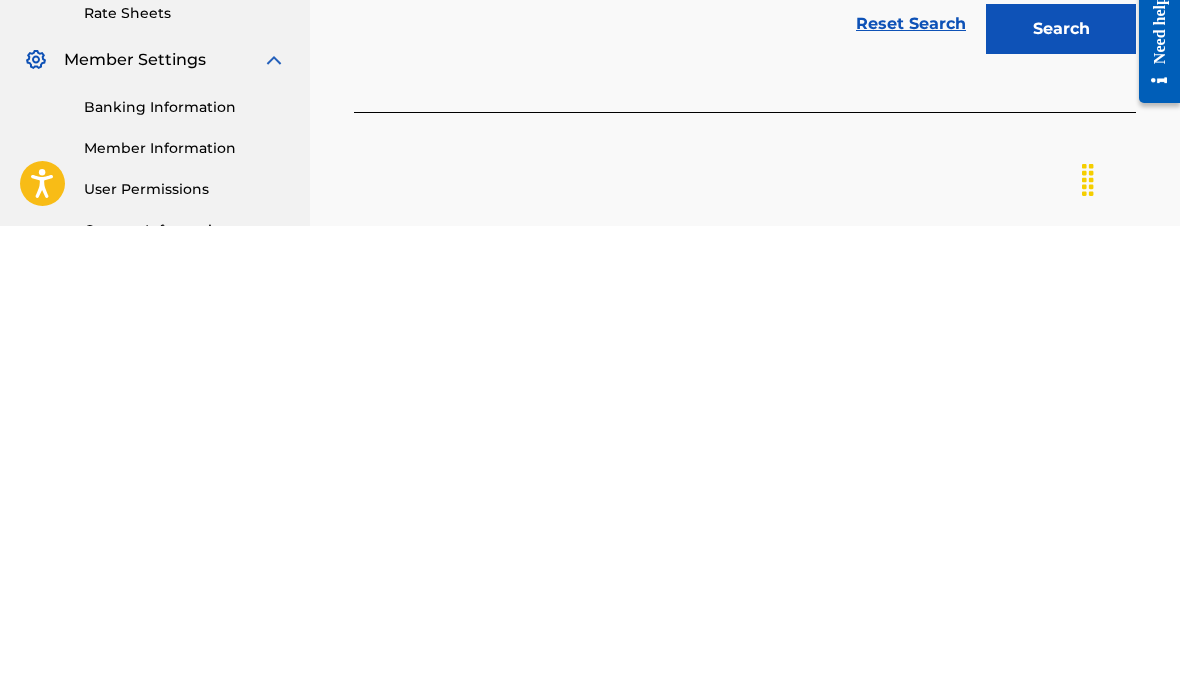 type on "Jonathan Jones" 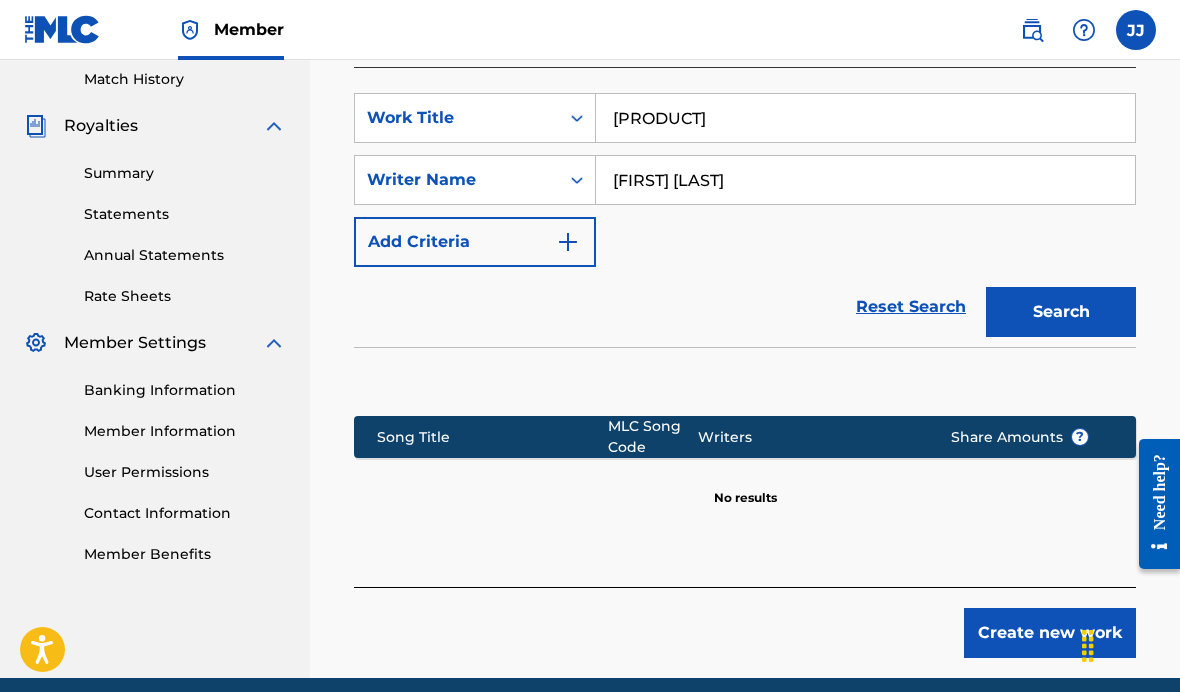 scroll, scrollTop: 637, scrollLeft: 0, axis: vertical 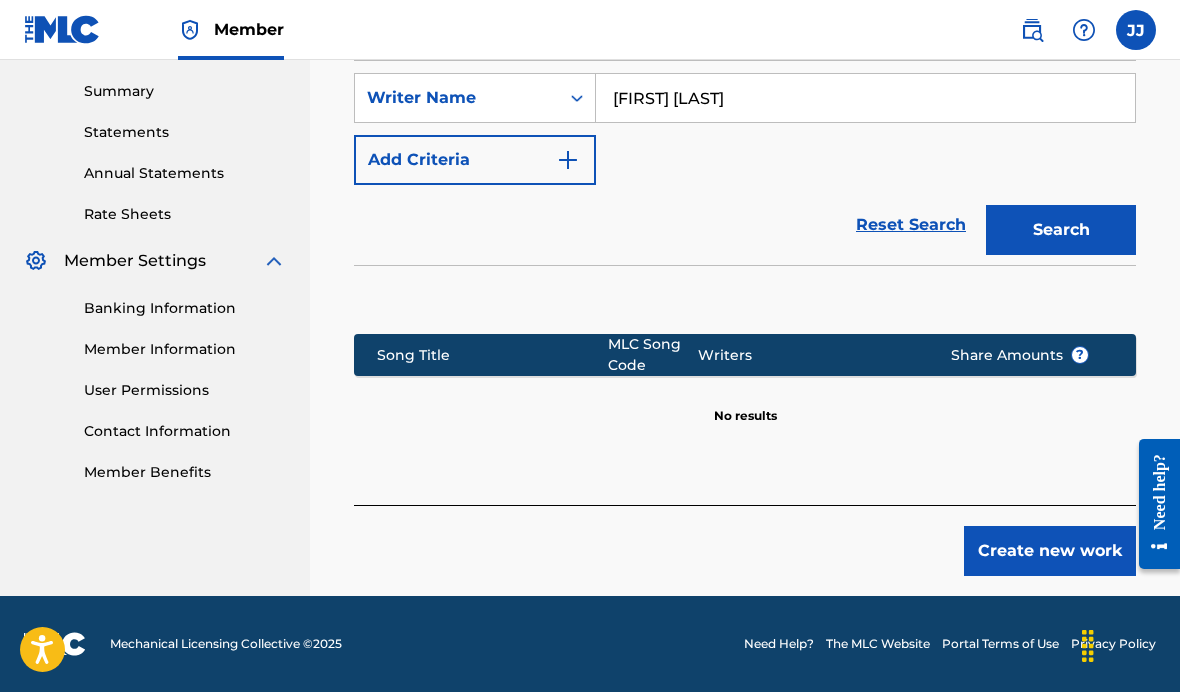 click on "Create new work" at bounding box center (1050, 551) 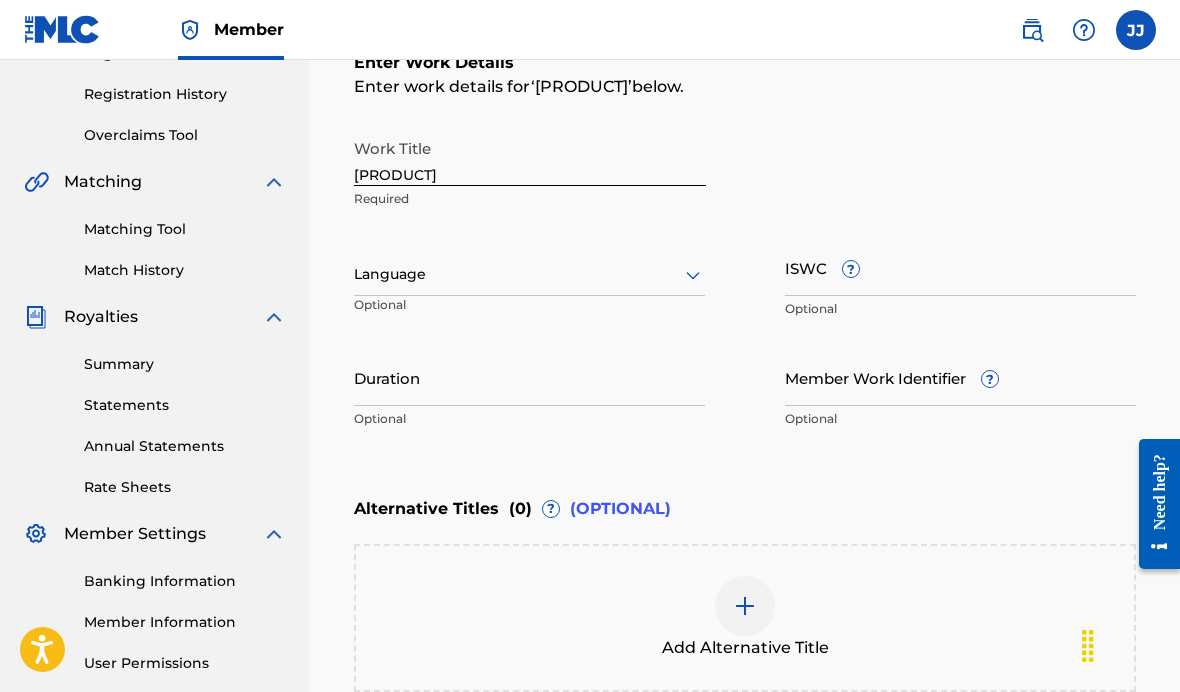 scroll, scrollTop: 362, scrollLeft: 0, axis: vertical 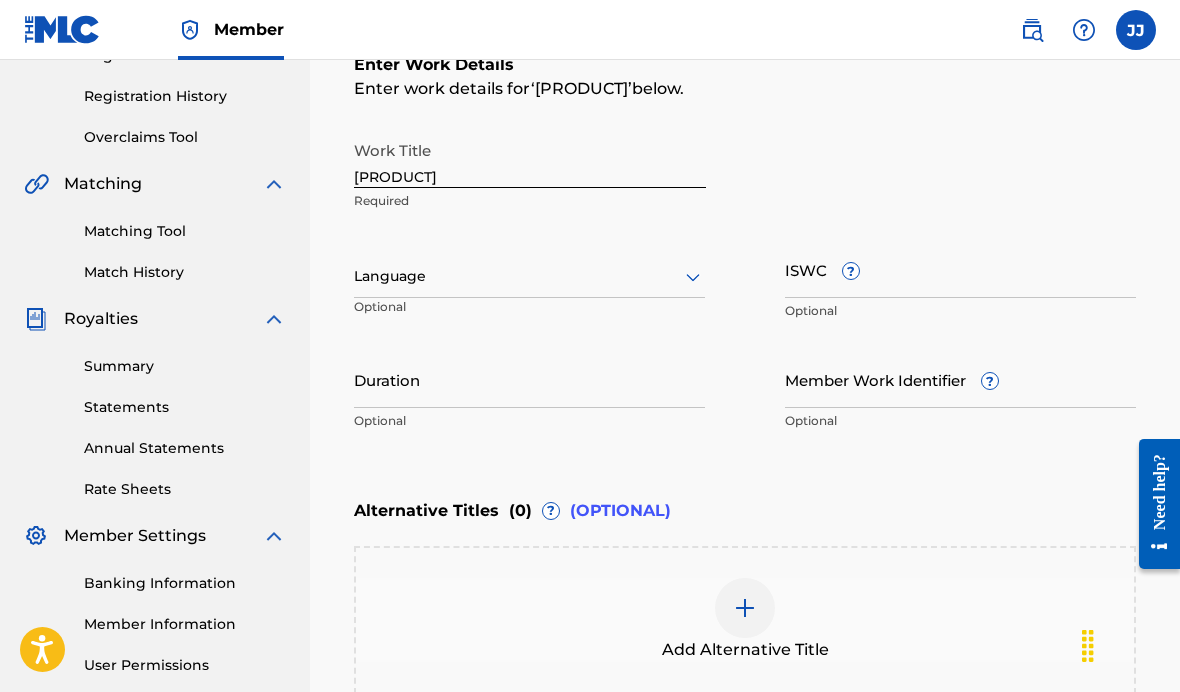 click on "Duration" at bounding box center [529, 379] 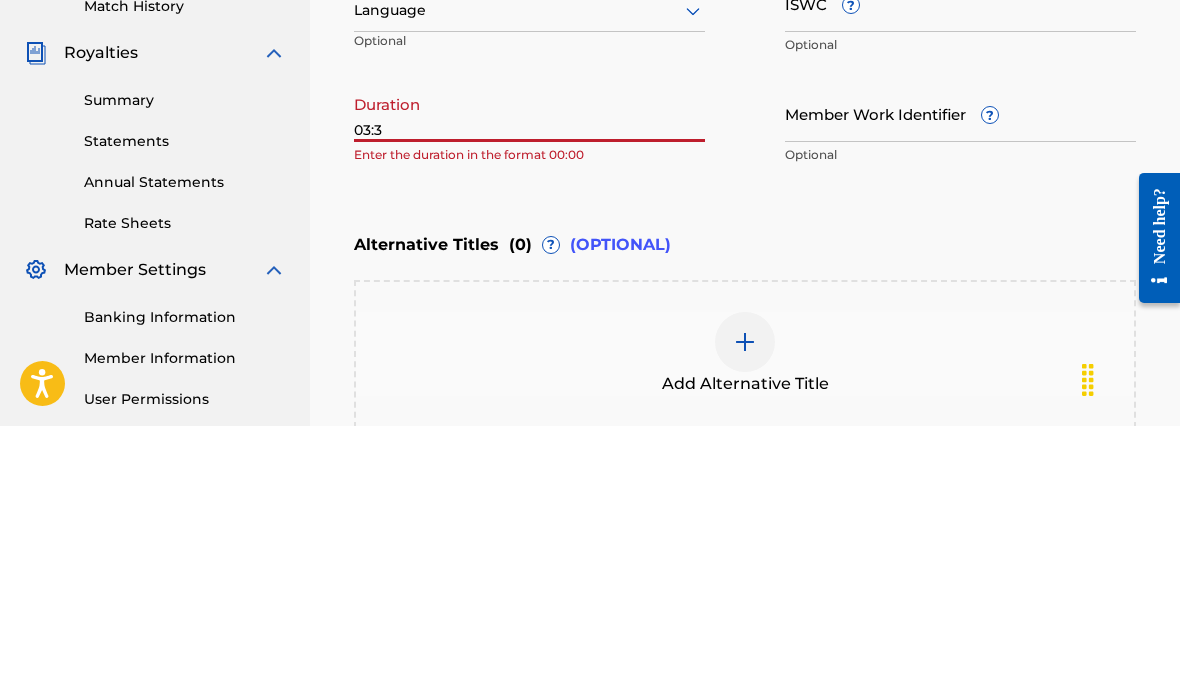 type on "03:31" 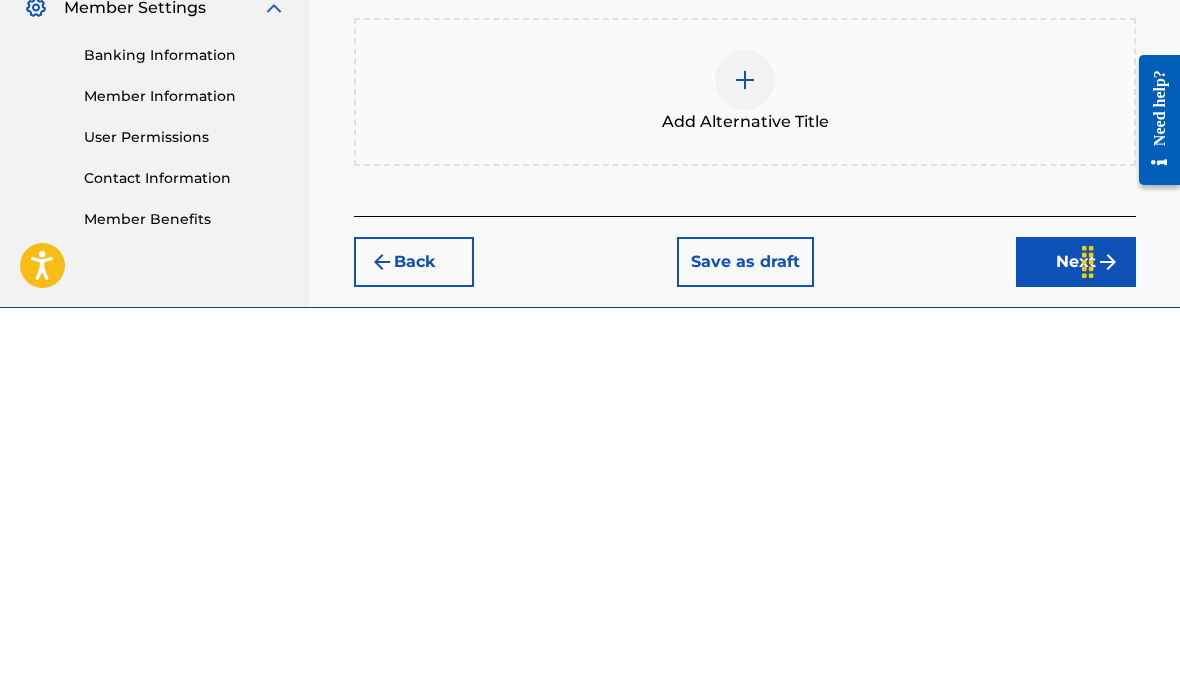 click on "Next" at bounding box center (1076, 646) 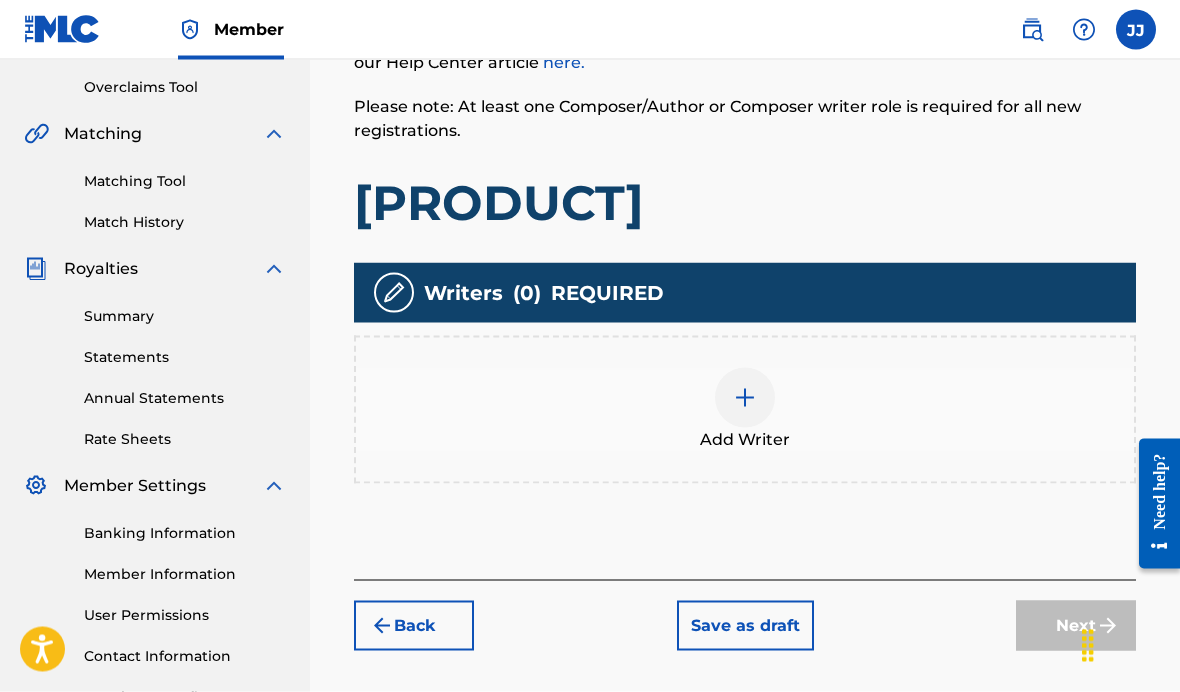 scroll, scrollTop: 415, scrollLeft: 0, axis: vertical 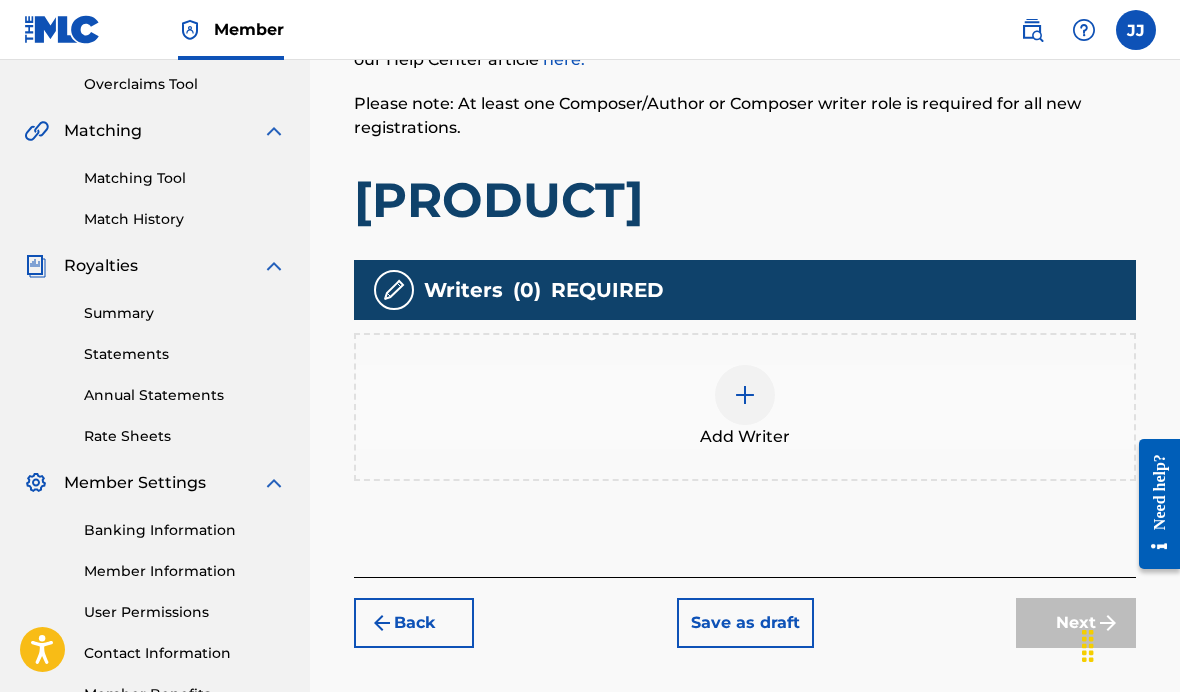click at bounding box center (745, 395) 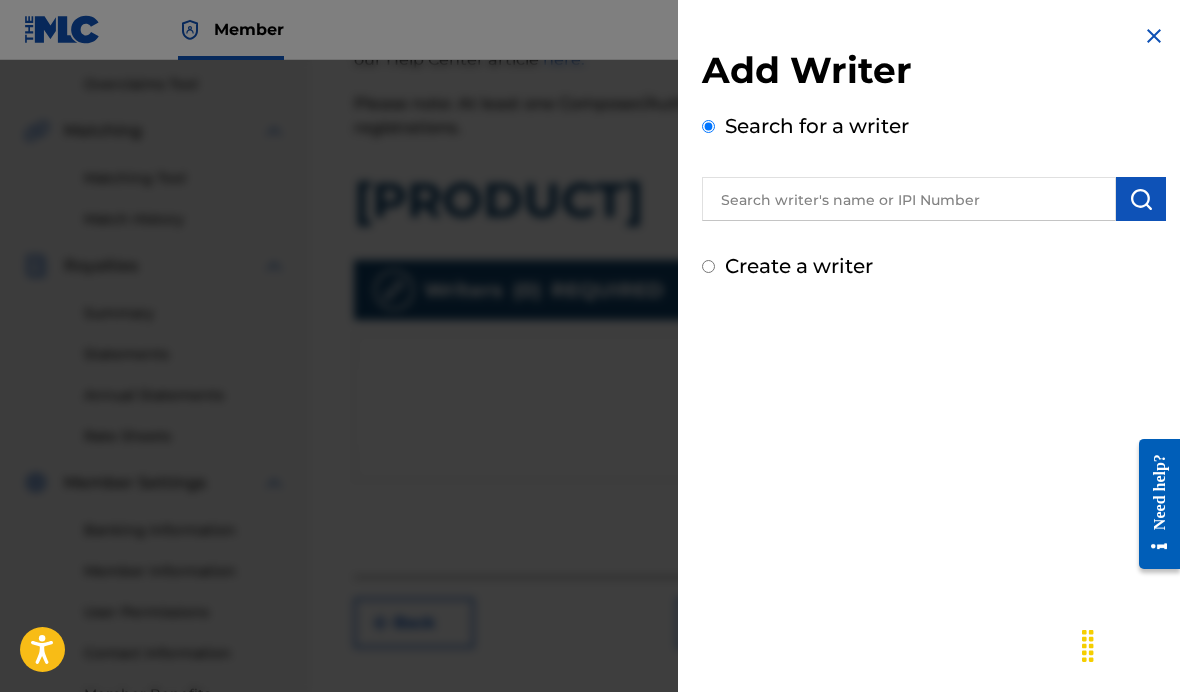 click at bounding box center [909, 199] 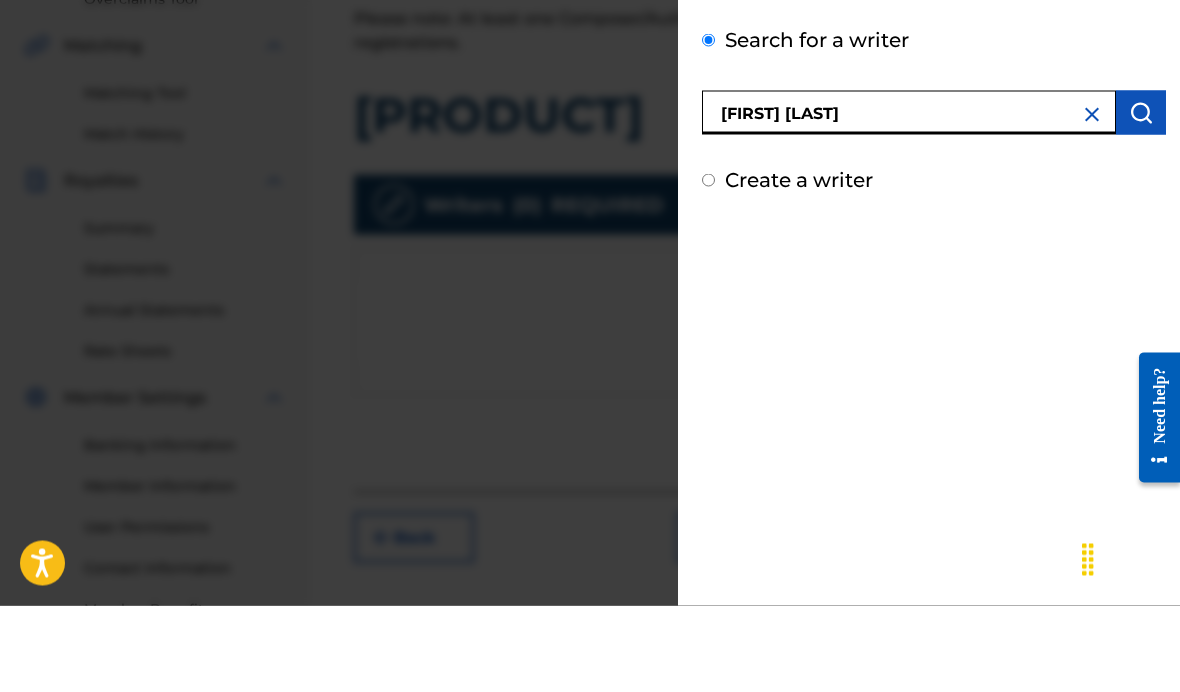 type on "Jonathan Jones" 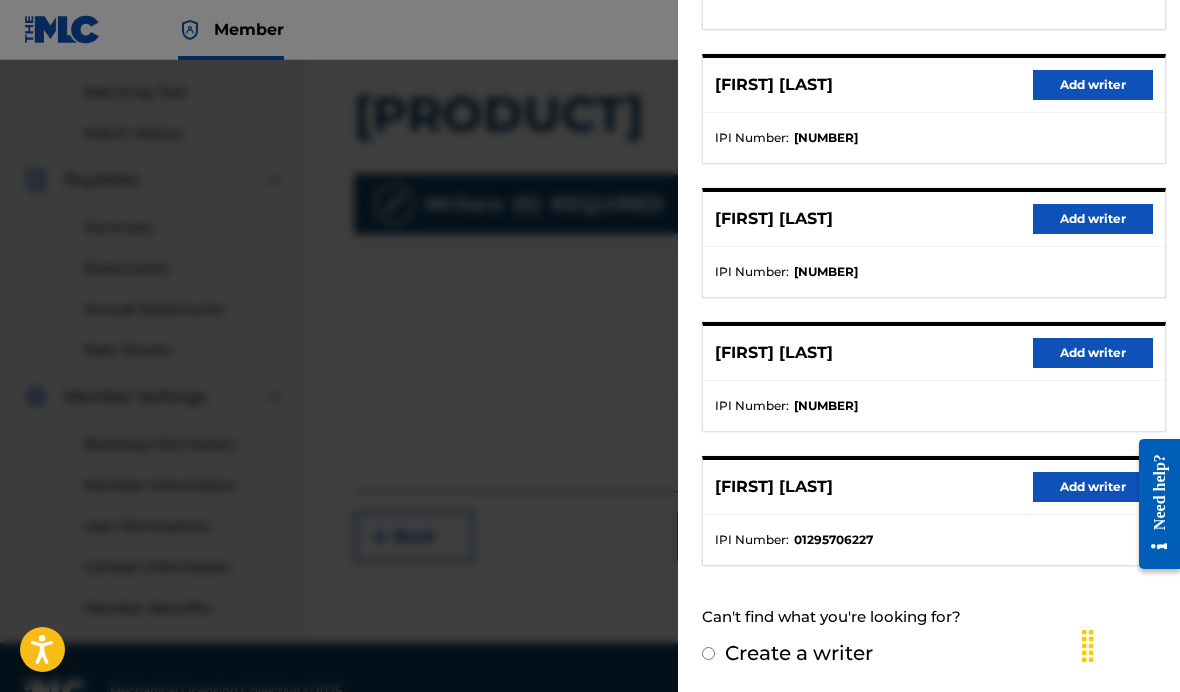 scroll, scrollTop: 349, scrollLeft: 0, axis: vertical 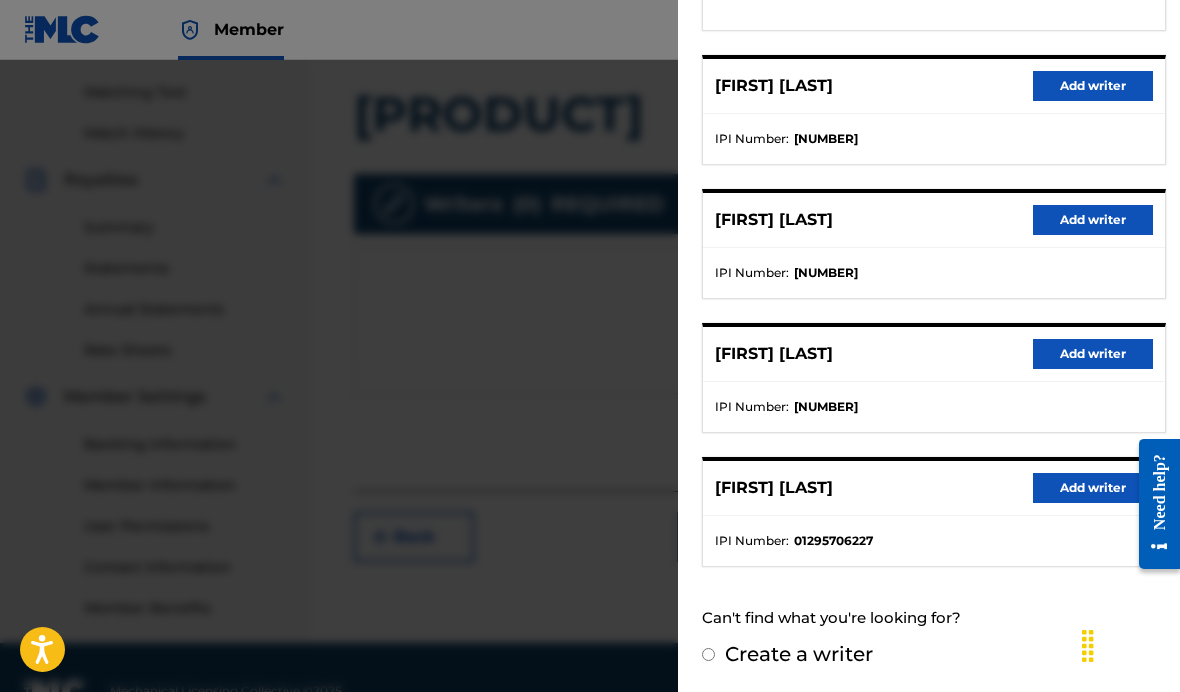click on "Add writer" at bounding box center (1093, 488) 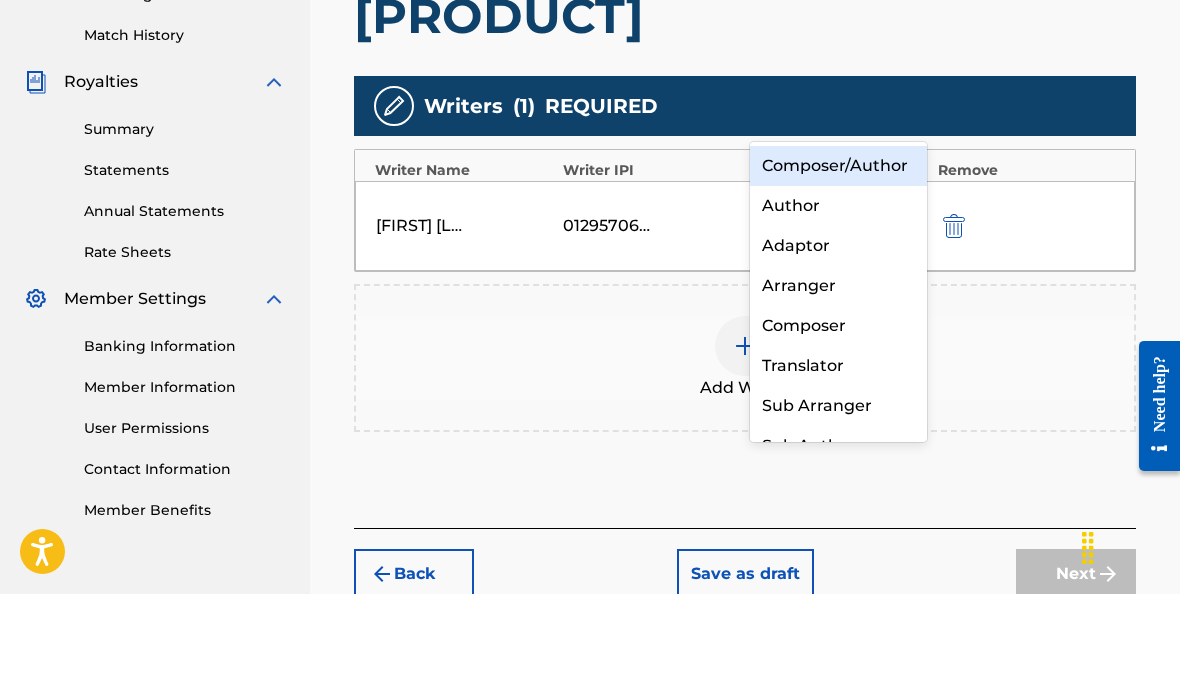 click on "Composer/Author" at bounding box center [838, 264] 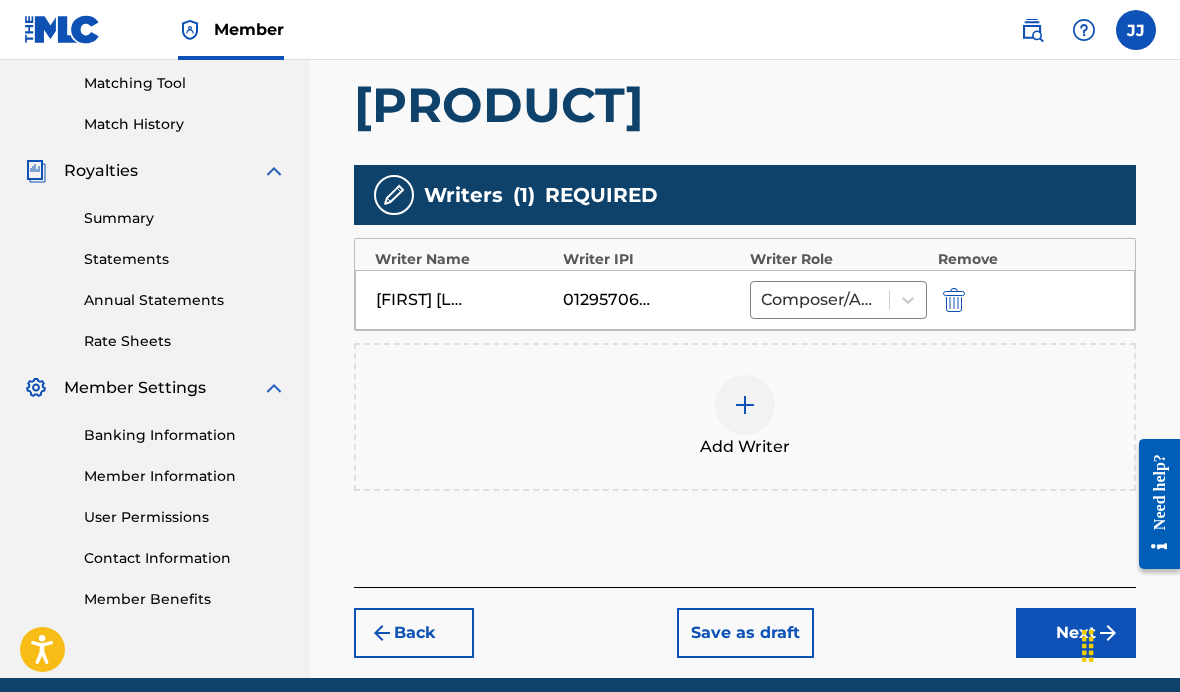 click on "Next" at bounding box center [1076, 633] 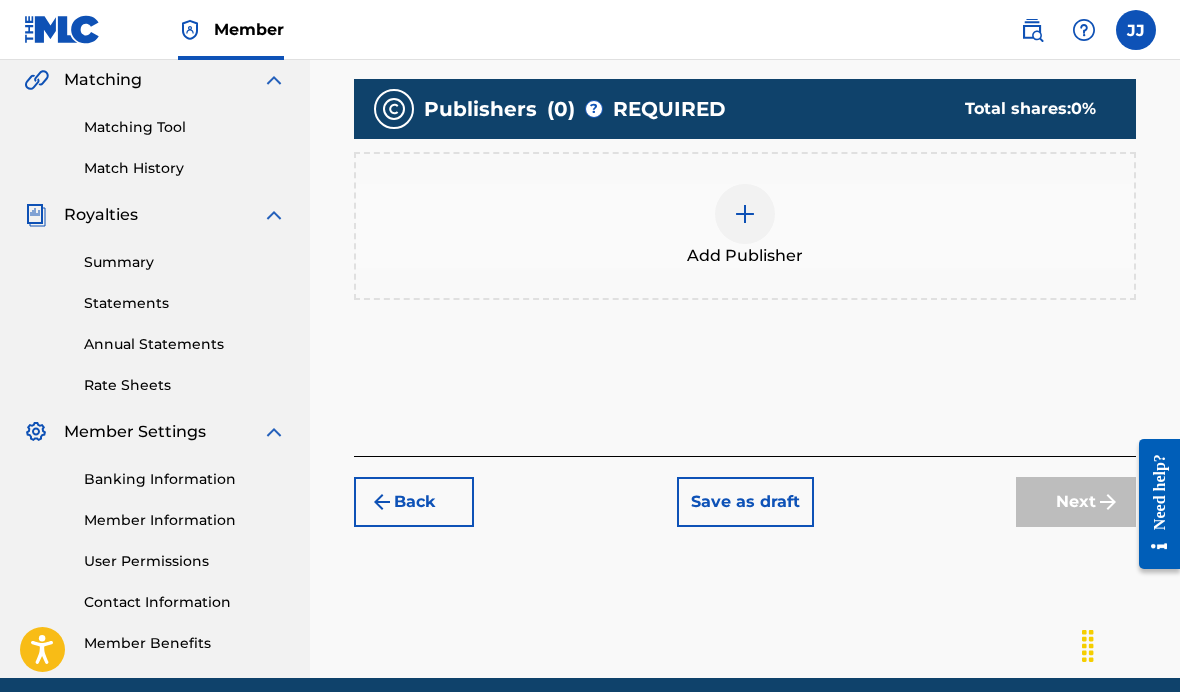 click at bounding box center (745, 214) 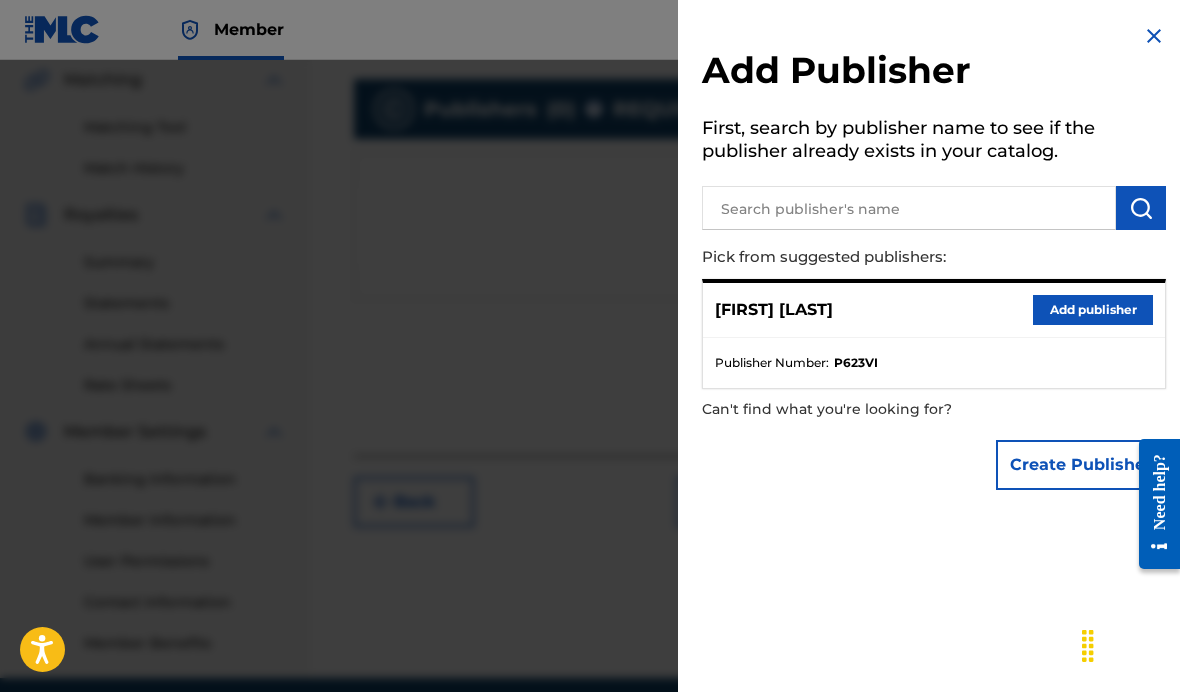 click on "Add publisher" at bounding box center (1093, 310) 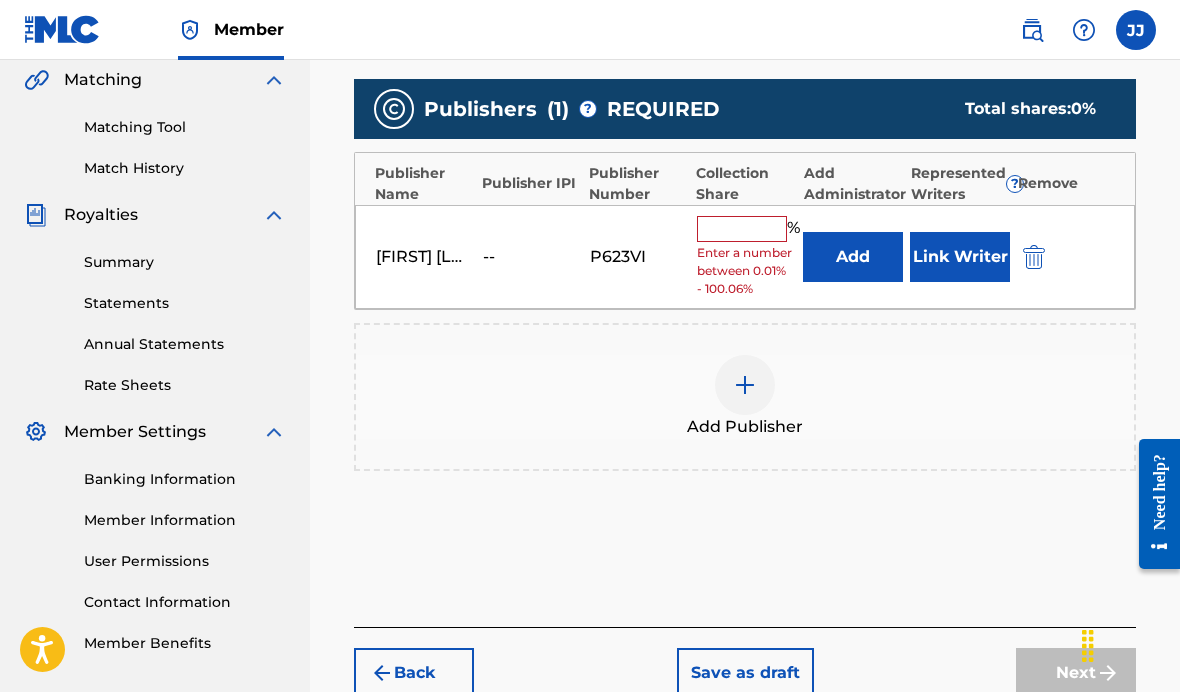 click at bounding box center (742, 229) 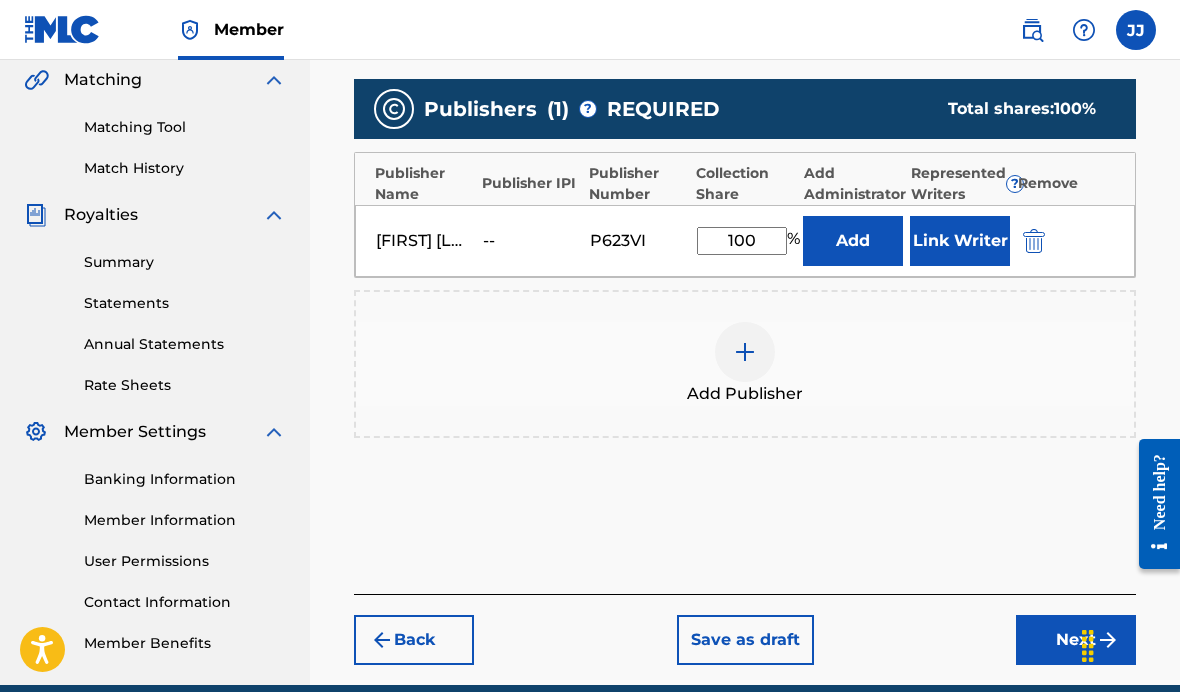 type on "100" 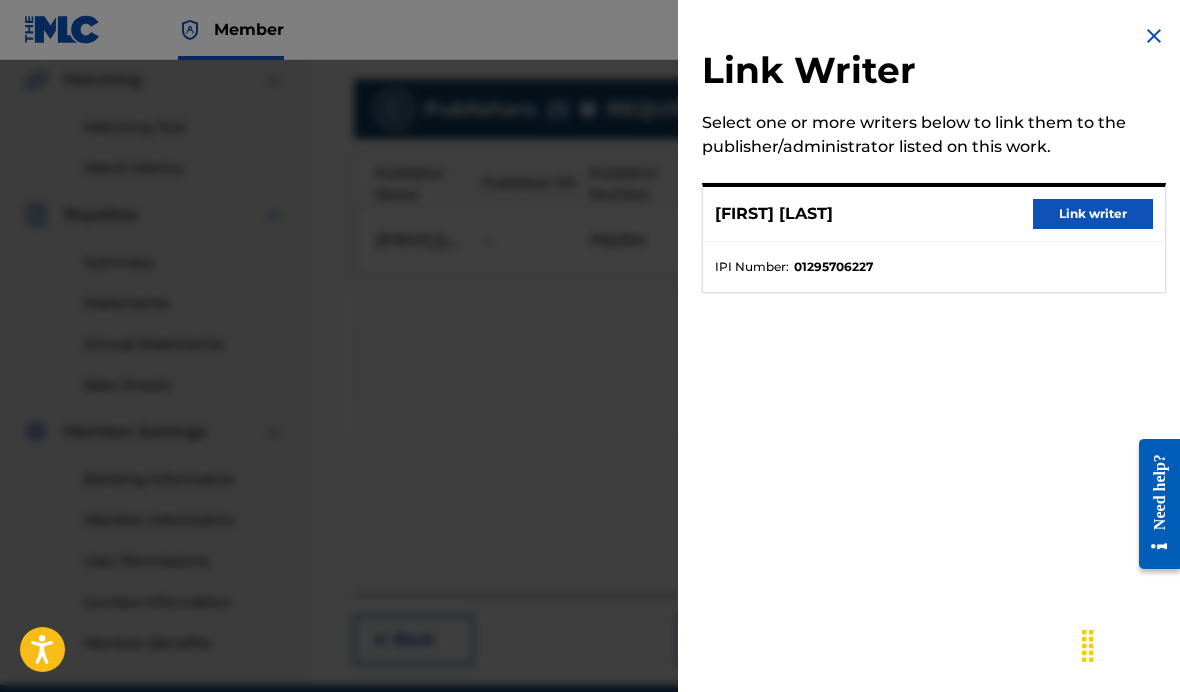 click on "Link writer" at bounding box center (1093, 214) 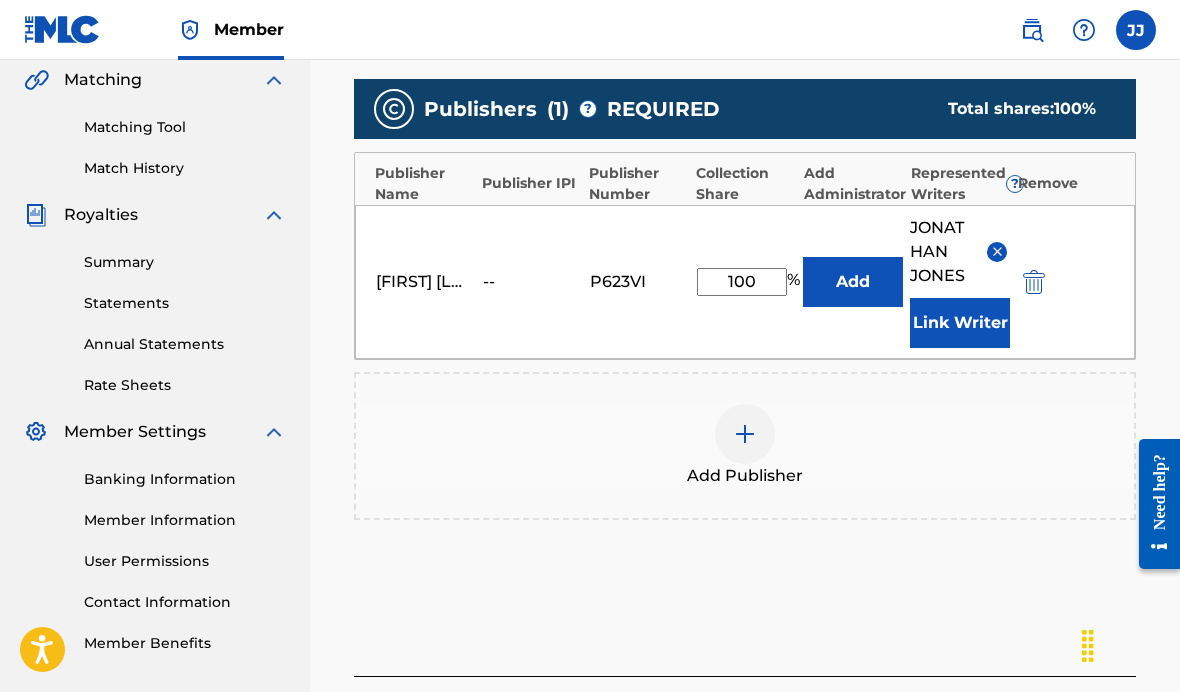click on "Next" at bounding box center (1076, 722) 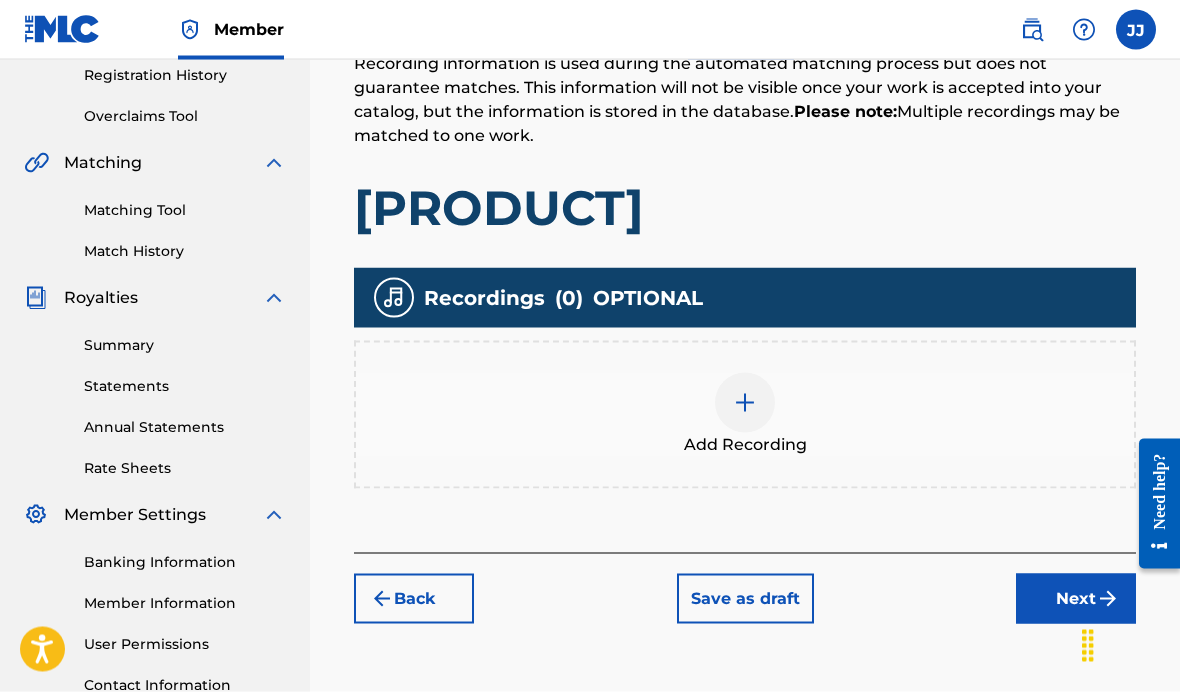 click at bounding box center (745, 403) 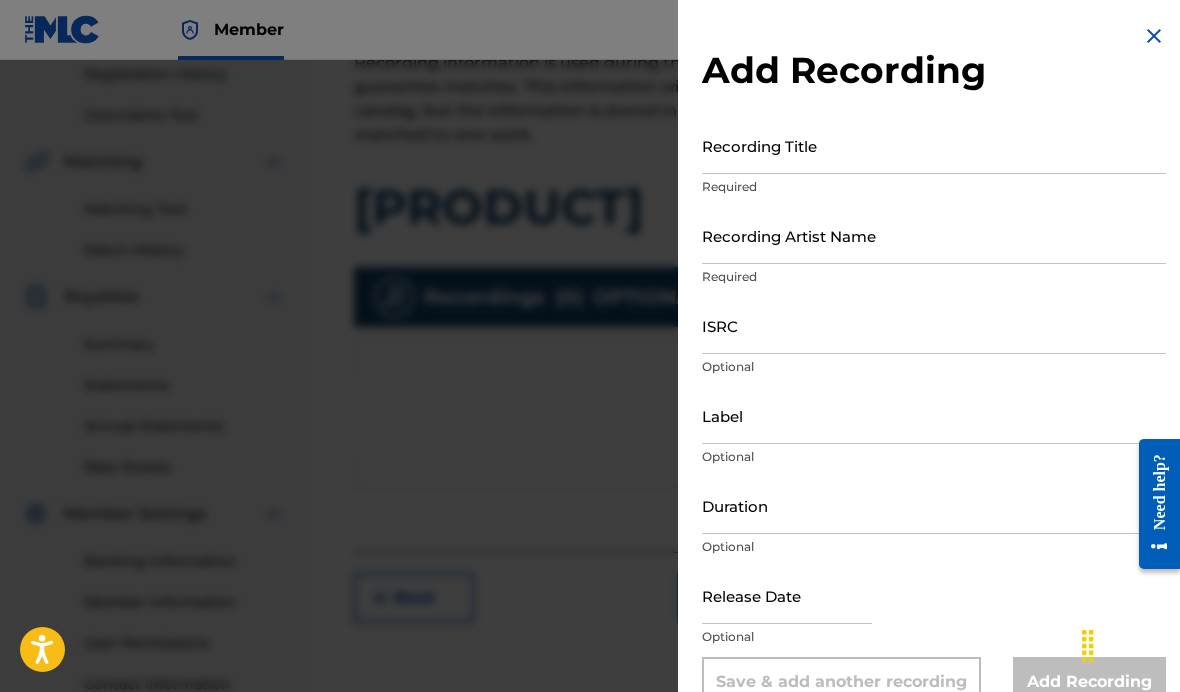 click on "Label" at bounding box center (934, 415) 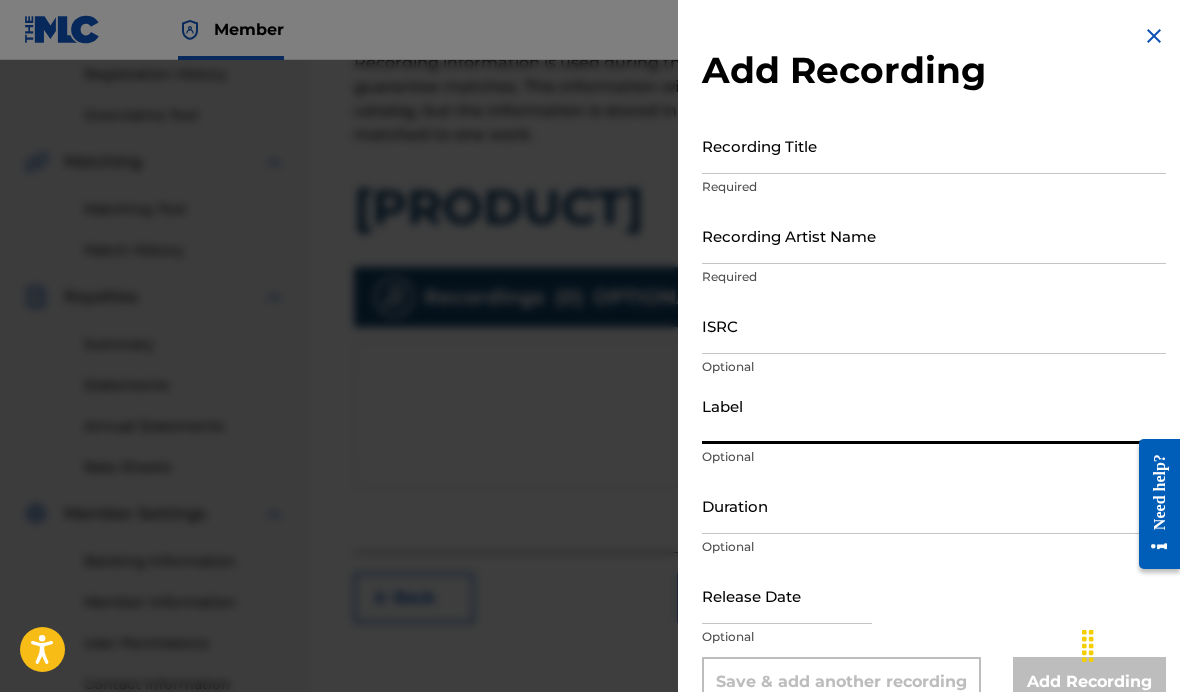 scroll, scrollTop: 383, scrollLeft: 0, axis: vertical 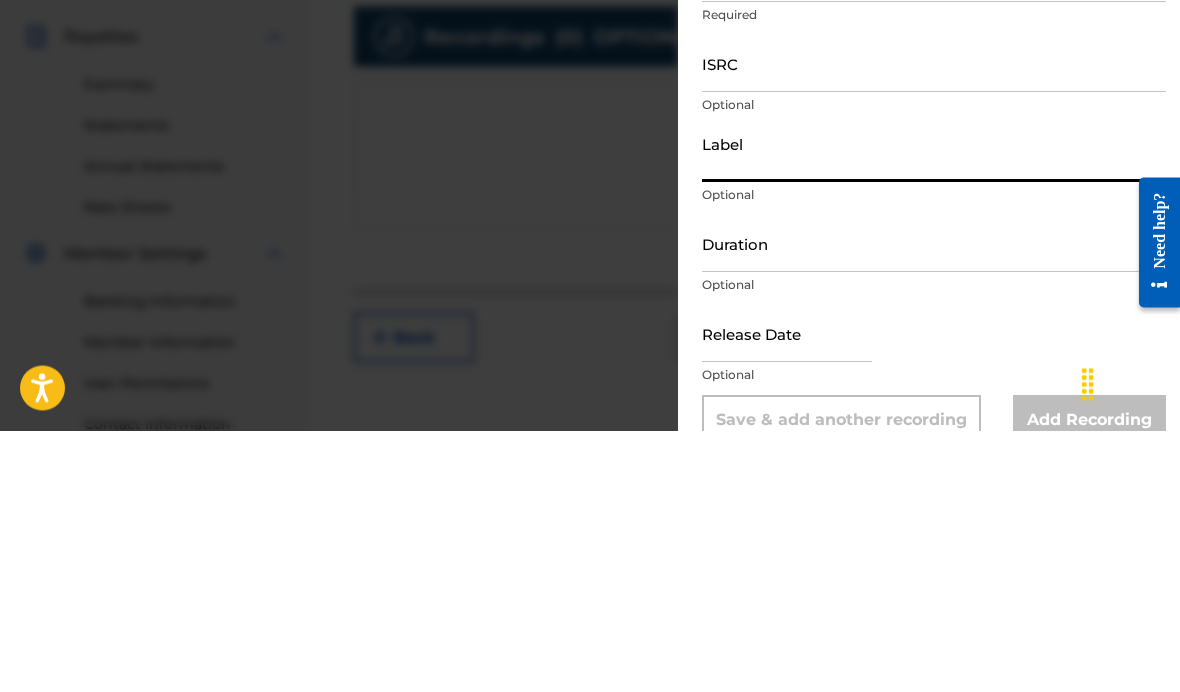 paste on "ALL IN ENTERTAINMENTLLC / 86 AMERICA / EMPIRE" 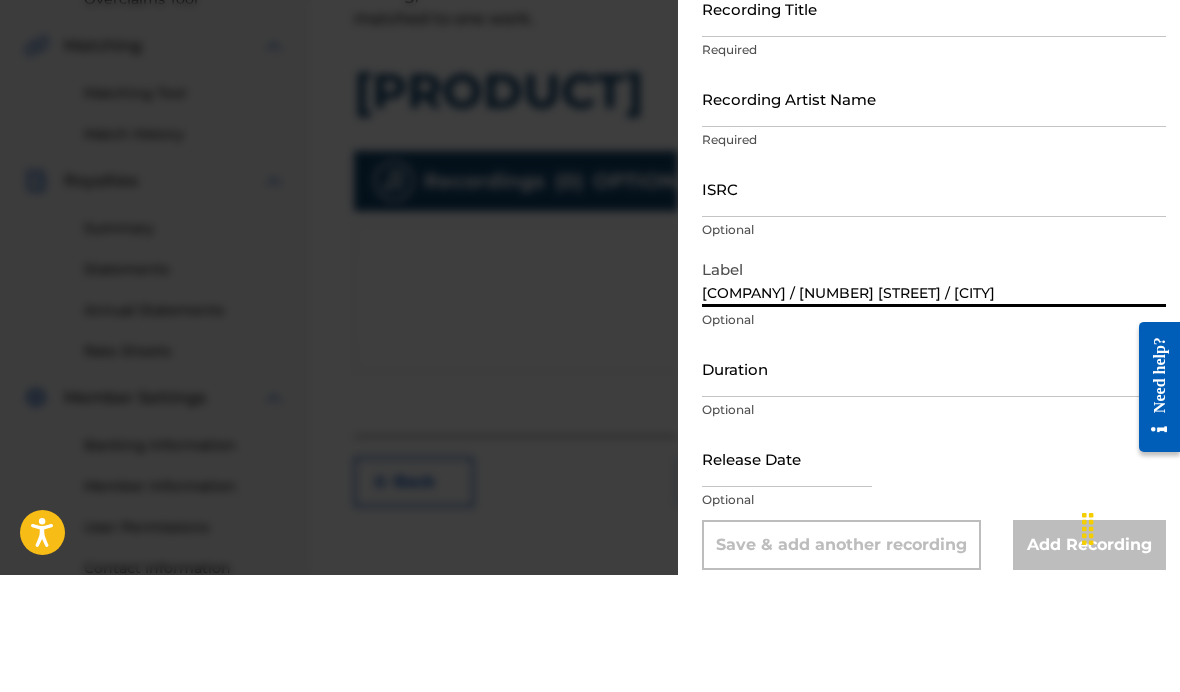 scroll, scrollTop: 21, scrollLeft: 0, axis: vertical 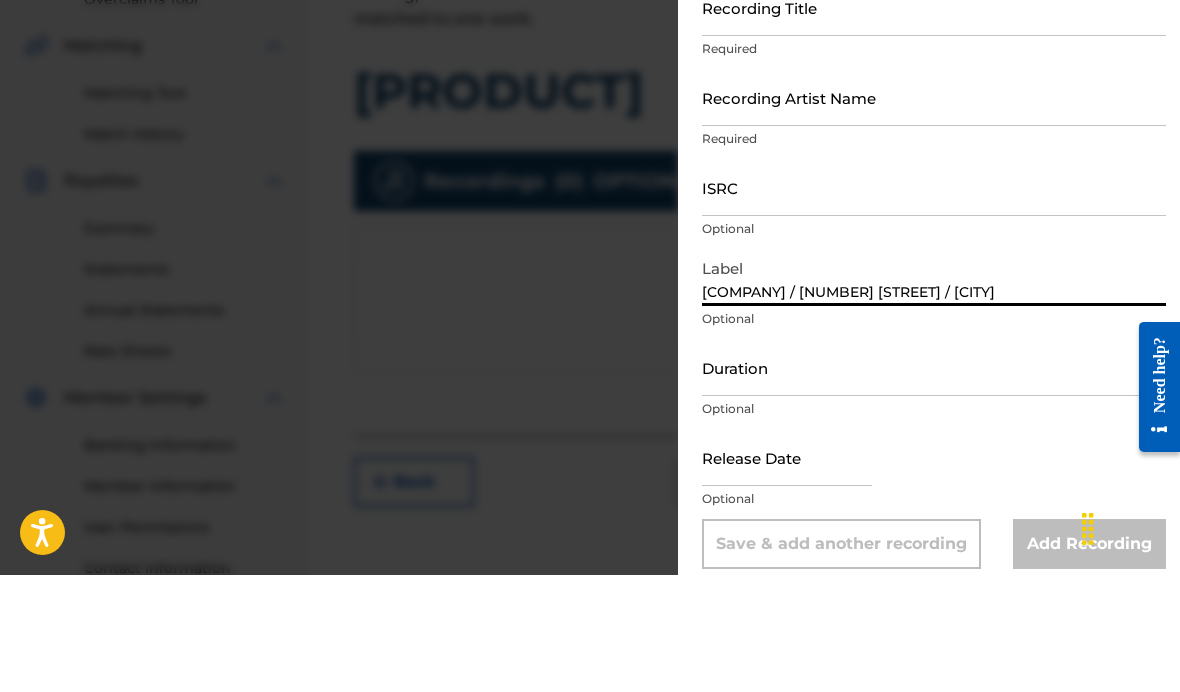 type on "ALL IN ENTERTAINMENTLLC / 86 AMERICA / EMPIRE" 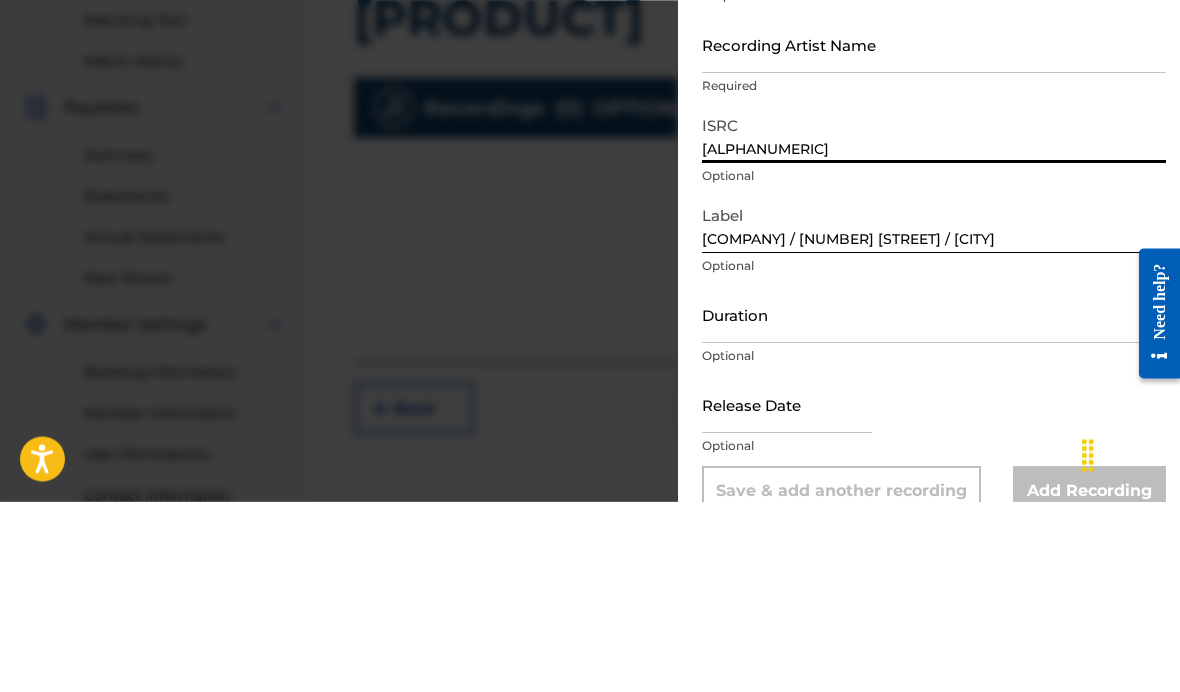 scroll, scrollTop: 0, scrollLeft: 0, axis: both 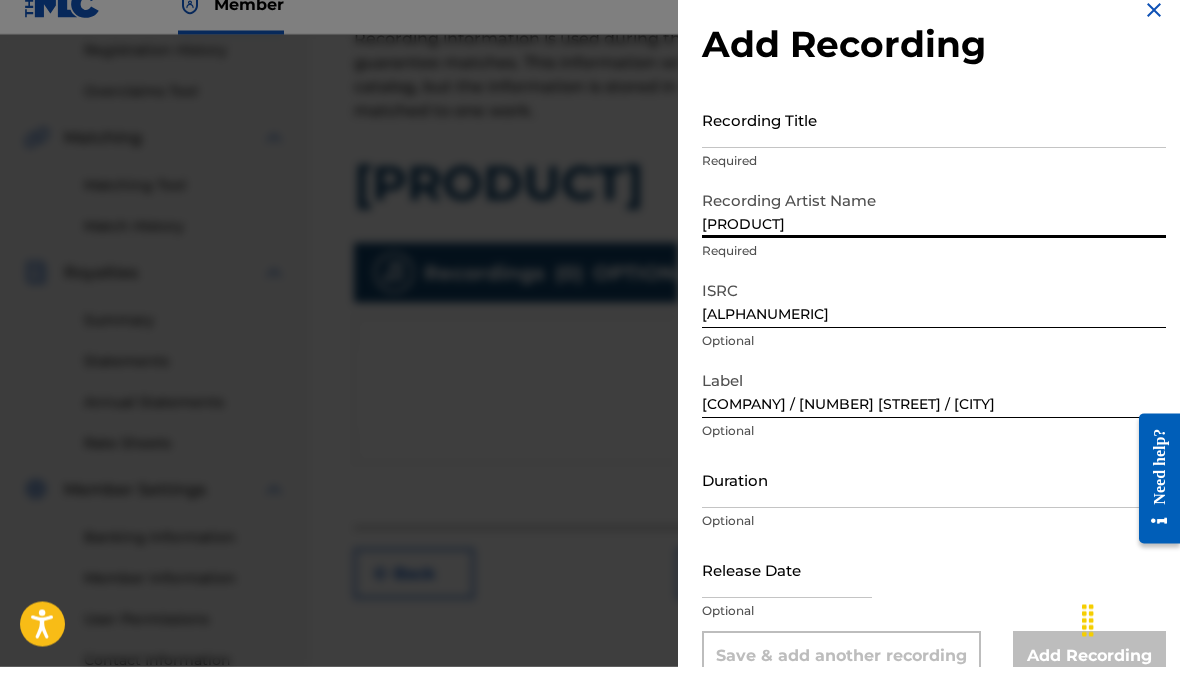 type on "Lightshow" 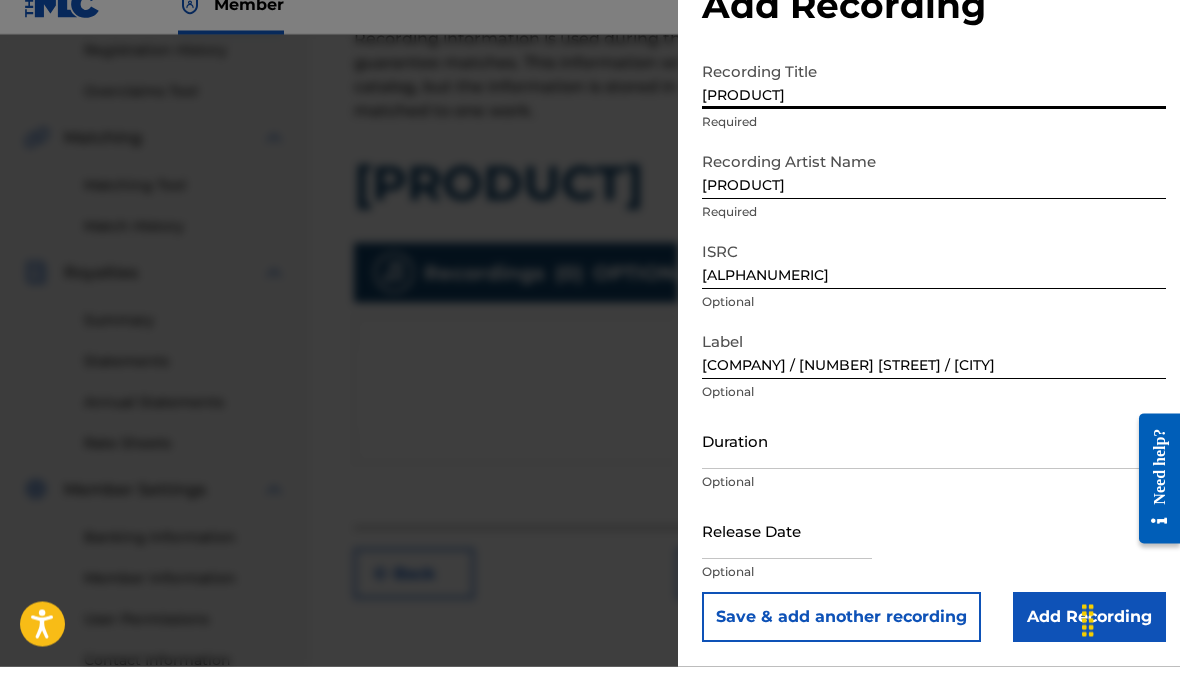 scroll, scrollTop: 39, scrollLeft: 0, axis: vertical 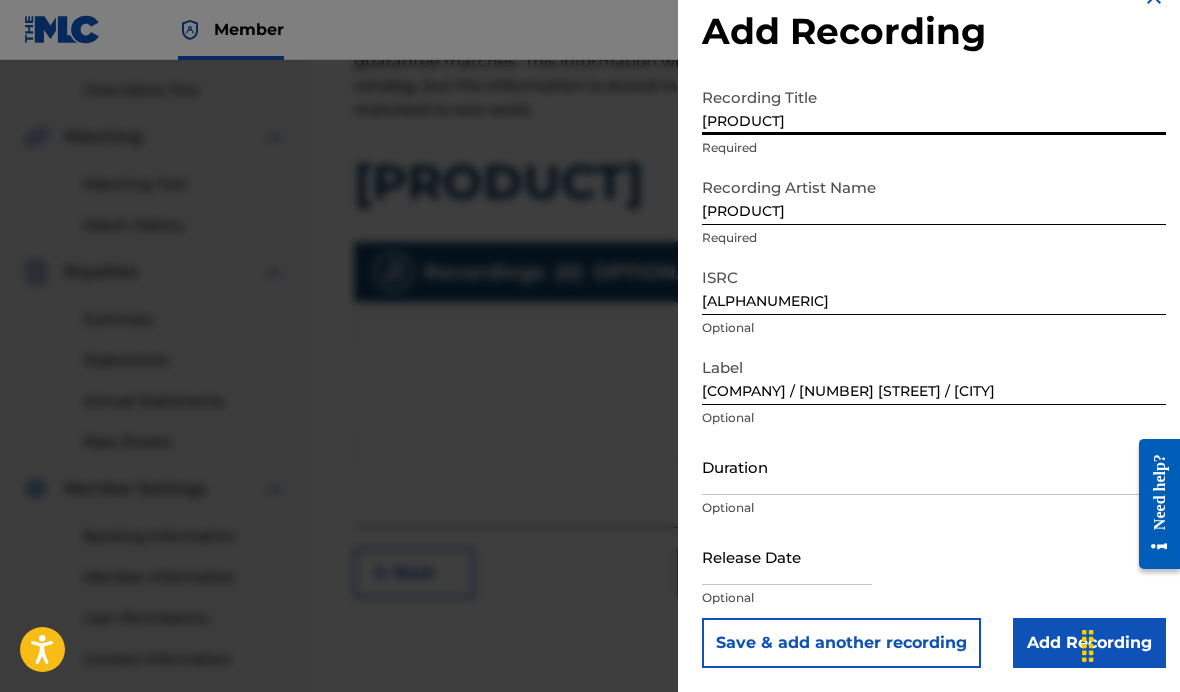 type on "Ice cold" 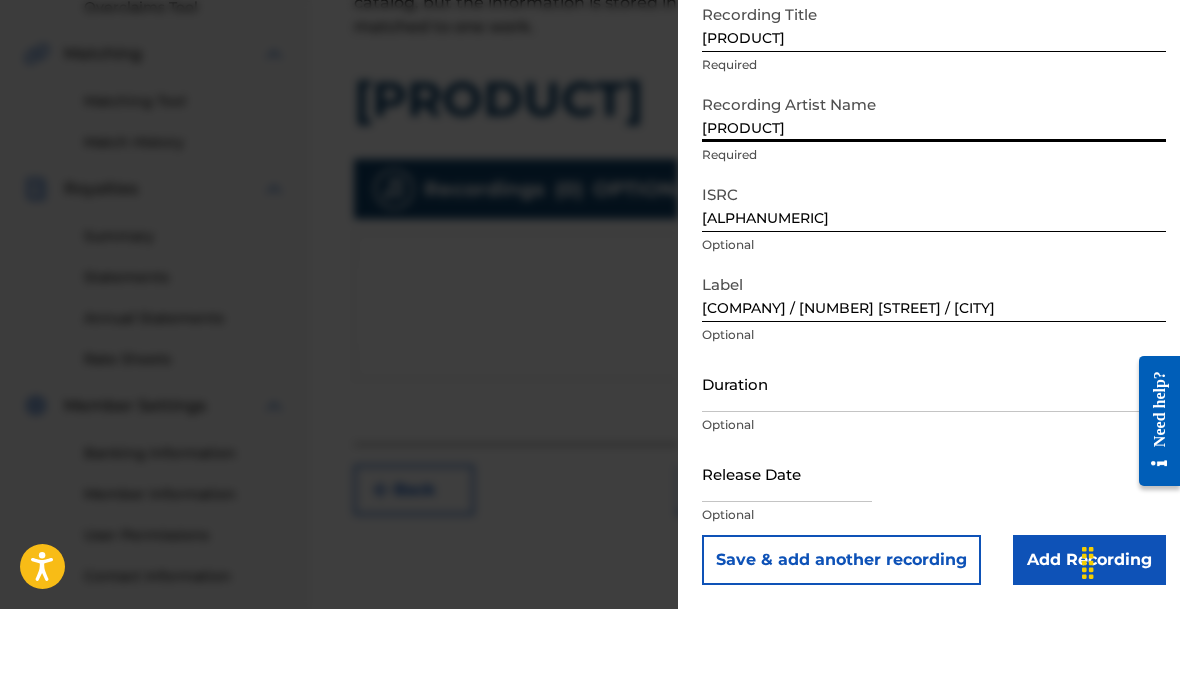 scroll, scrollTop: 492, scrollLeft: 0, axis: vertical 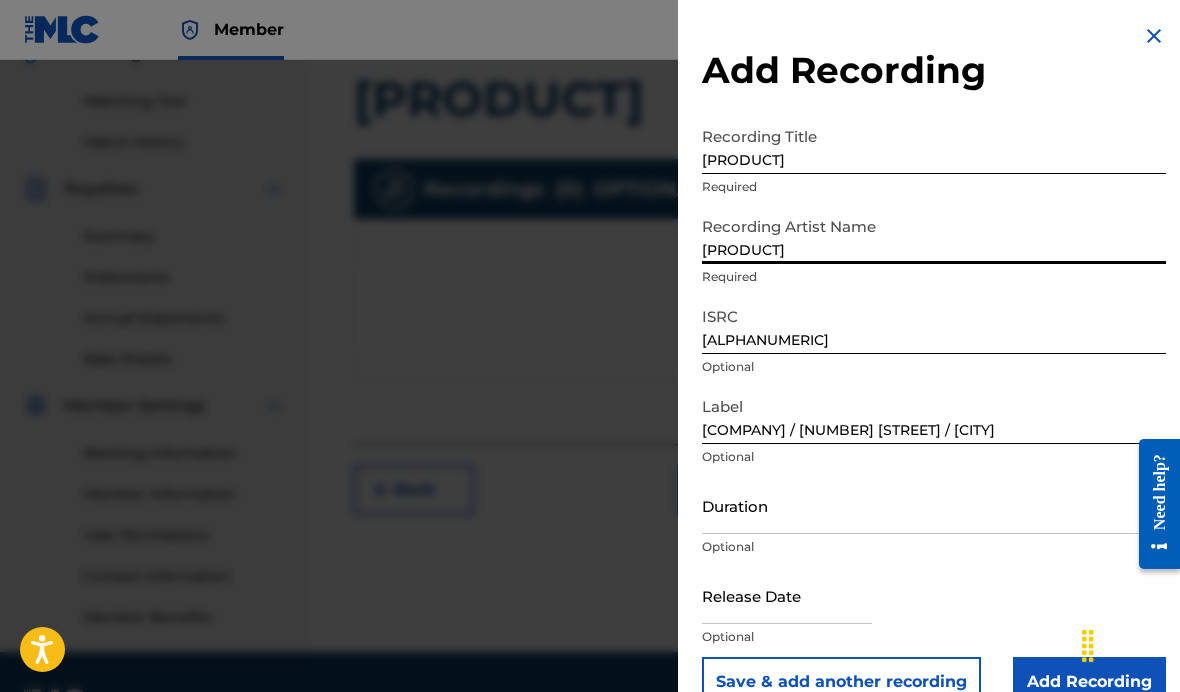 click on "Duration" at bounding box center [934, 505] 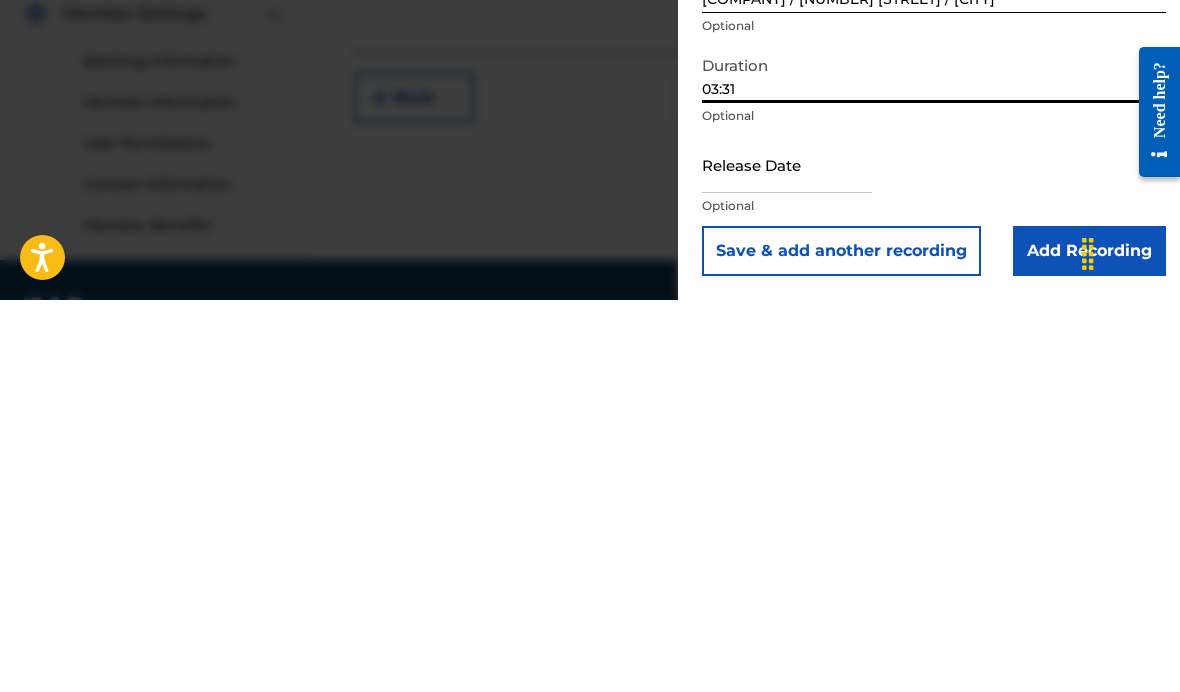 scroll, scrollTop: 39, scrollLeft: 0, axis: vertical 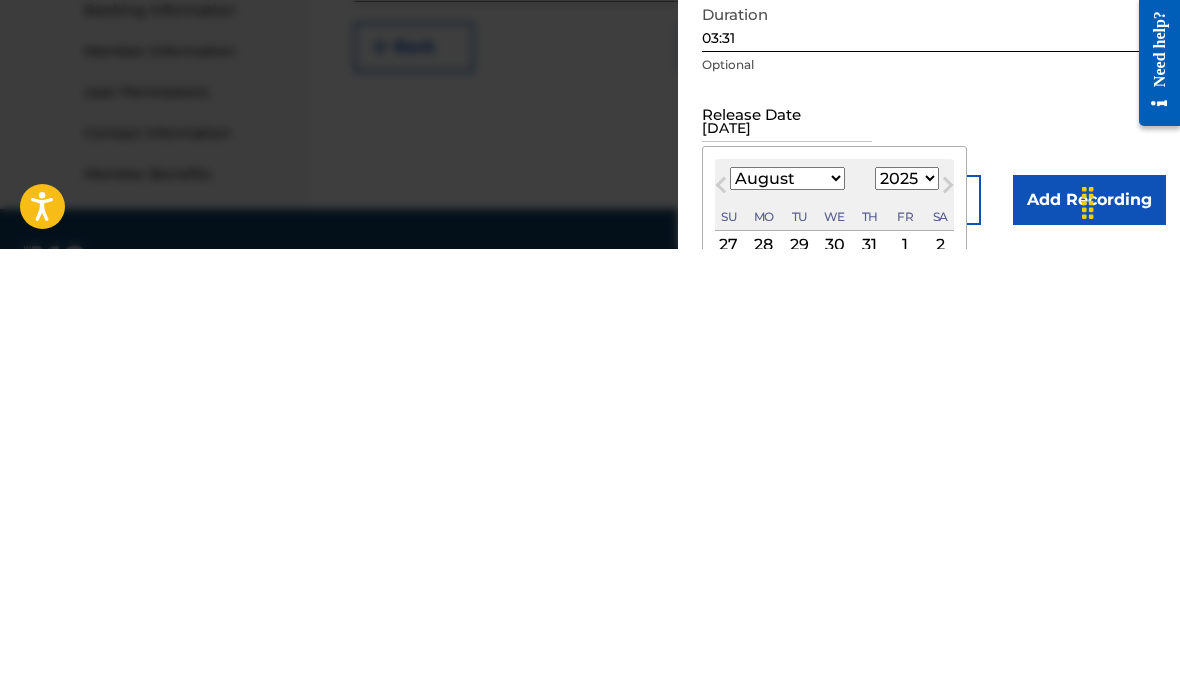 type on "11/02/2017" 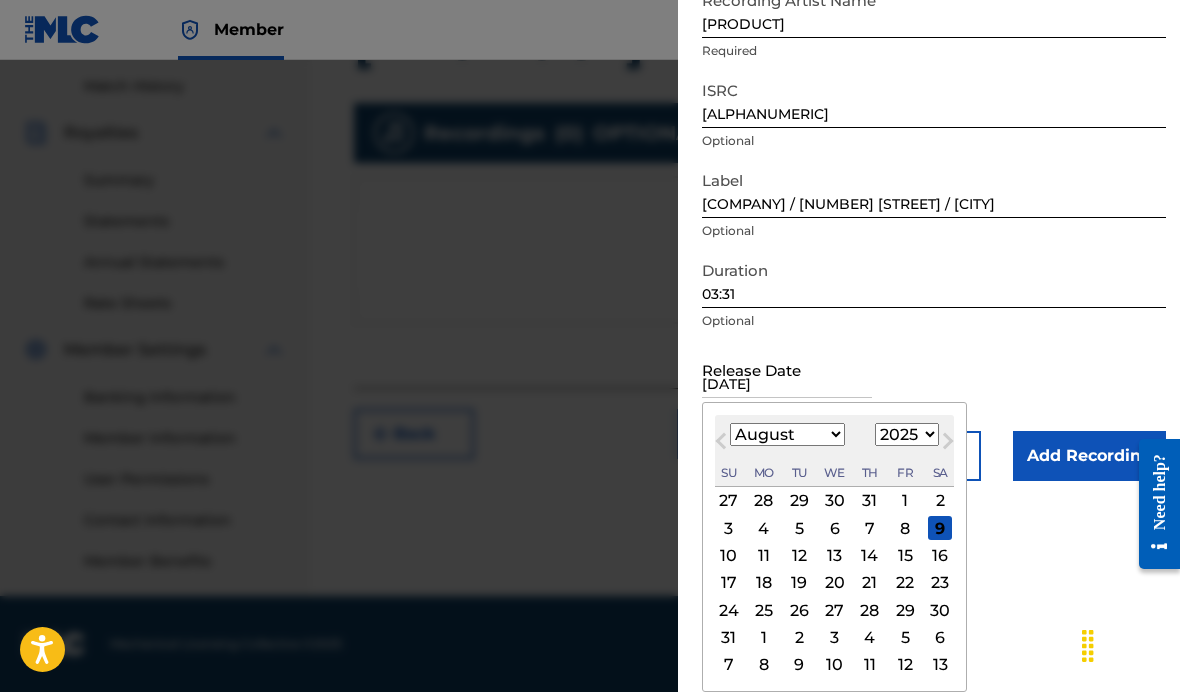 scroll, scrollTop: 231, scrollLeft: 0, axis: vertical 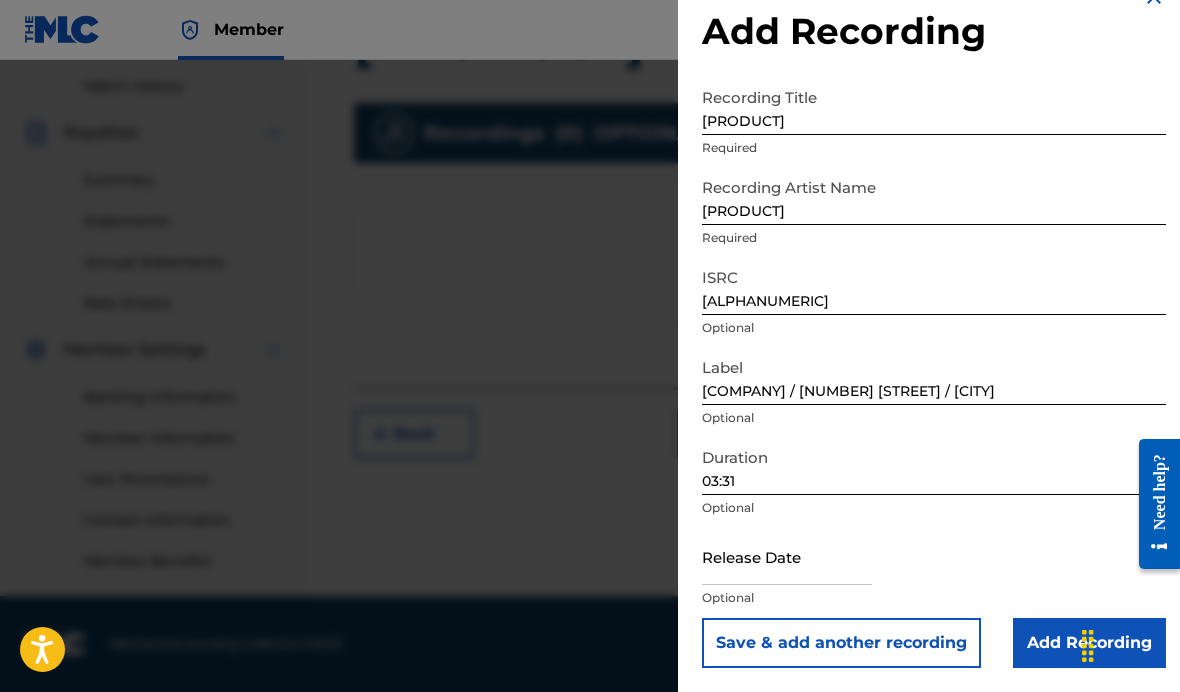 click at bounding box center (787, 556) 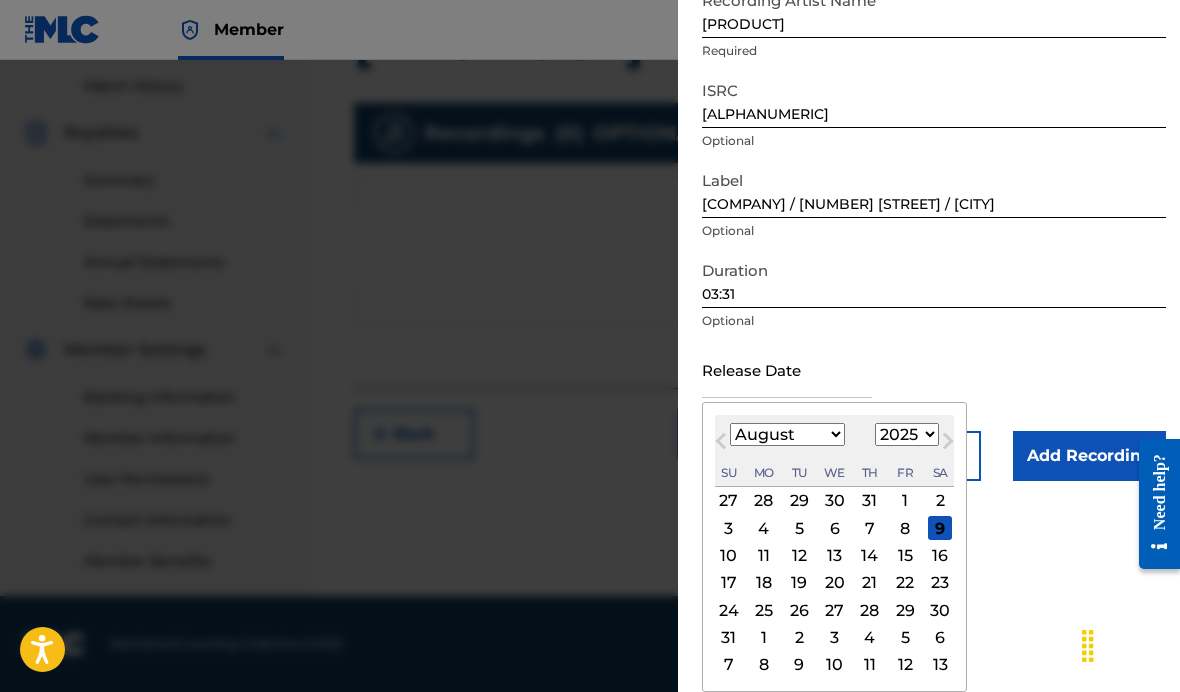 scroll, scrollTop: 231, scrollLeft: 0, axis: vertical 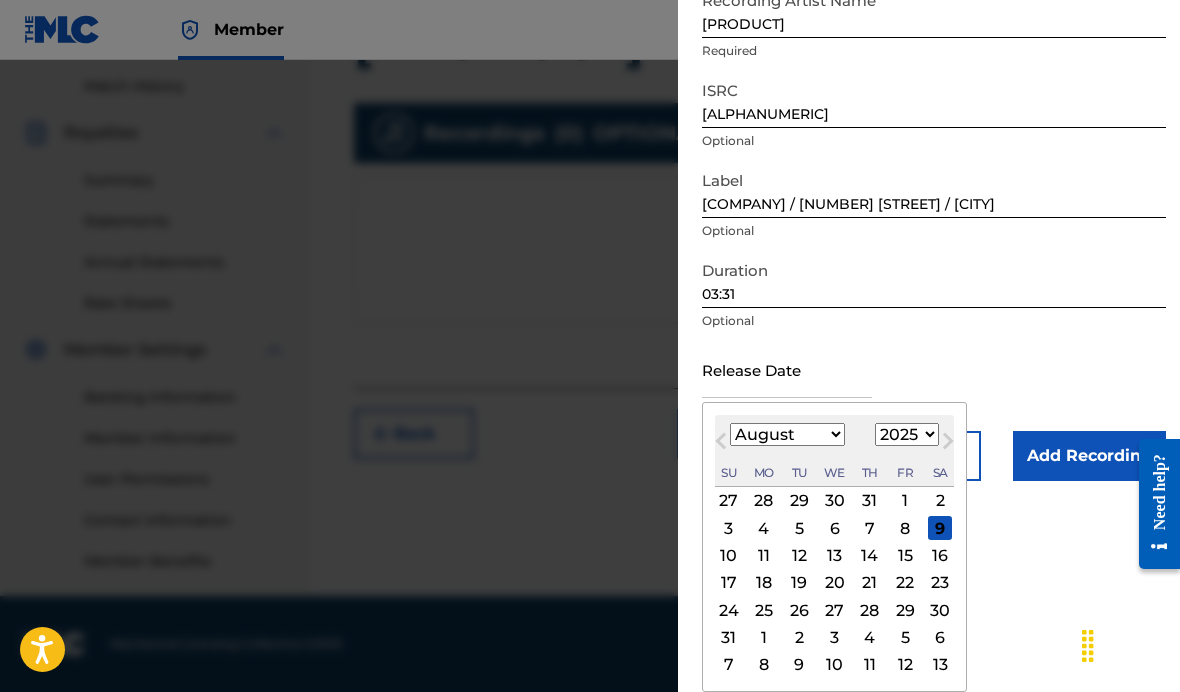 click on "January February March April May June July August September October November December" at bounding box center [787, 434] 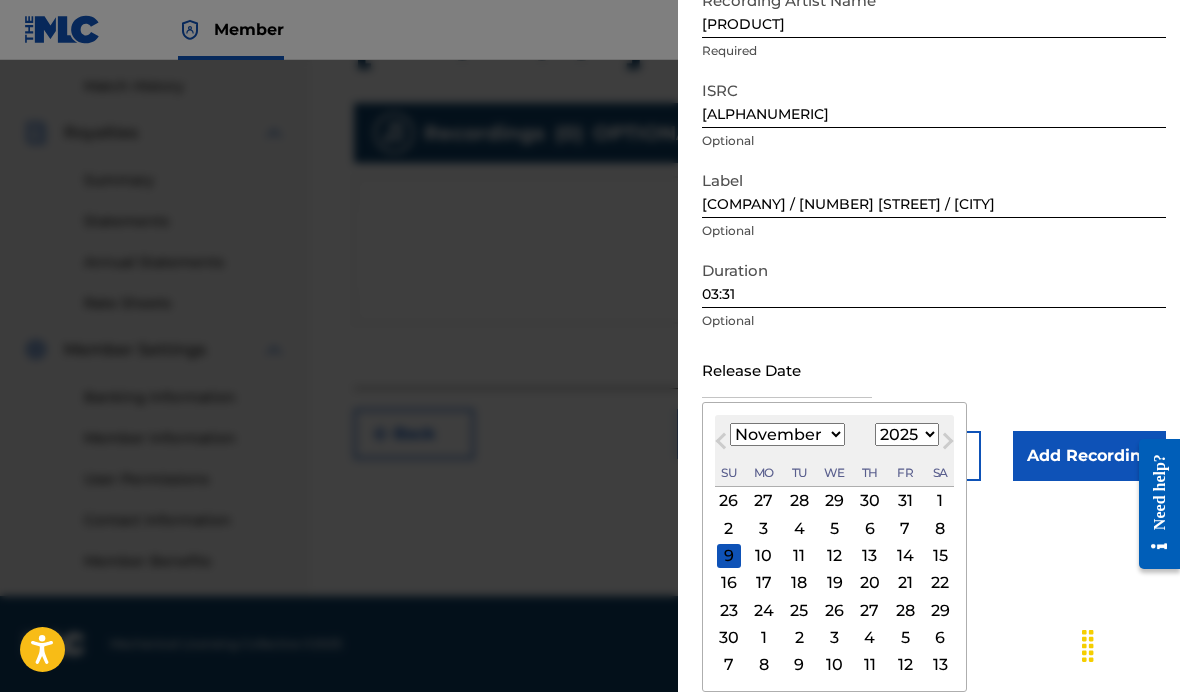 click on "2" at bounding box center [729, 528] 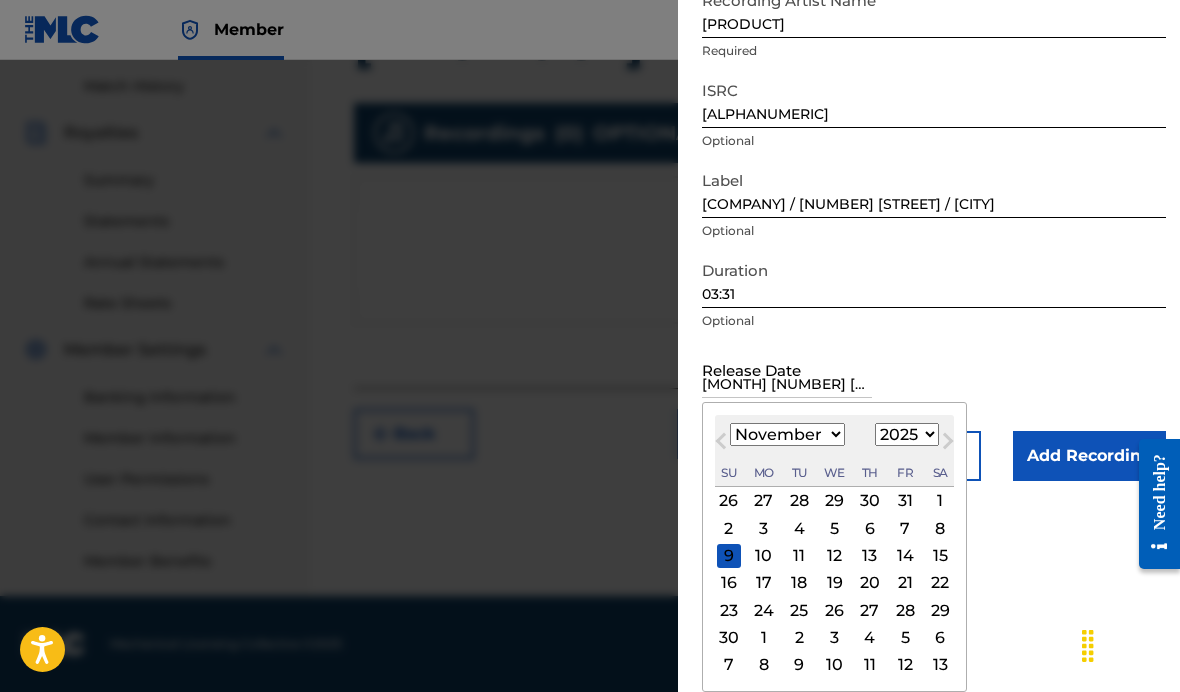 scroll, scrollTop: 39, scrollLeft: 0, axis: vertical 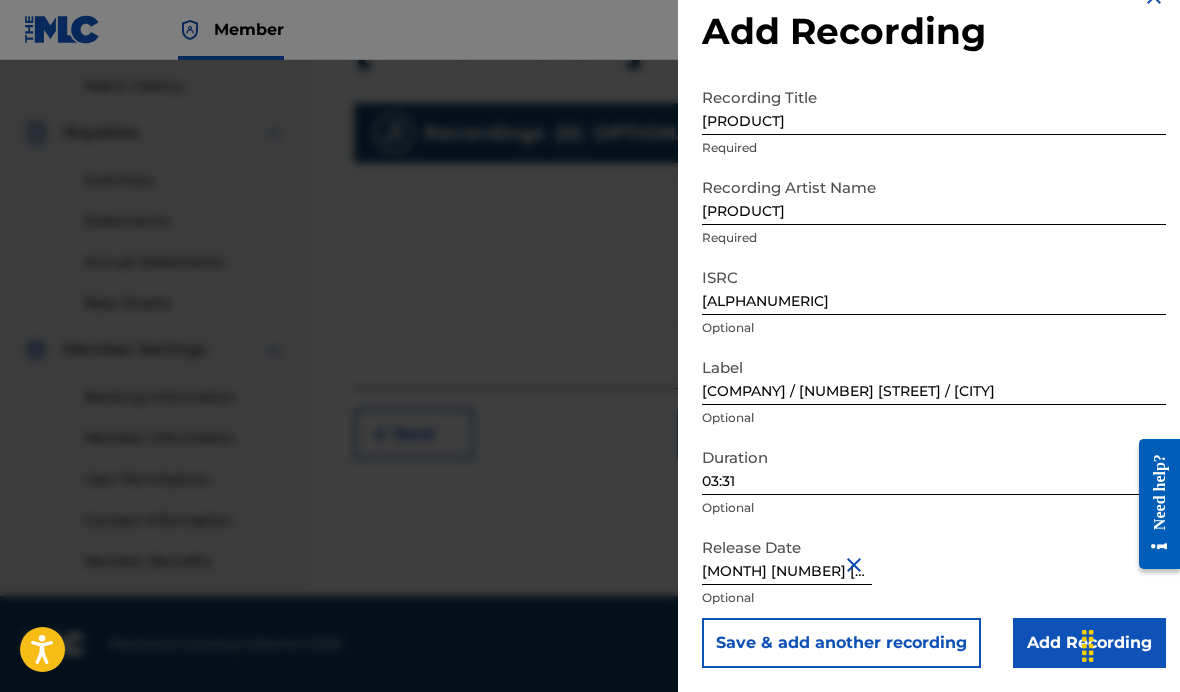 click on "November 2 2025" at bounding box center [787, 556] 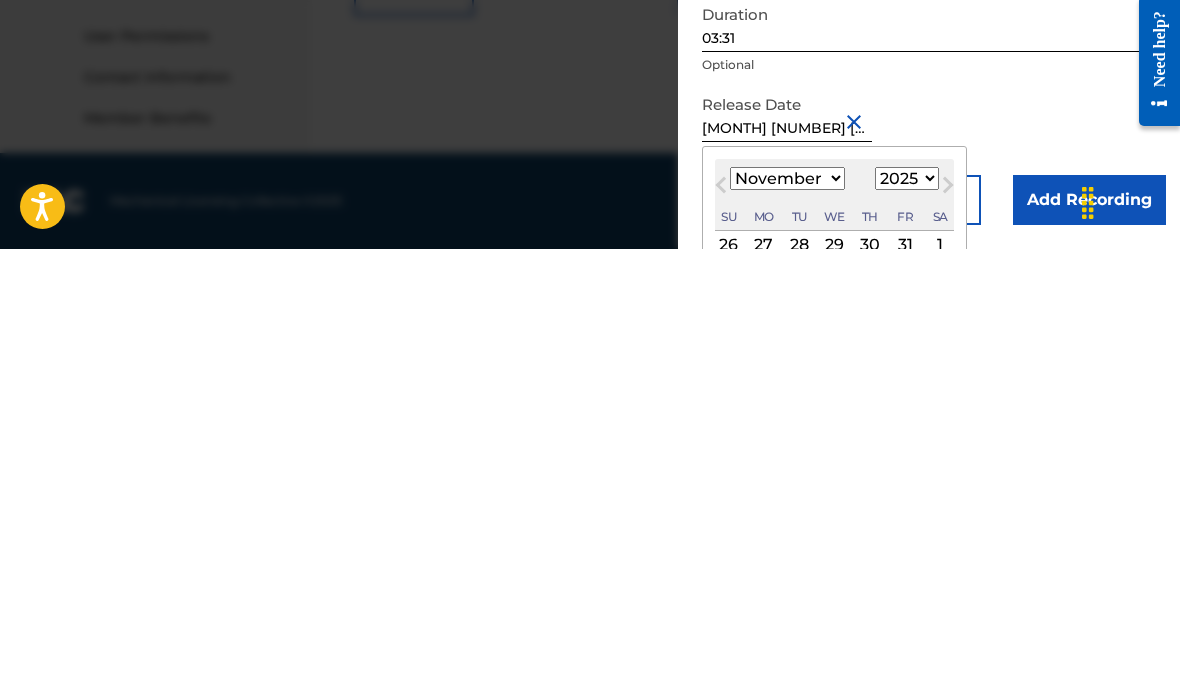 click on "1899 1900 1901 1902 1903 1904 1905 1906 1907 1908 1909 1910 1911 1912 1913 1914 1915 1916 1917 1918 1919 1920 1921 1922 1923 1924 1925 1926 1927 1928 1929 1930 1931 1932 1933 1934 1935 1936 1937 1938 1939 1940 1941 1942 1943 1944 1945 1946 1947 1948 1949 1950 1951 1952 1953 1954 1955 1956 1957 1958 1959 1960 1961 1962 1963 1964 1965 1966 1967 1968 1969 1970 1971 1972 1973 1974 1975 1976 1977 1978 1979 1980 1981 1982 1983 1984 1985 1986 1987 1988 1989 1990 1991 1992 1993 1994 1995 1996 1997 1998 1999 2000 2001 2002 2003 2004 2005 2006 2007 2008 2009 2010 2011 2012 2013 2014 2015 2016 2017 2018 2019 2020 2021 2022 2023 2024 2025 2026 2027 2028 2029 2030 2031 2032 2033 2034 2035 2036 2037 2038 2039 2040 2041 2042 2043 2044 2045 2046 2047 2048 2049 2050 2051 2052 2053 2054 2055 2056 2057 2058 2059 2060 2061 2062 2063 2064 2065 2066 2067 2068 2069 2070 2071 2072 2073 2074 2075 2076 2077 2078 2079 2080 2081 2082 2083 2084 2085 2086 2087 2088 2089 2090 2091 2092 2093 2094 2095 2096 2097 2098 2099 2100" at bounding box center (907, 621) 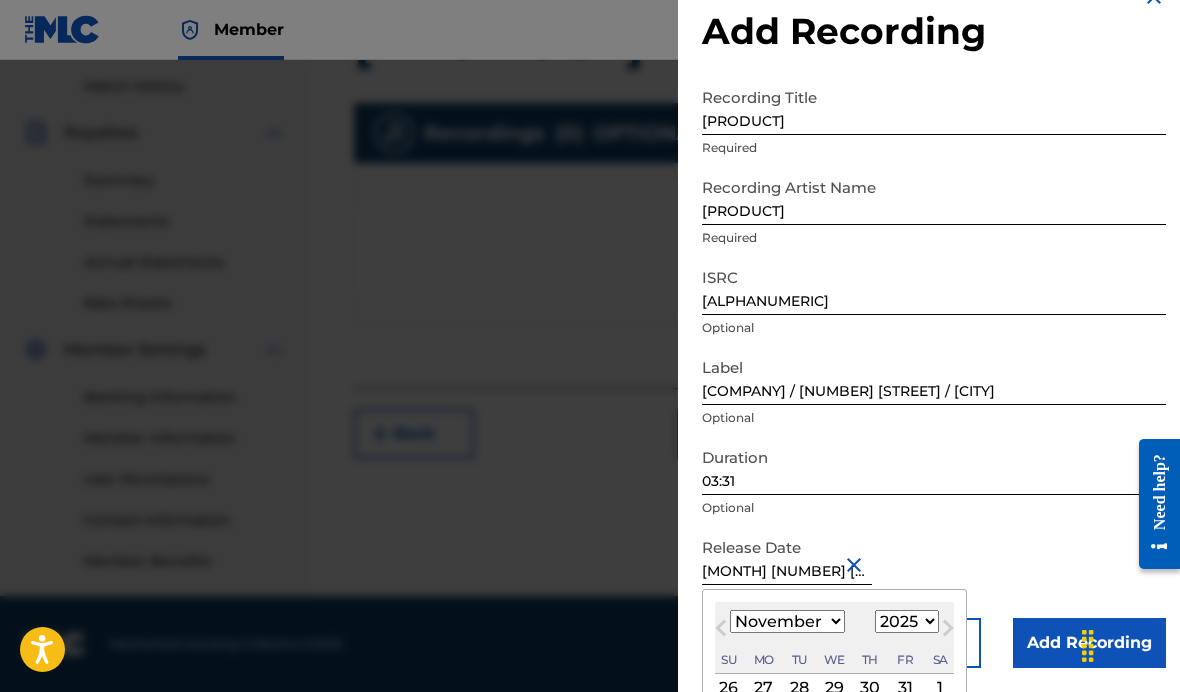 click on "1899 1900 1901 1902 1903 1904 1905 1906 1907 1908 1909 1910 1911 1912 1913 1914 1915 1916 1917 1918 1919 1920 1921 1922 1923 1924 1925 1926 1927 1928 1929 1930 1931 1932 1933 1934 1935 1936 1937 1938 1939 1940 1941 1942 1943 1944 1945 1946 1947 1948 1949 1950 1951 1952 1953 1954 1955 1956 1957 1958 1959 1960 1961 1962 1963 1964 1965 1966 1967 1968 1969 1970 1971 1972 1973 1974 1975 1976 1977 1978 1979 1980 1981 1982 1983 1984 1985 1986 1987 1988 1989 1990 1991 1992 1993 1994 1995 1996 1997 1998 1999 2000 2001 2002 2003 2004 2005 2006 2007 2008 2009 2010 2011 2012 2013 2014 2015 2016 2017 2018 2019 2020 2021 2022 2023 2024 2025 2026 2027 2028 2029 2030 2031 2032 2033 2034 2035 2036 2037 2038 2039 2040 2041 2042 2043 2044 2045 2046 2047 2048 2049 2050 2051 2052 2053 2054 2055 2056 2057 2058 2059 2060 2061 2062 2063 2064 2065 2066 2067 2068 2069 2070 2071 2072 2073 2074 2075 2076 2077 2078 2079 2080 2081 2082 2083 2084 2085 2086 2087 2088 2089 2090 2091 2092 2093 2094 2095 2096 2097 2098 2099 2100" at bounding box center [907, 621] 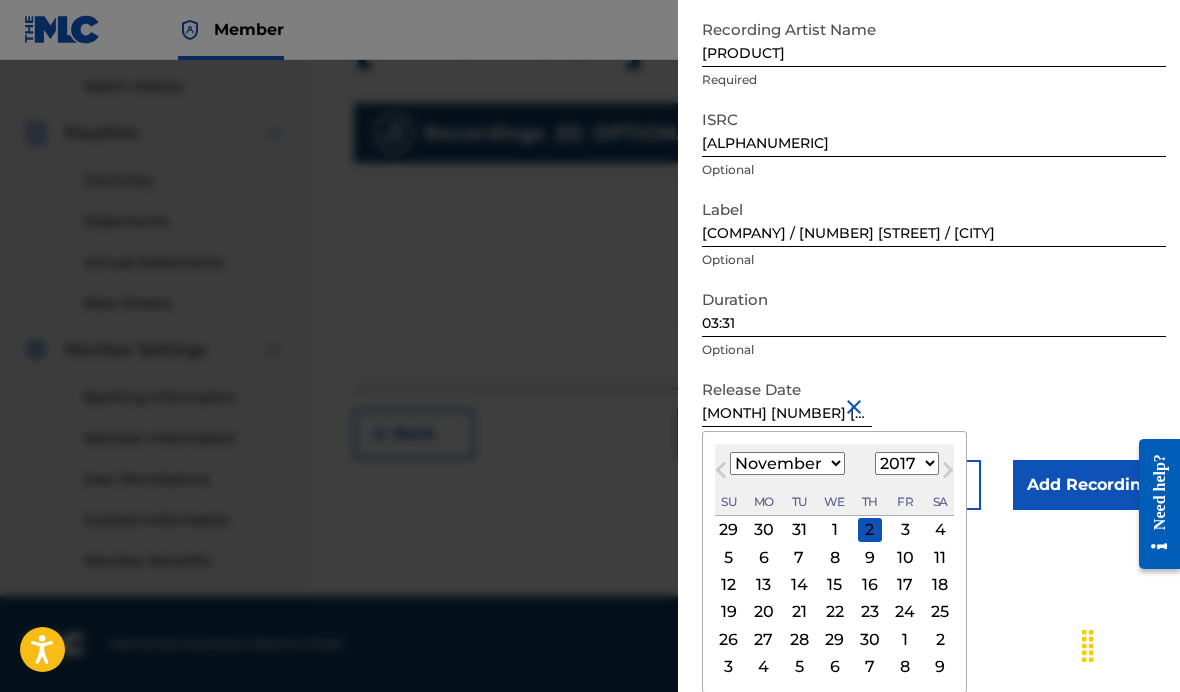 scroll, scrollTop: 195, scrollLeft: 0, axis: vertical 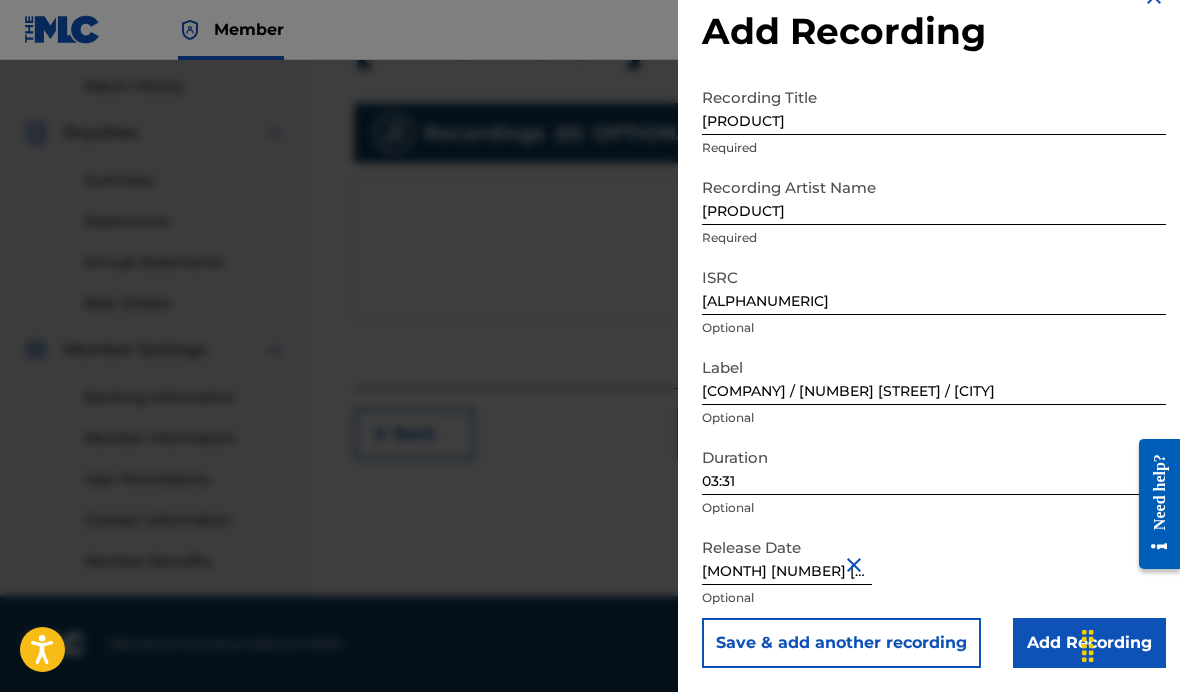 click on "November 2 2025" at bounding box center [787, 556] 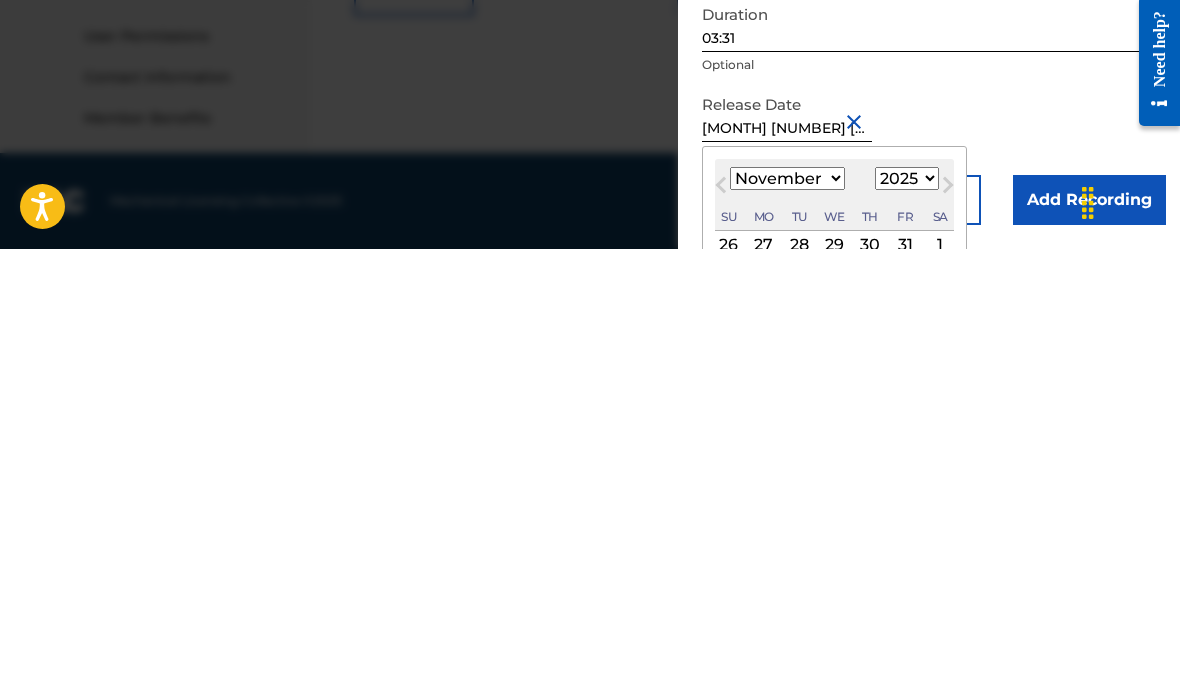 click on "November 2 2025" at bounding box center (787, 556) 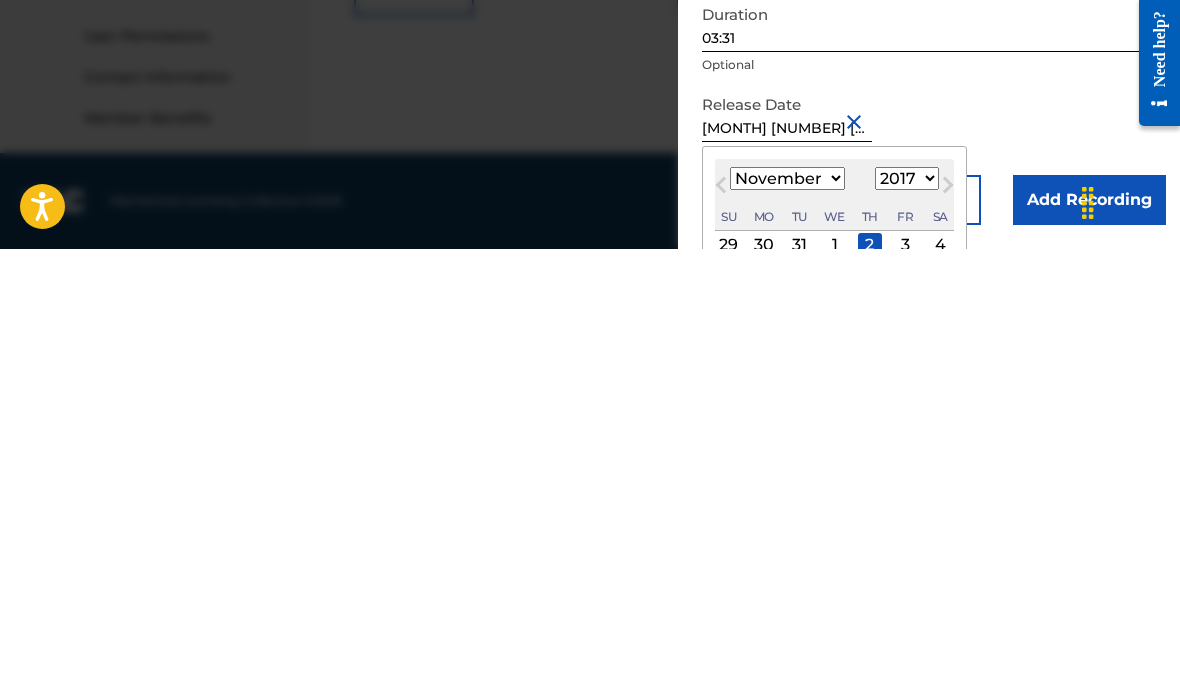 type on "November 2 2017" 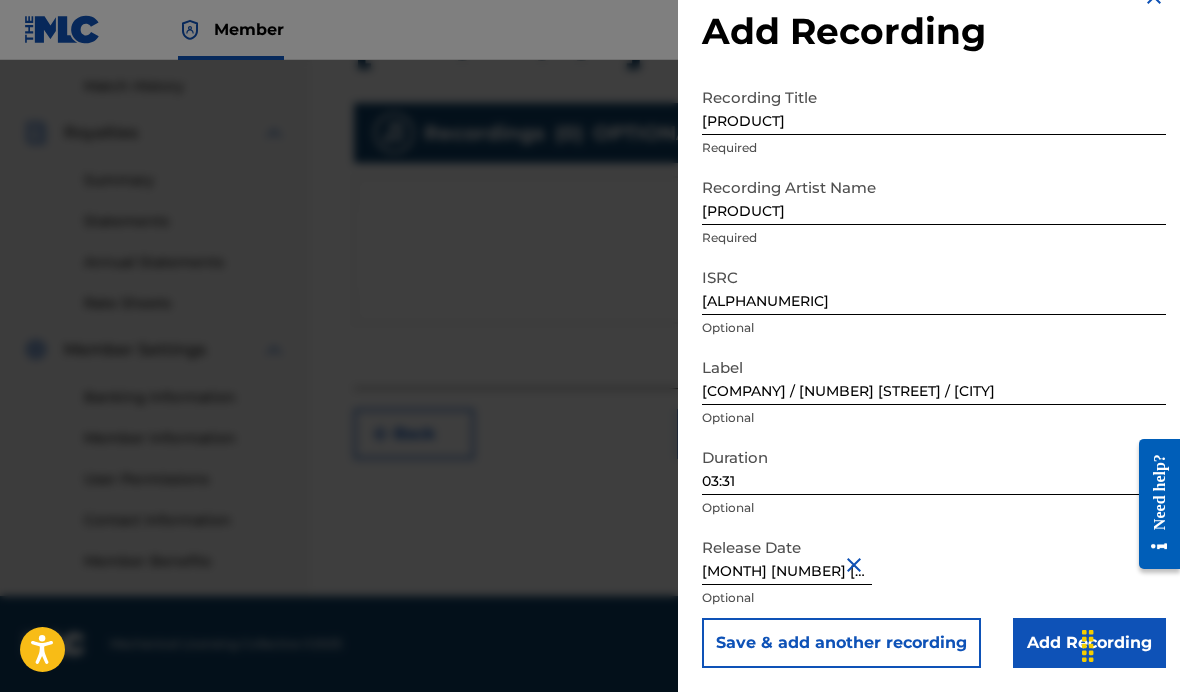click on "Add Recording" at bounding box center (1089, 643) 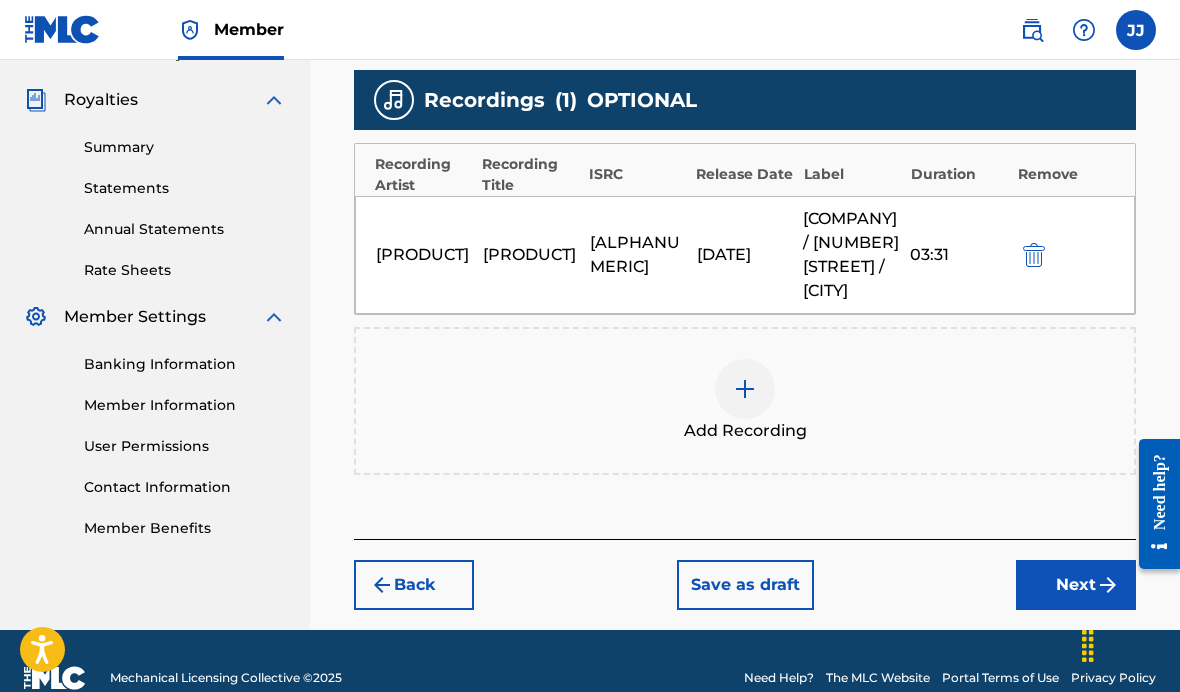 click on "Next" at bounding box center (1076, 585) 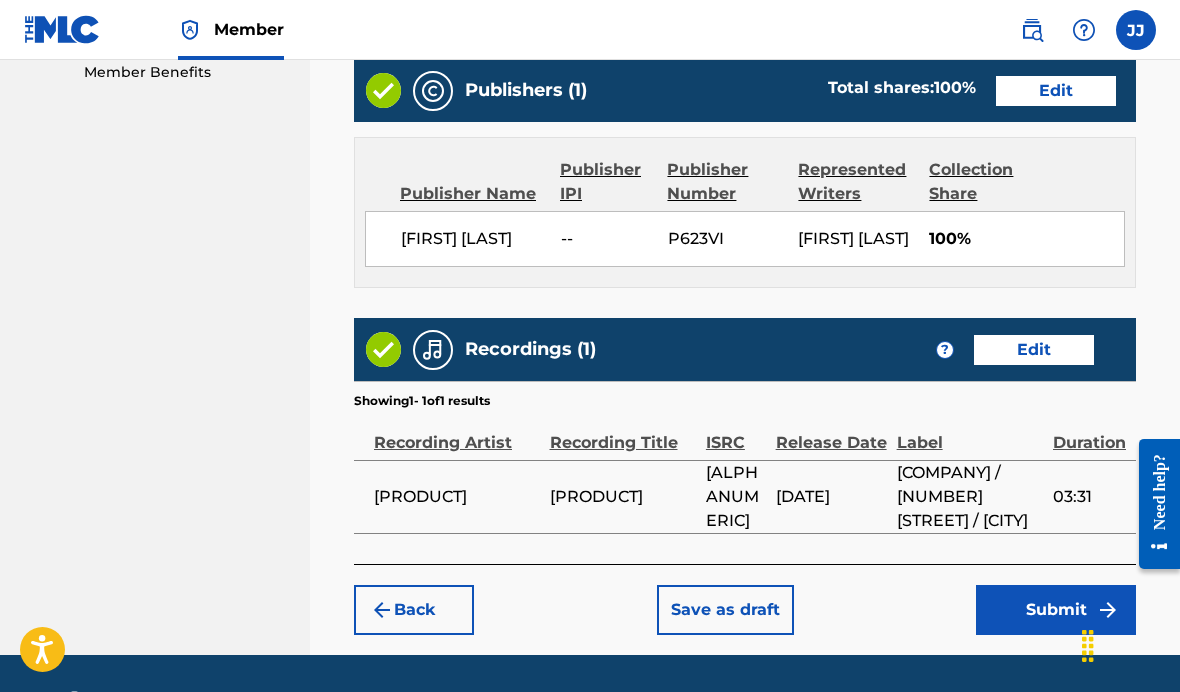 scroll, scrollTop: 1051, scrollLeft: 0, axis: vertical 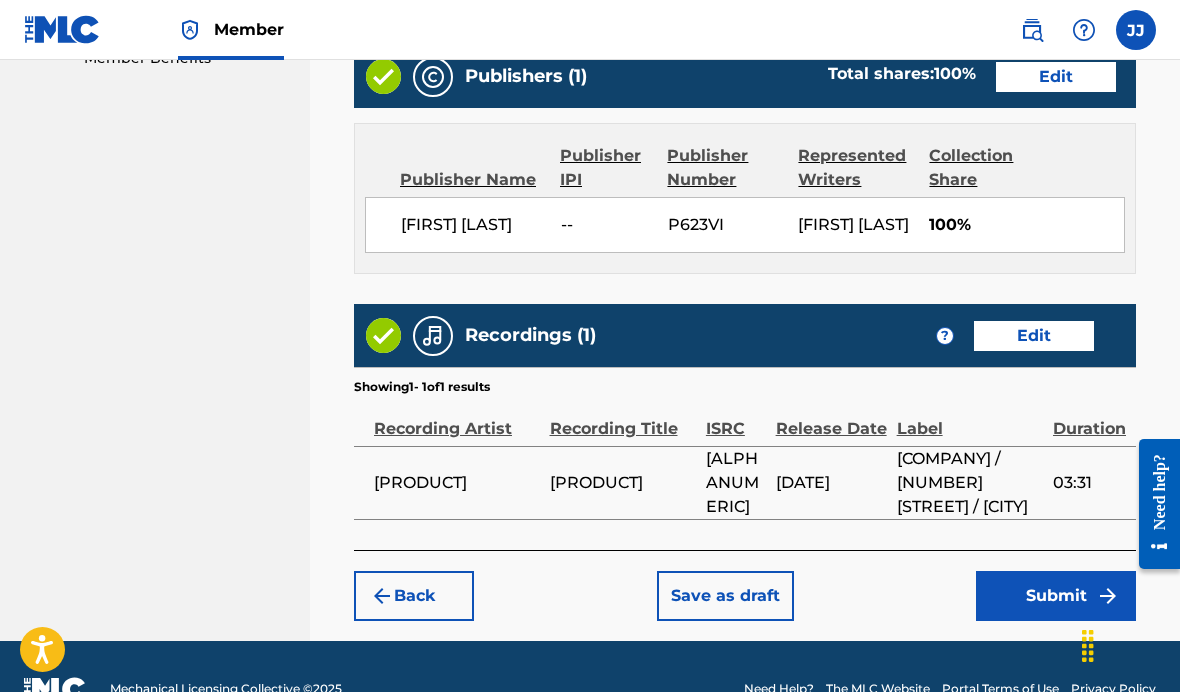 click on "Submit" at bounding box center (1056, 596) 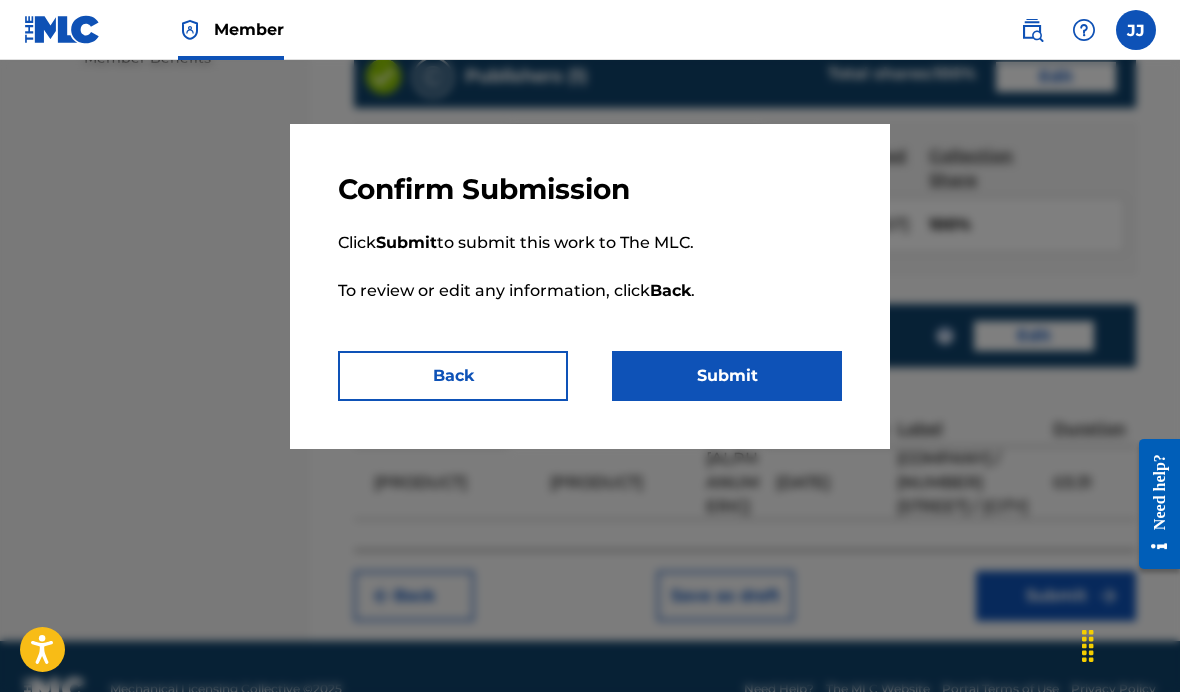 click on "Submit" at bounding box center (727, 376) 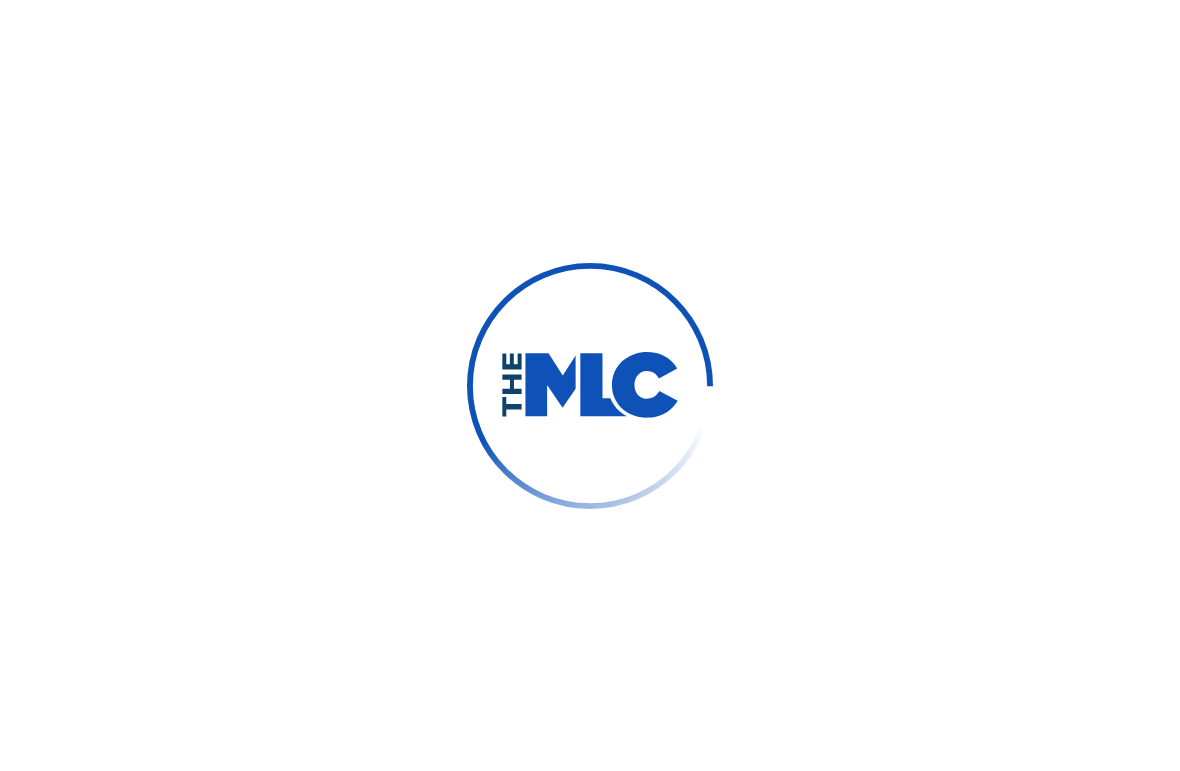scroll, scrollTop: 0, scrollLeft: 0, axis: both 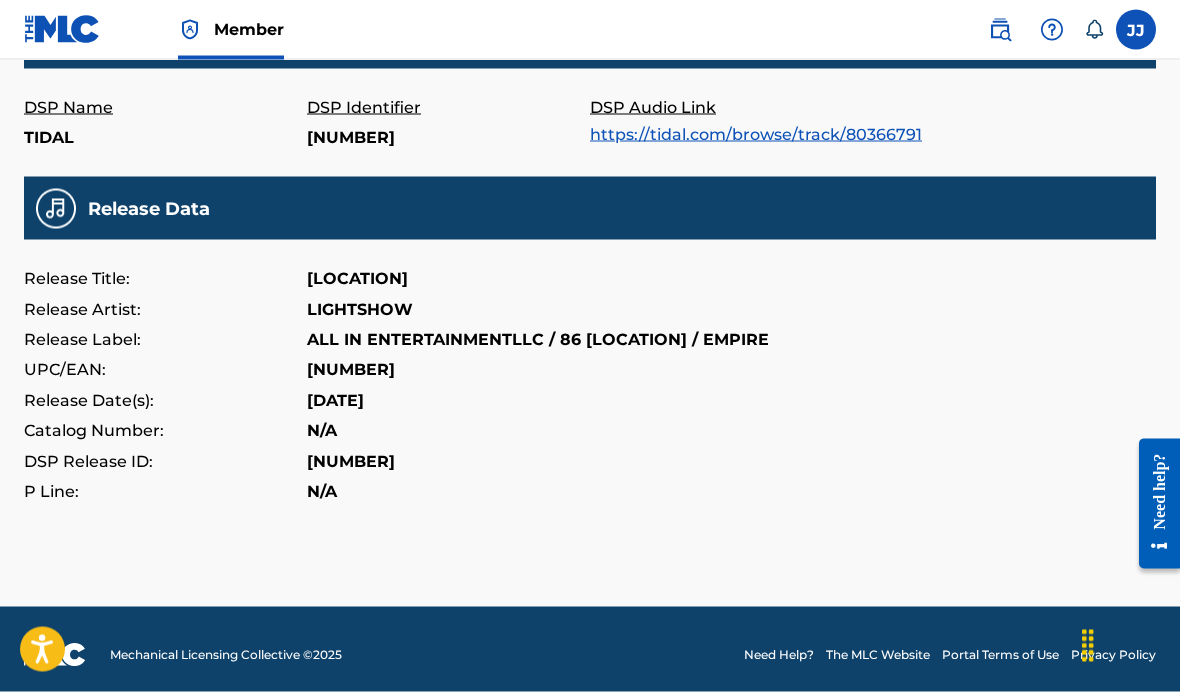 click on "ALL IN ENTERTAINMENT LLC / 86 [LOCATION] / EMPIRE" at bounding box center (538, 340) 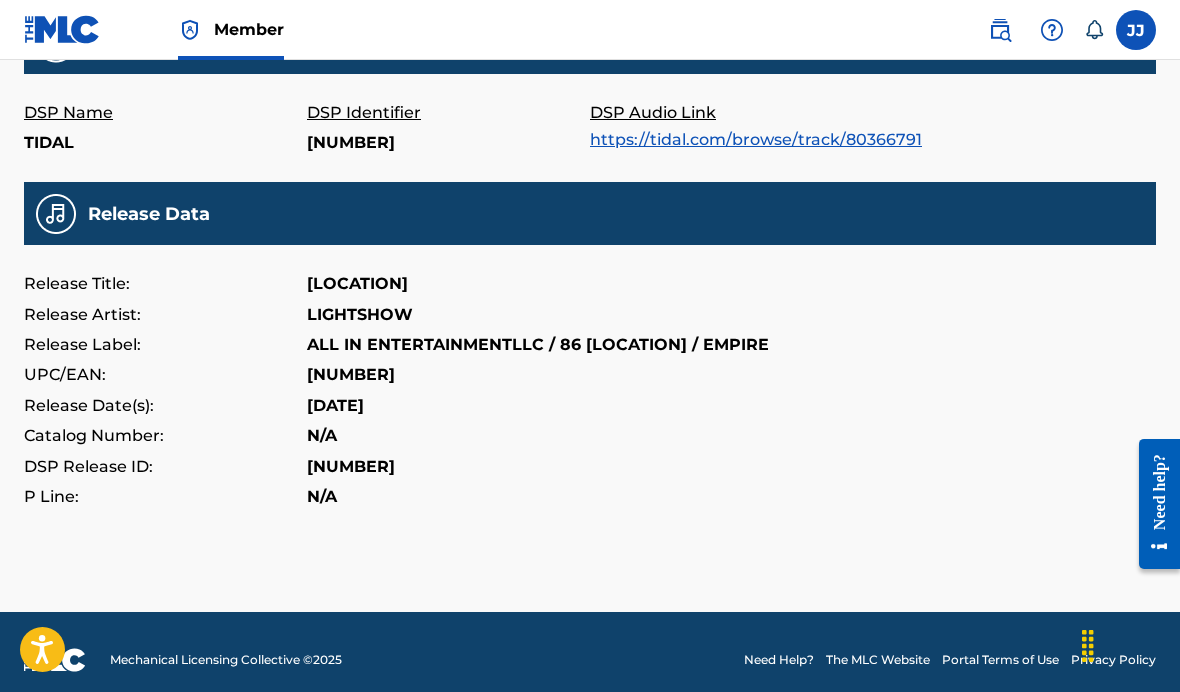 scroll, scrollTop: 705, scrollLeft: 0, axis: vertical 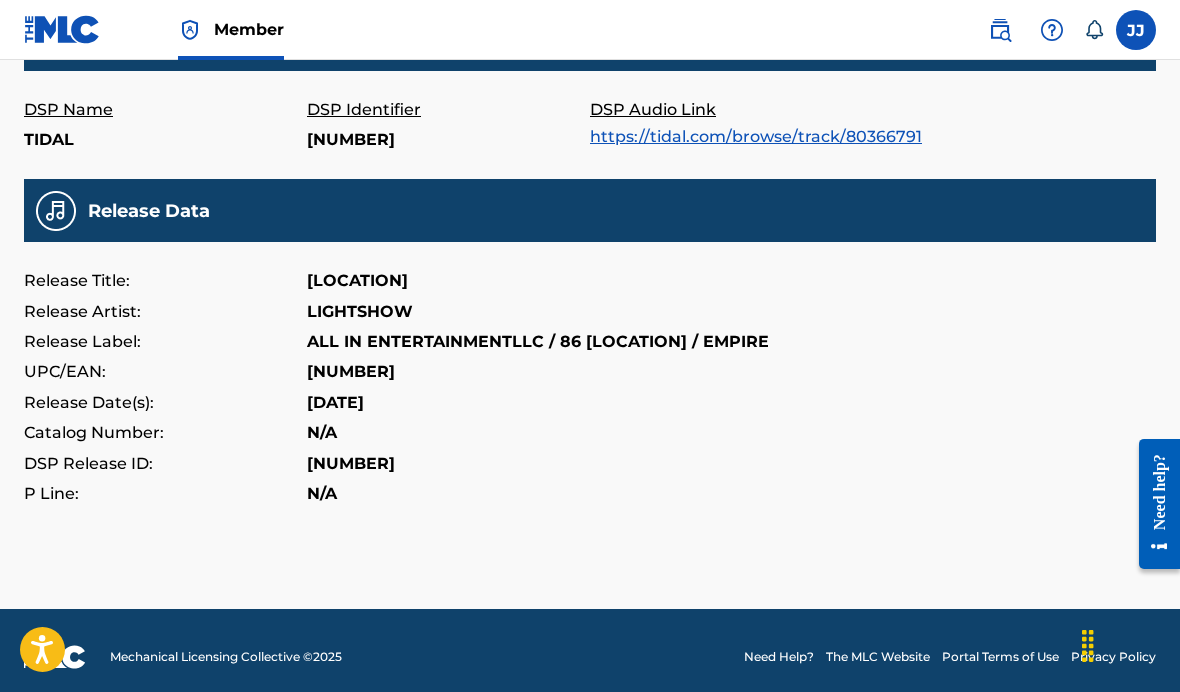 click on "ALL IN ENTERTAINMENT LLC / 86 [LOCATION] / EMPIRE" at bounding box center [538, 342] 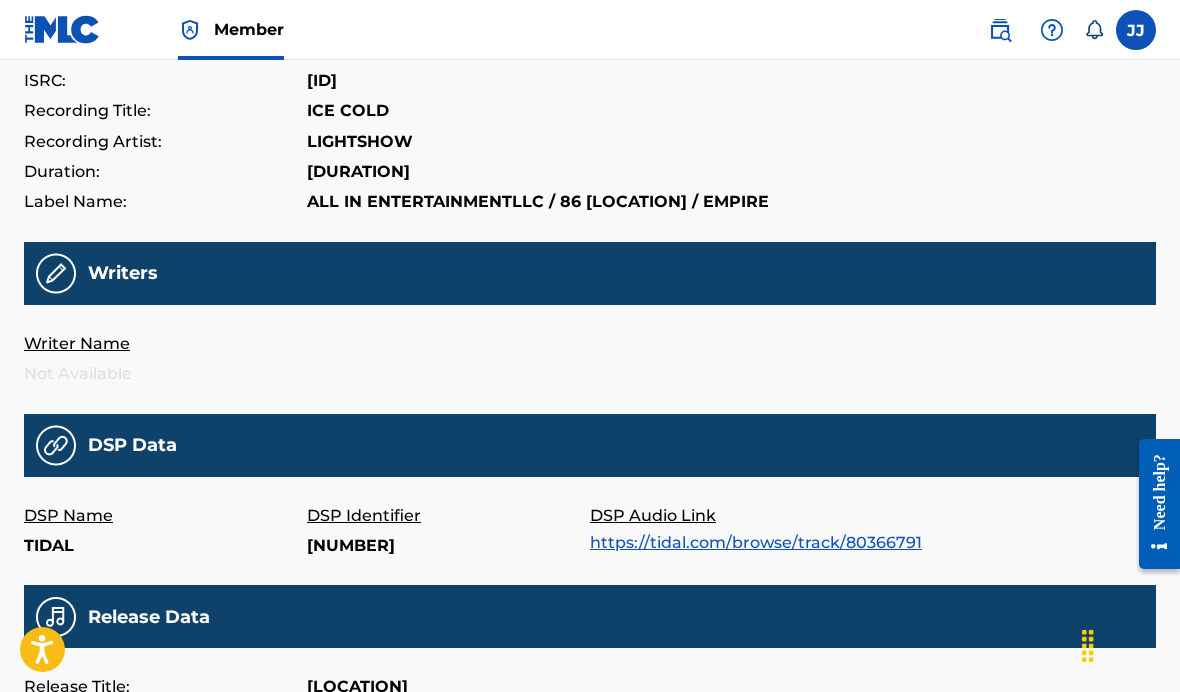 scroll, scrollTop: 226, scrollLeft: 0, axis: vertical 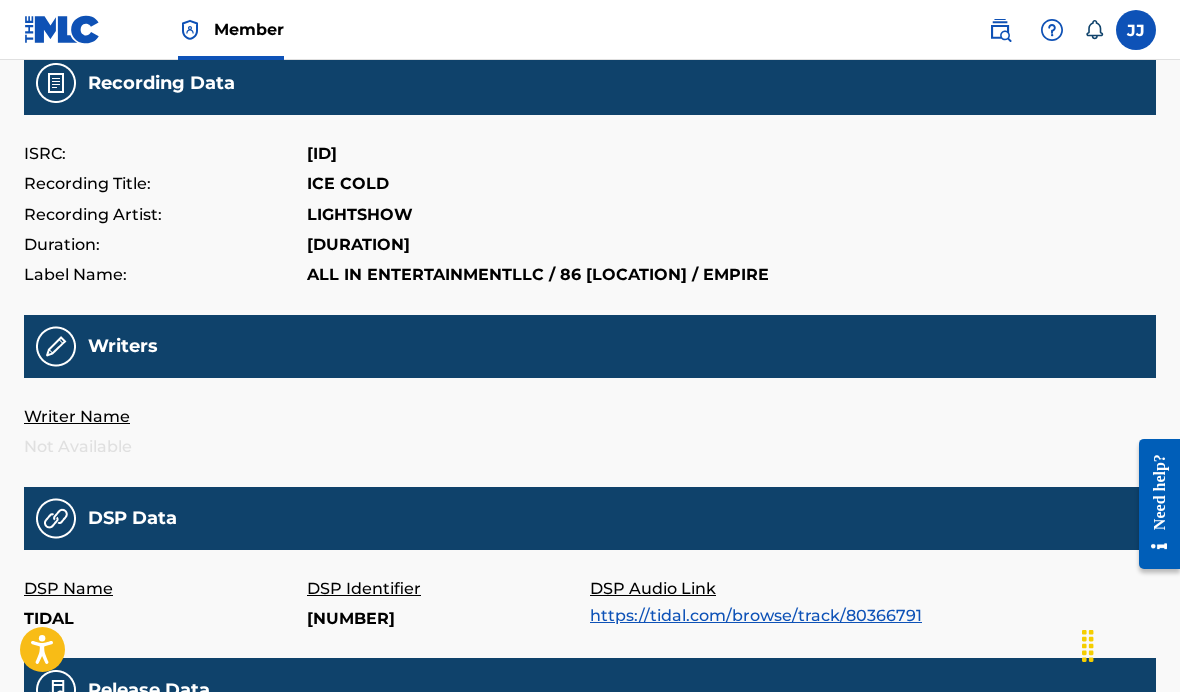 click on "ALL IN ENTERTAINMENT LLC / 86 AMERICA / EMPIRE" at bounding box center (538, 275) 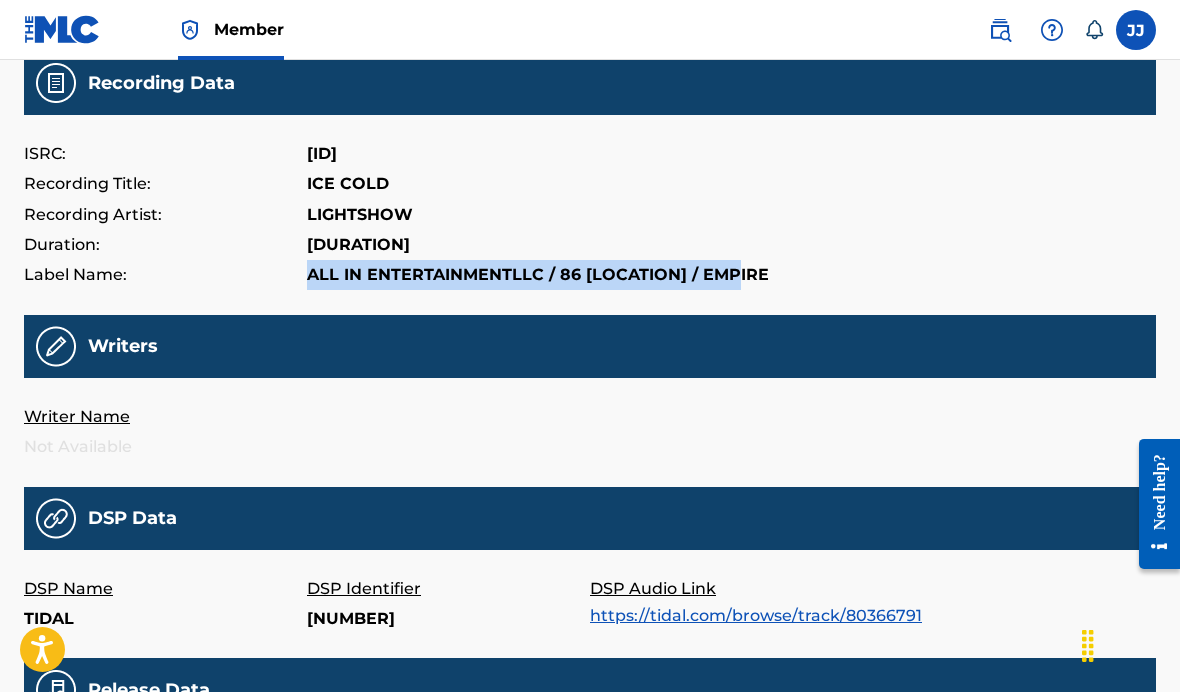 copy on "ALL IN ENTERTAINMENT LLC / 86 AMERICA / EMPIRE" 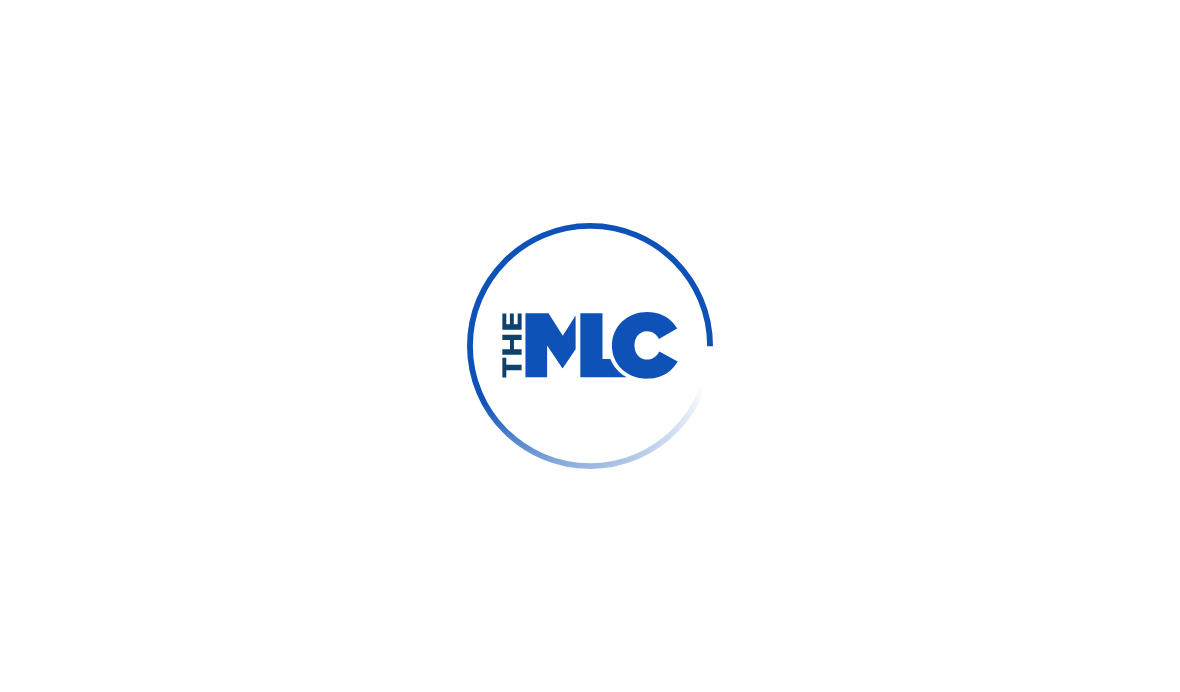 scroll, scrollTop: 0, scrollLeft: 0, axis: both 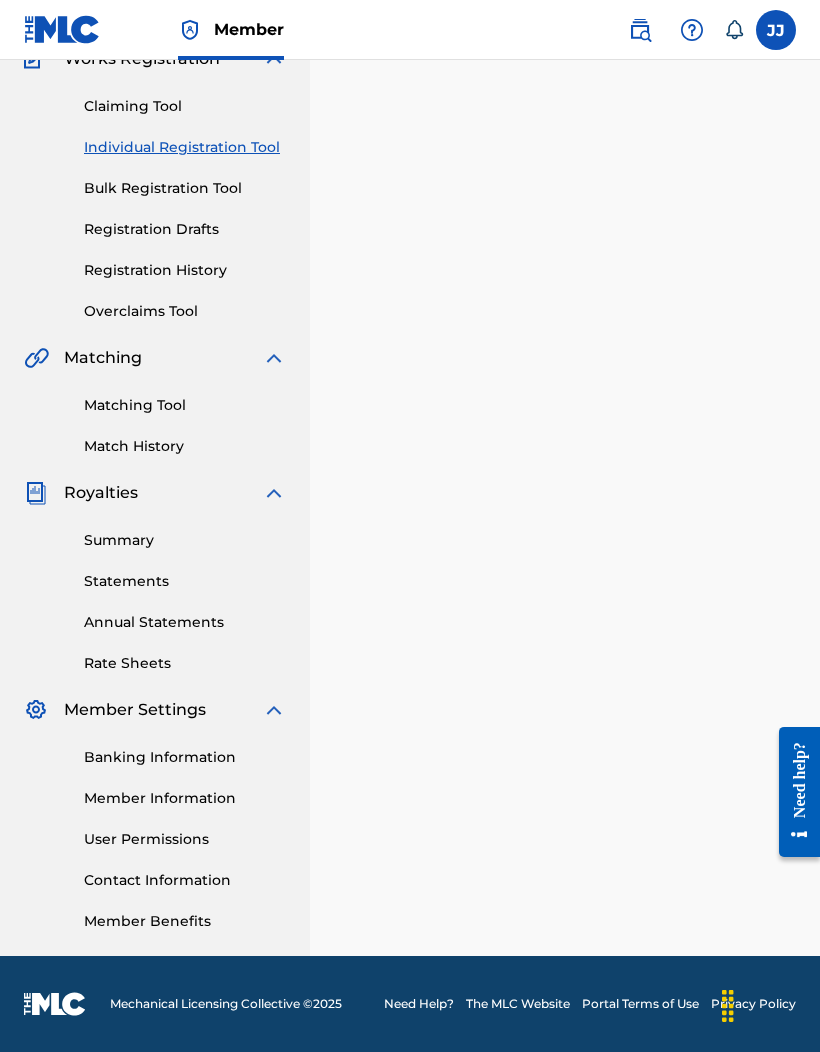 click on "Member Information" at bounding box center [185, 798] 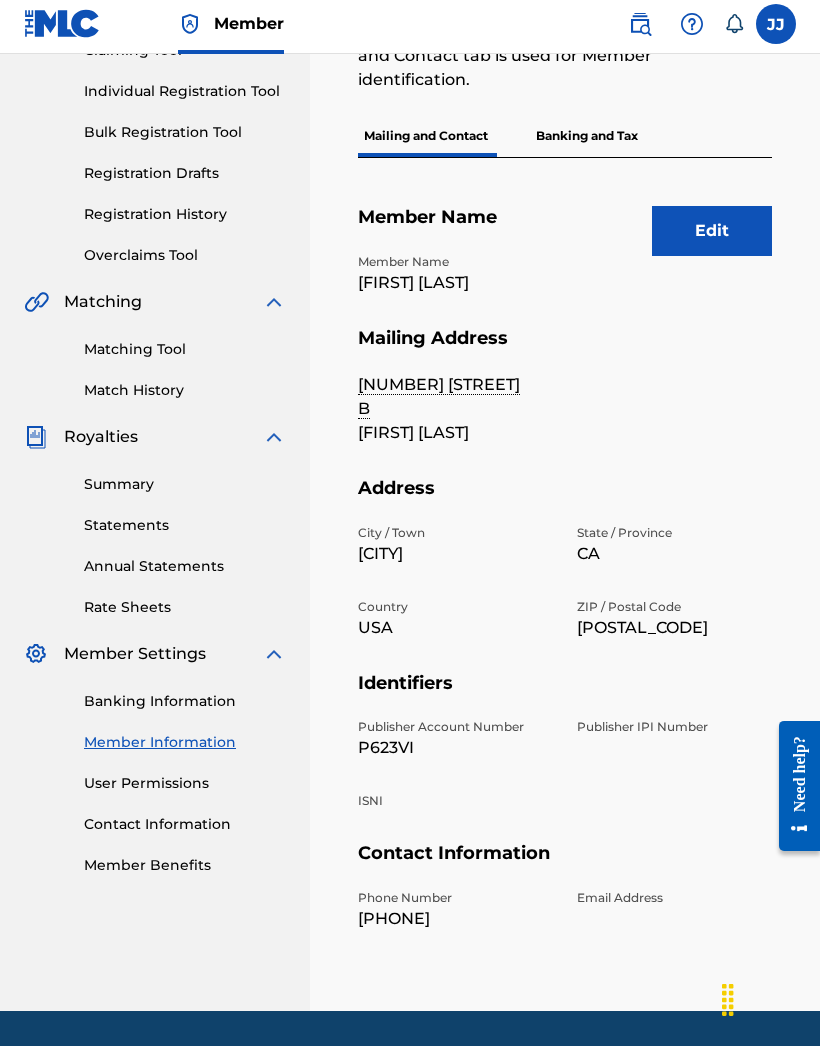 scroll, scrollTop: 320, scrollLeft: 0, axis: vertical 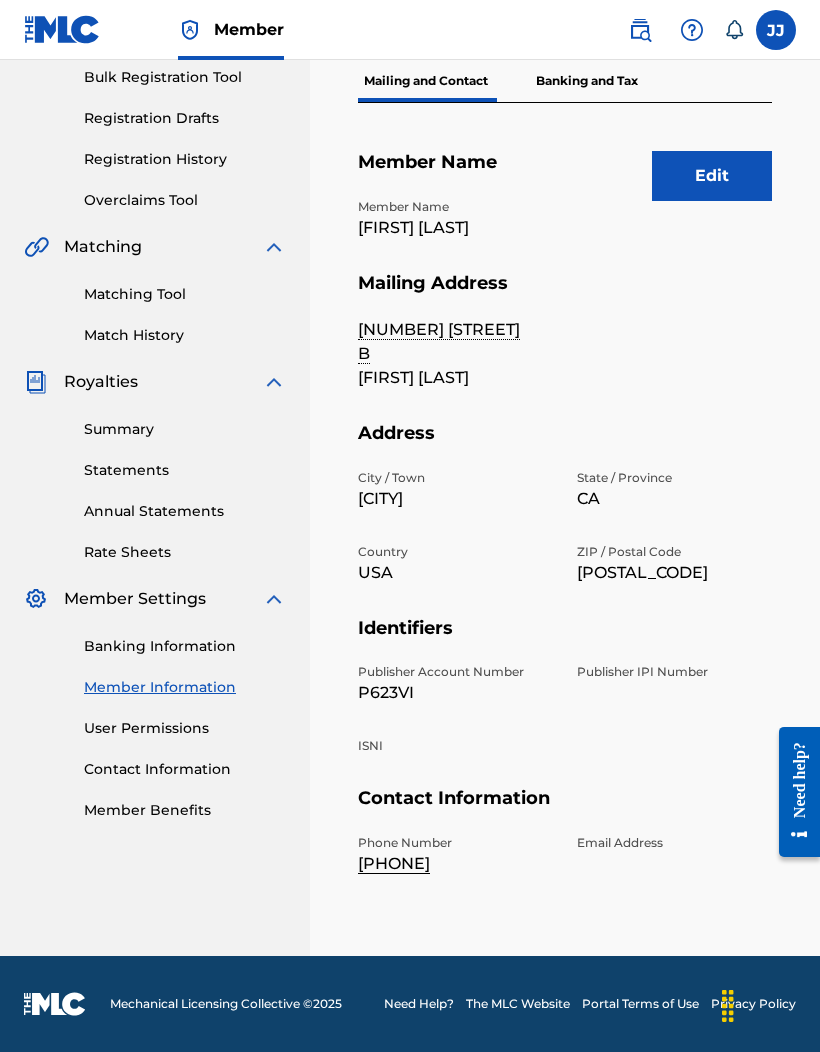 click on "User Permissions" at bounding box center (185, 728) 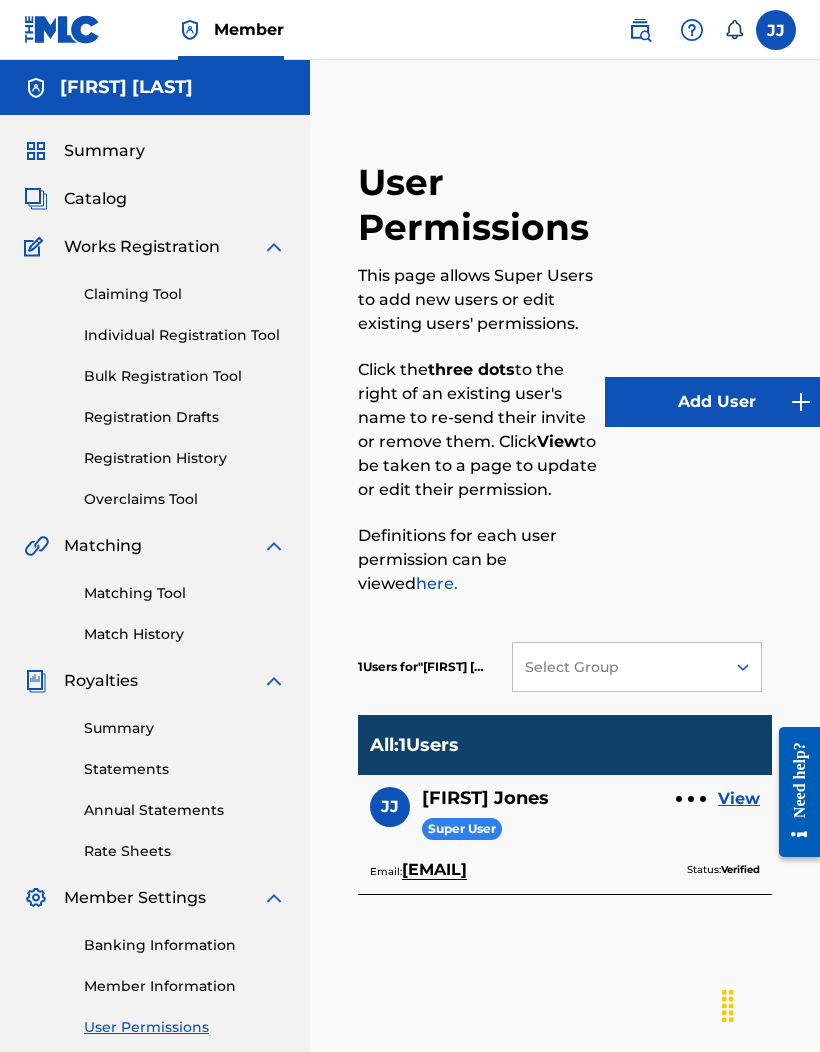 scroll, scrollTop: 0, scrollLeft: 0, axis: both 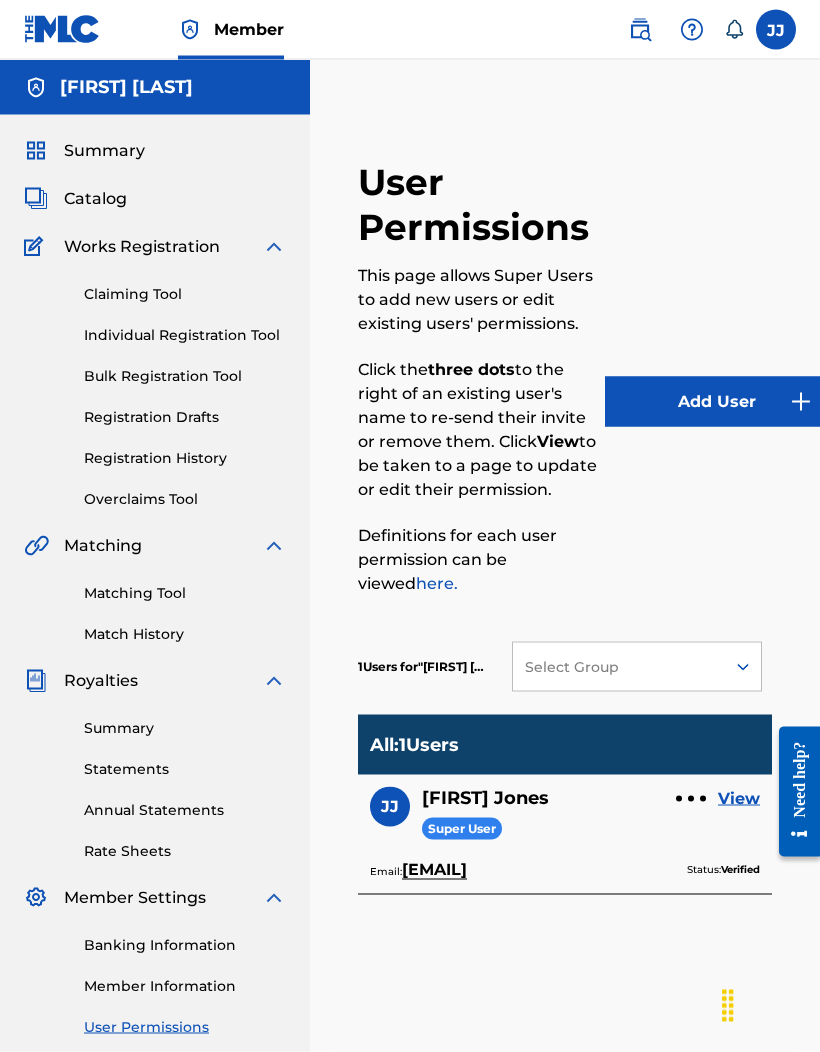 click on "Definitions for each user permission can be viewed  here." at bounding box center (481, 560) 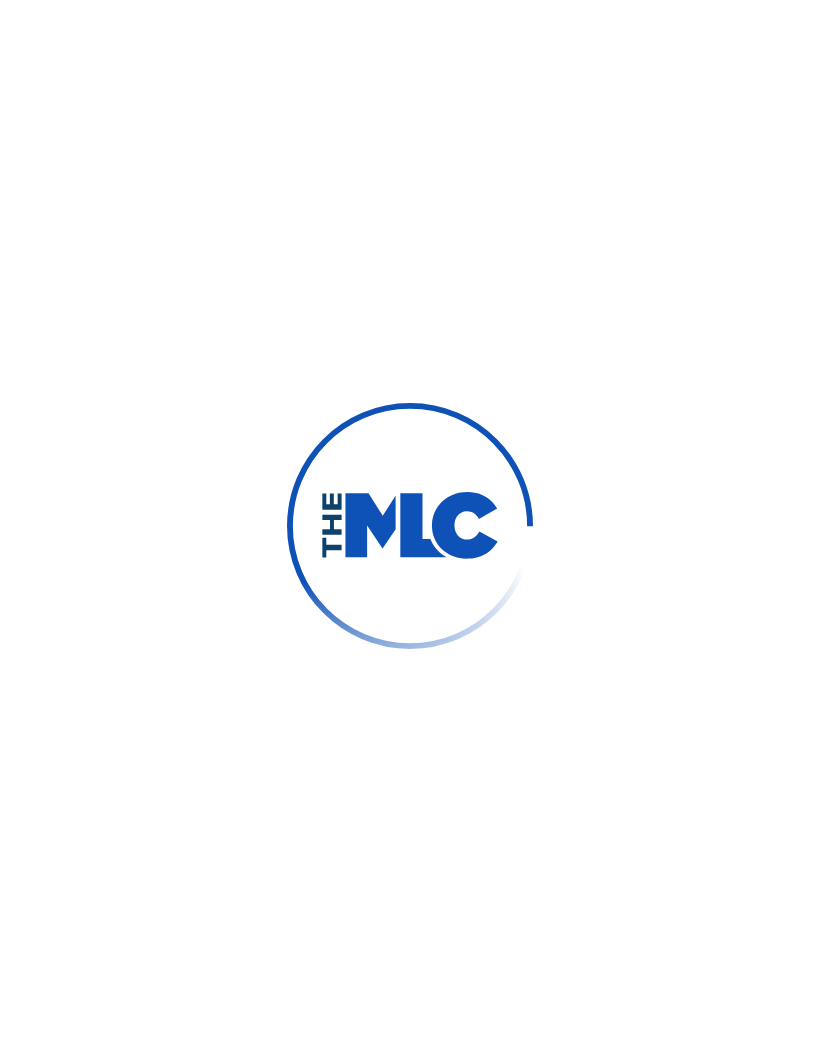 scroll, scrollTop: 82, scrollLeft: 0, axis: vertical 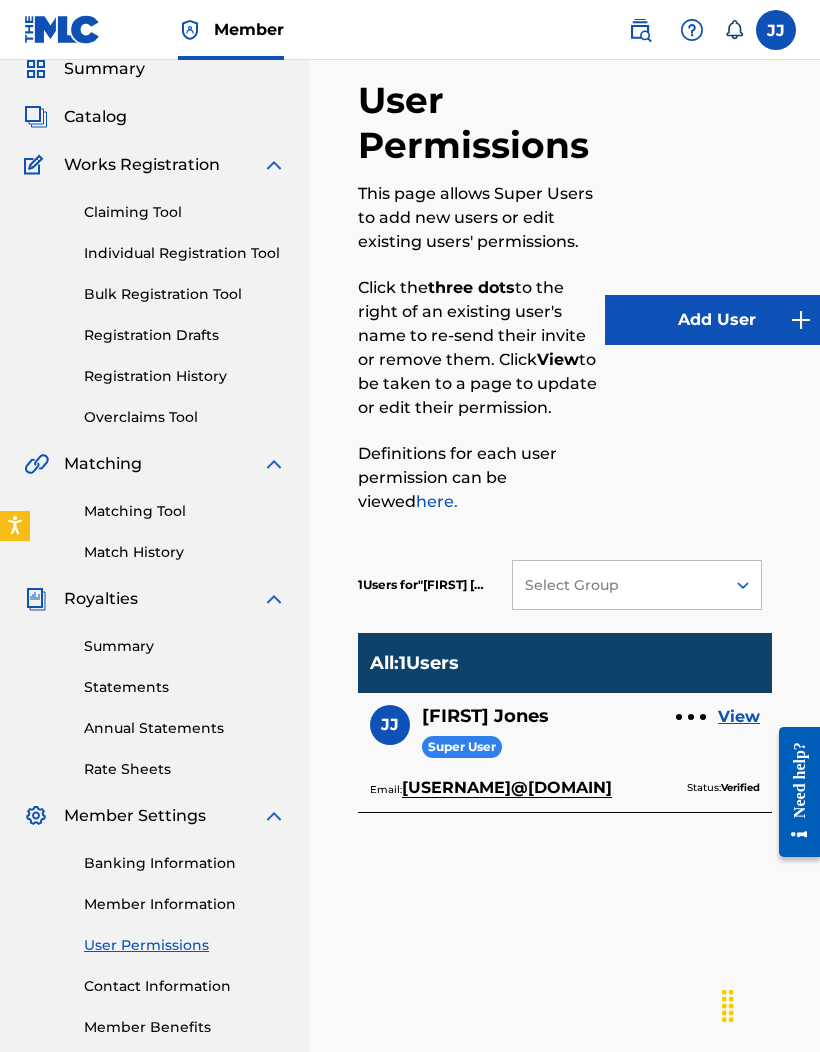 click on "Add User" at bounding box center [688, 307] 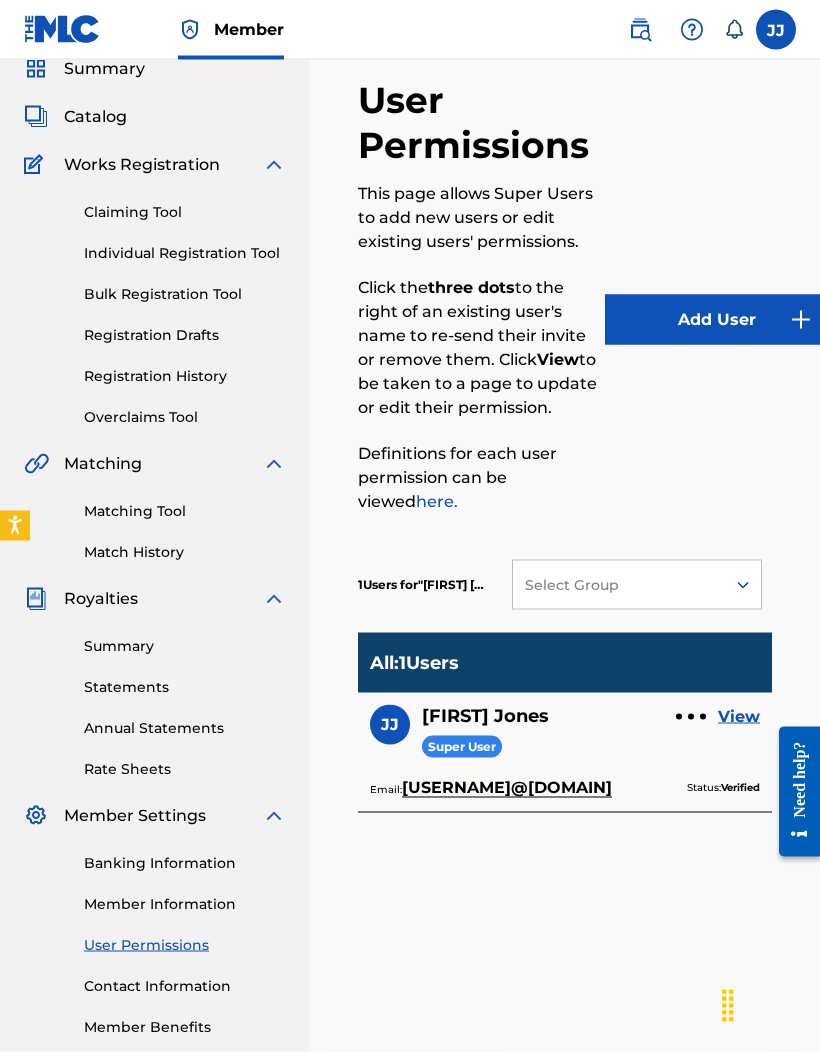 scroll, scrollTop: 83, scrollLeft: 0, axis: vertical 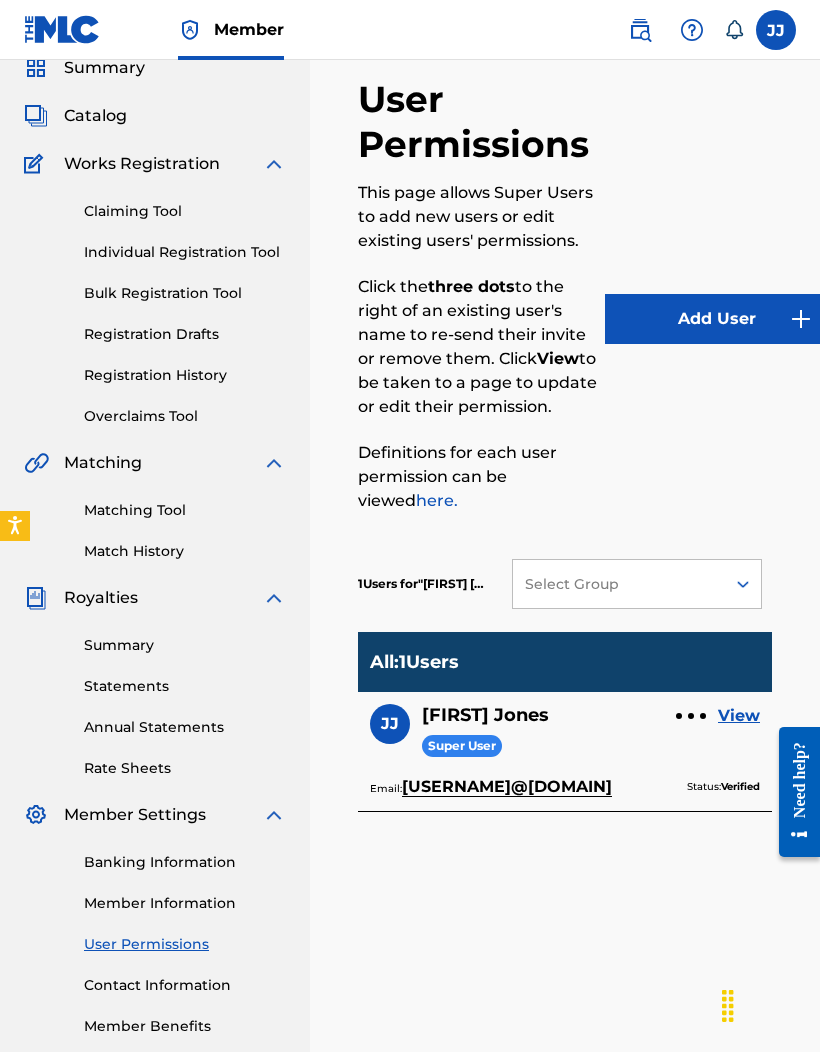 click on "View" at bounding box center (739, 716) 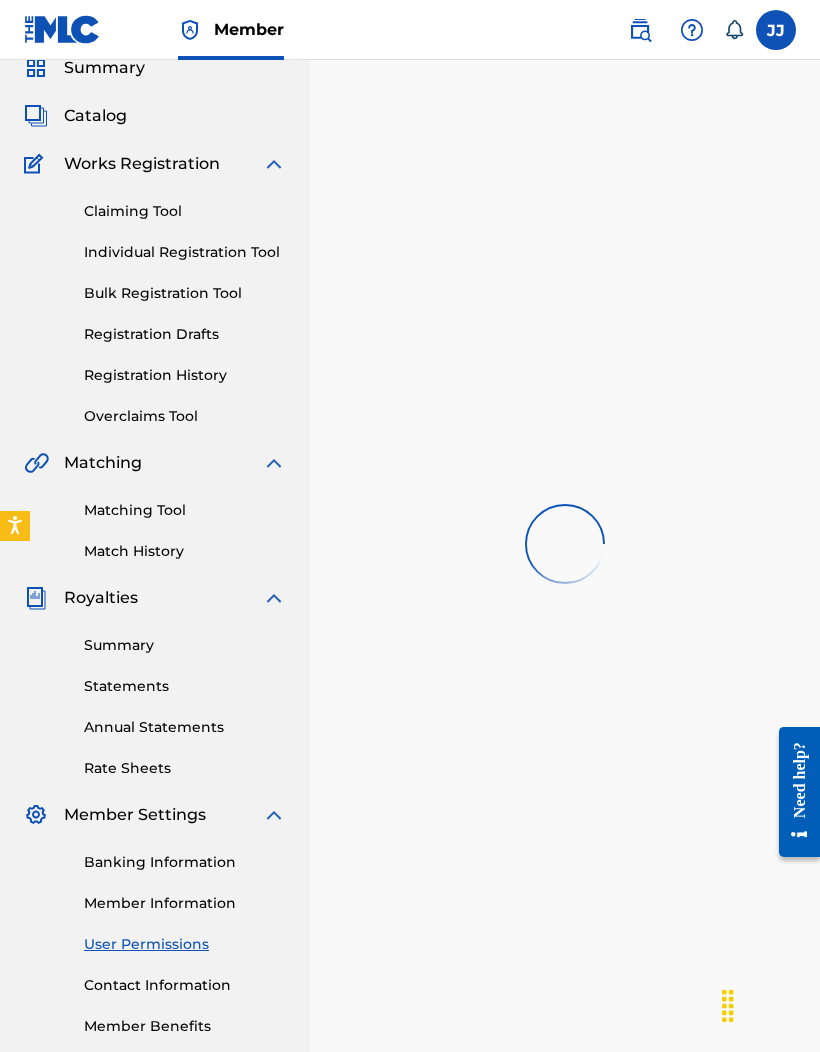 scroll, scrollTop: 0, scrollLeft: 0, axis: both 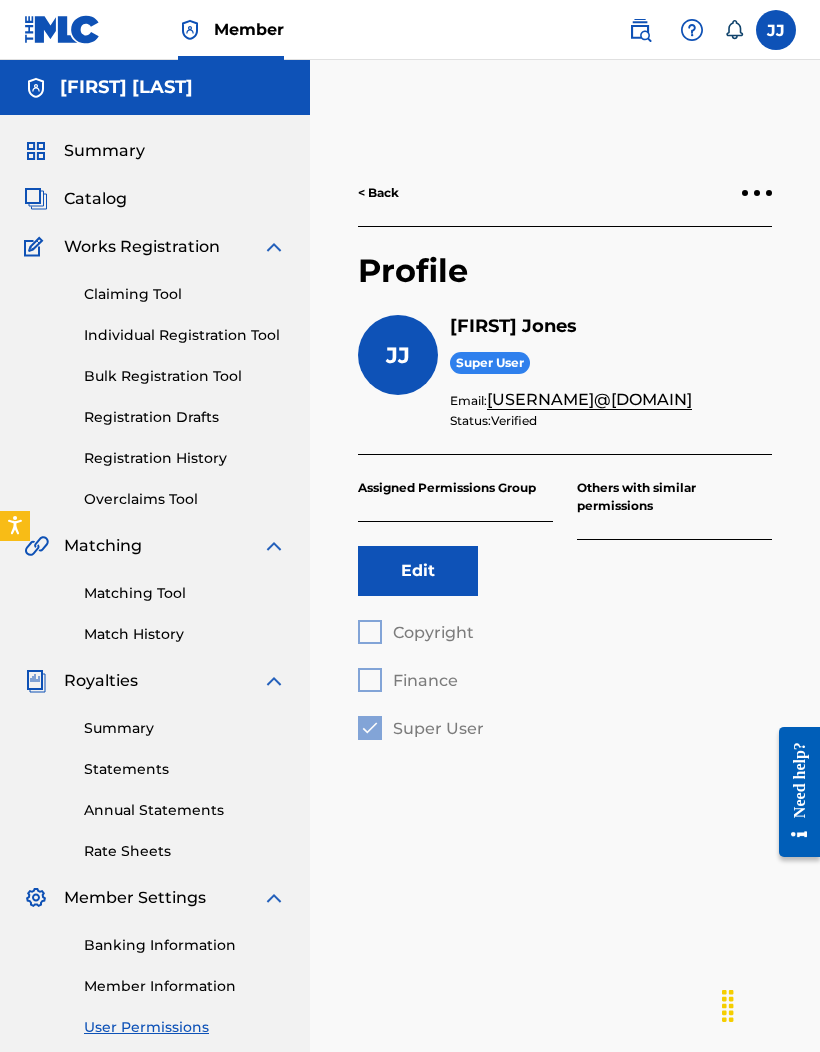 click at bounding box center (757, 193) 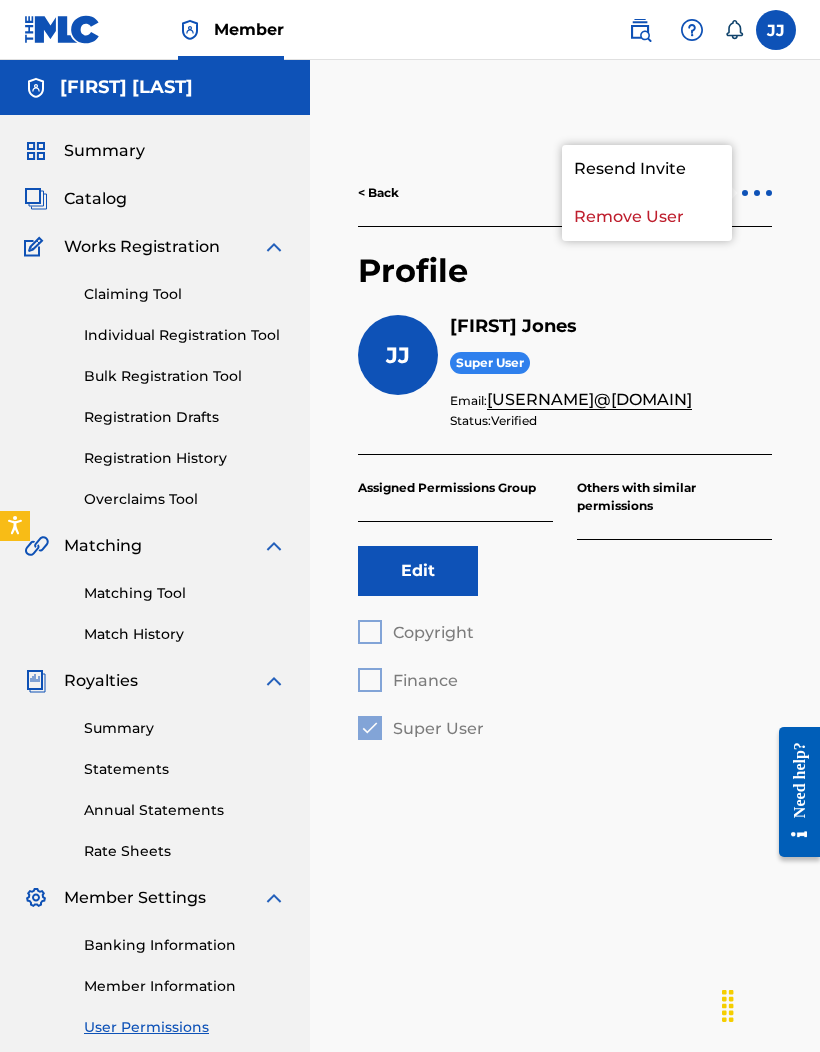 click on "Profile" at bounding box center [565, 283] 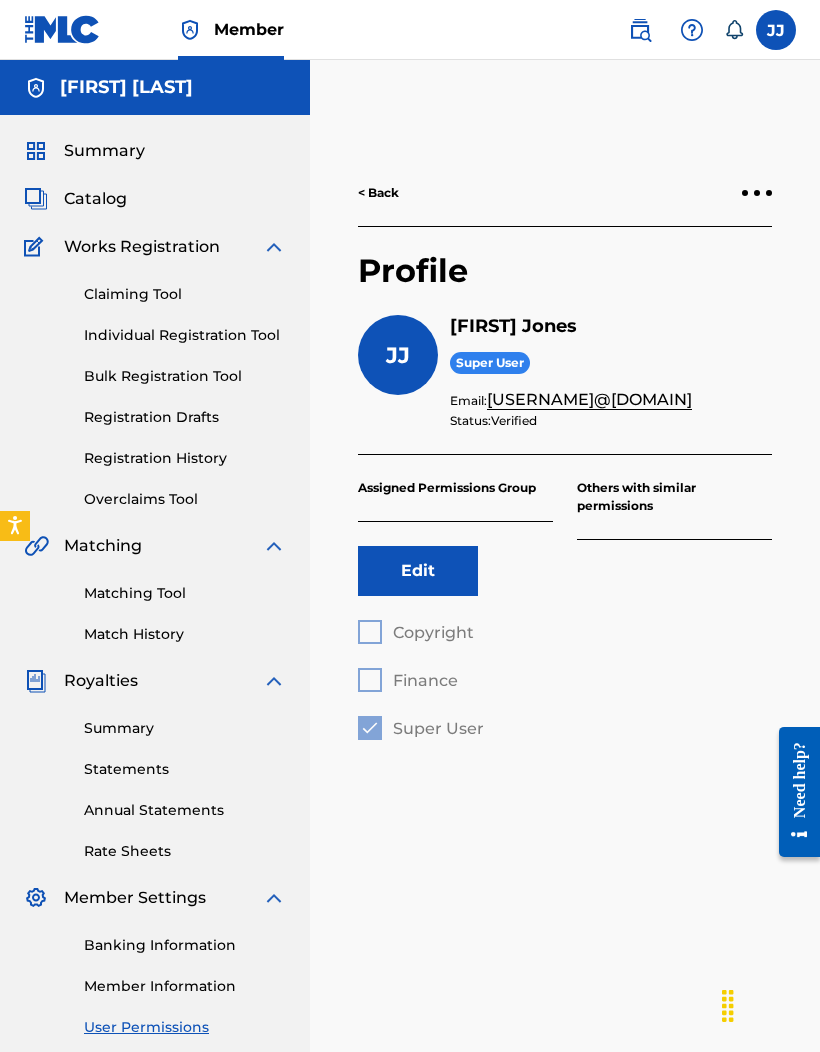 click on "< Back" at bounding box center (378, 193) 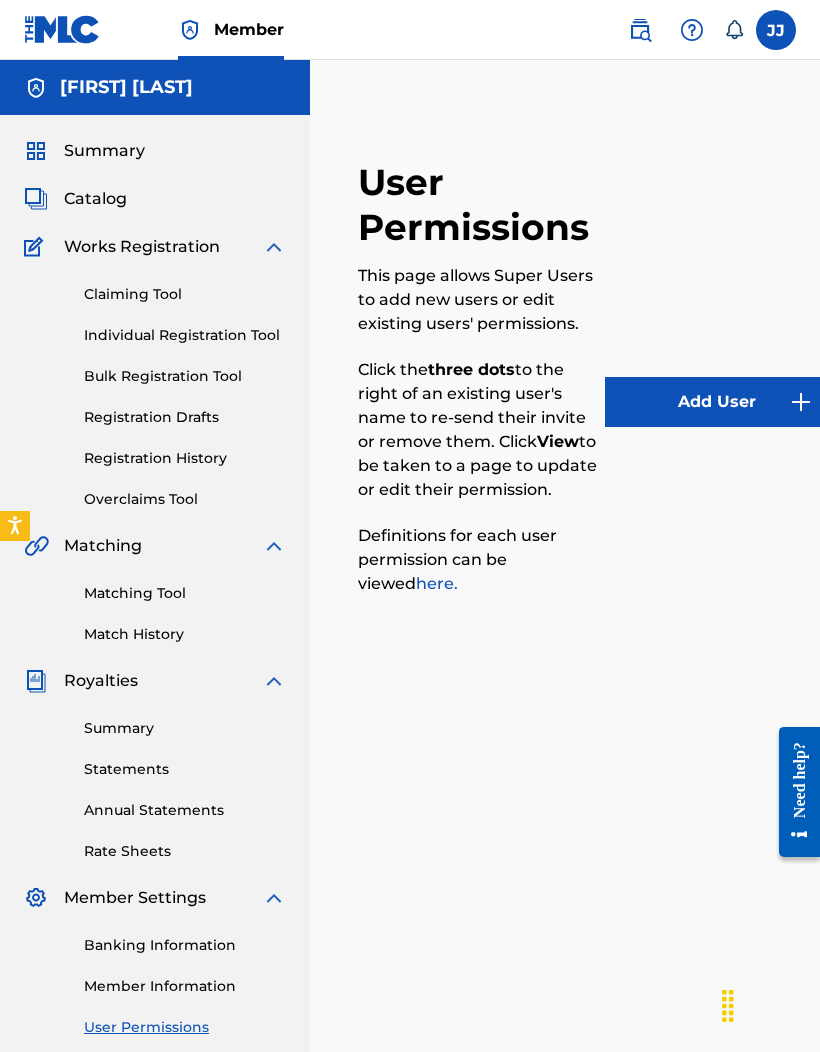 scroll, scrollTop: 82, scrollLeft: 0, axis: vertical 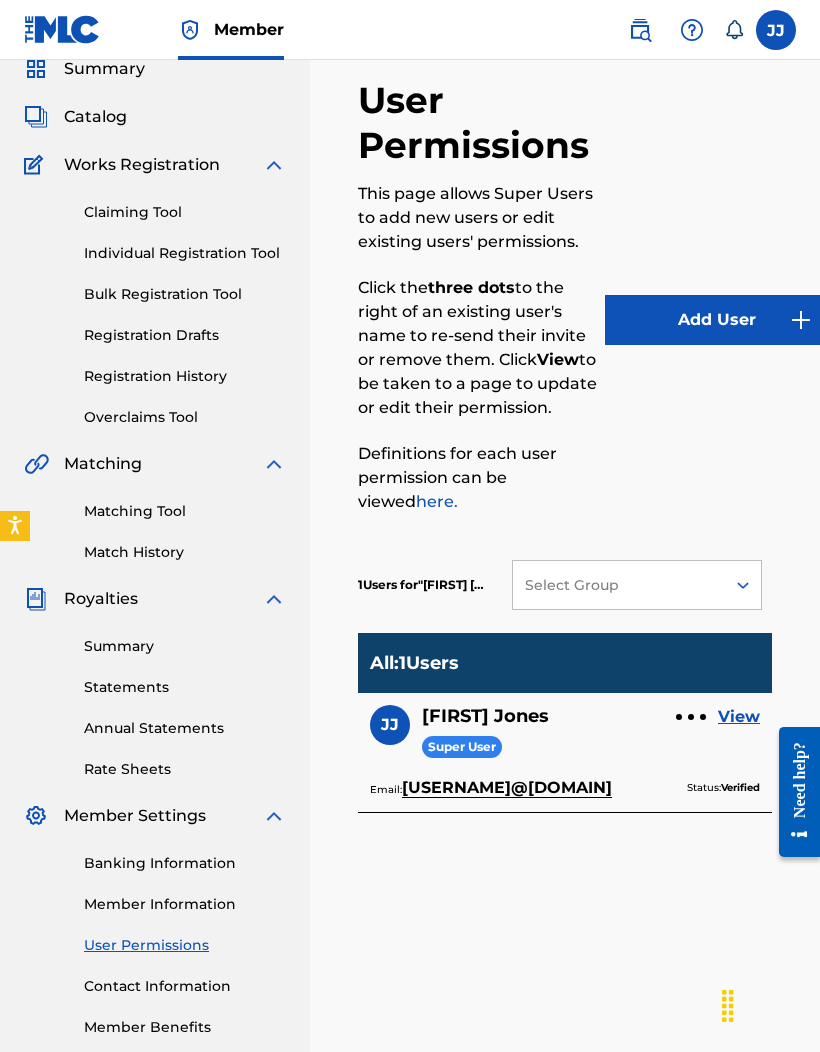 click on "Add User" at bounding box center (717, 320) 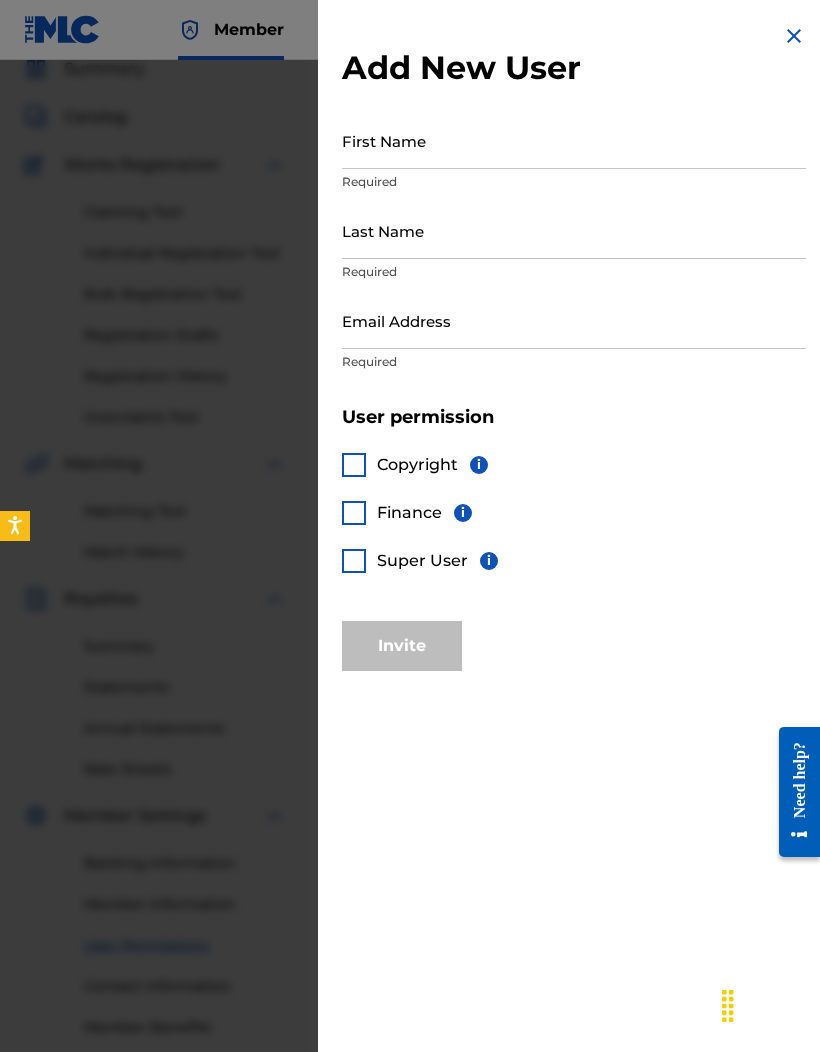 scroll, scrollTop: 0, scrollLeft: 0, axis: both 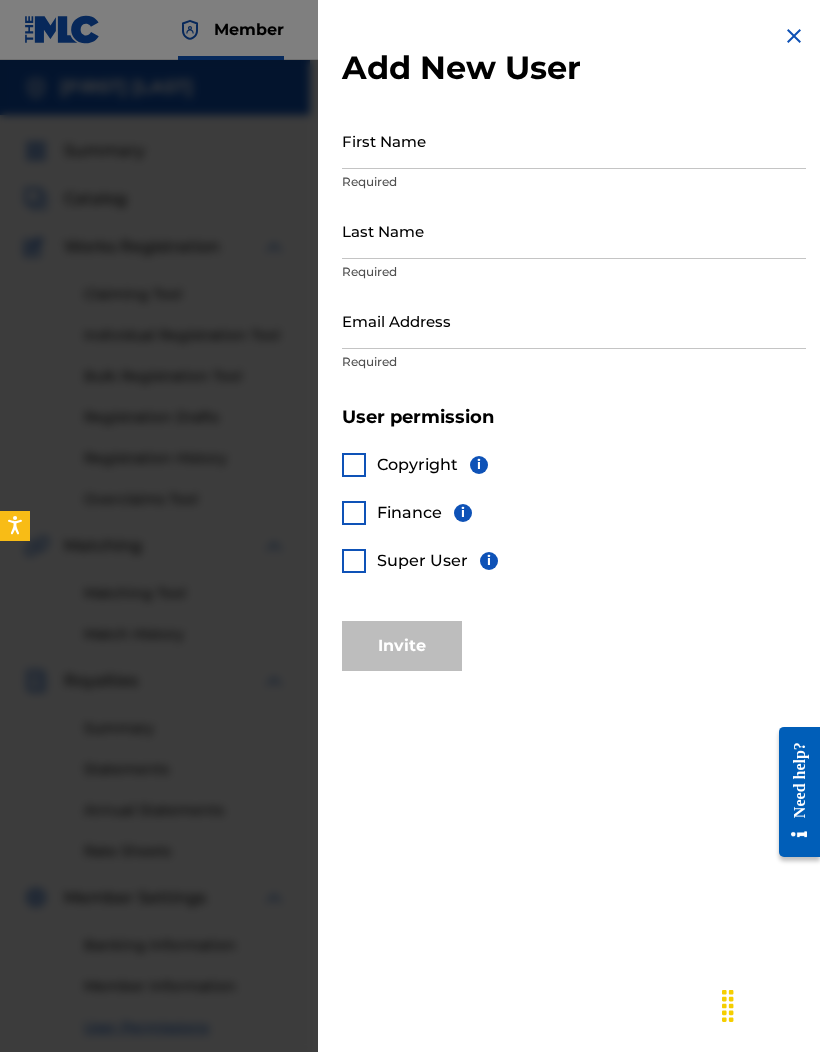 click on "i" at bounding box center (479, 465) 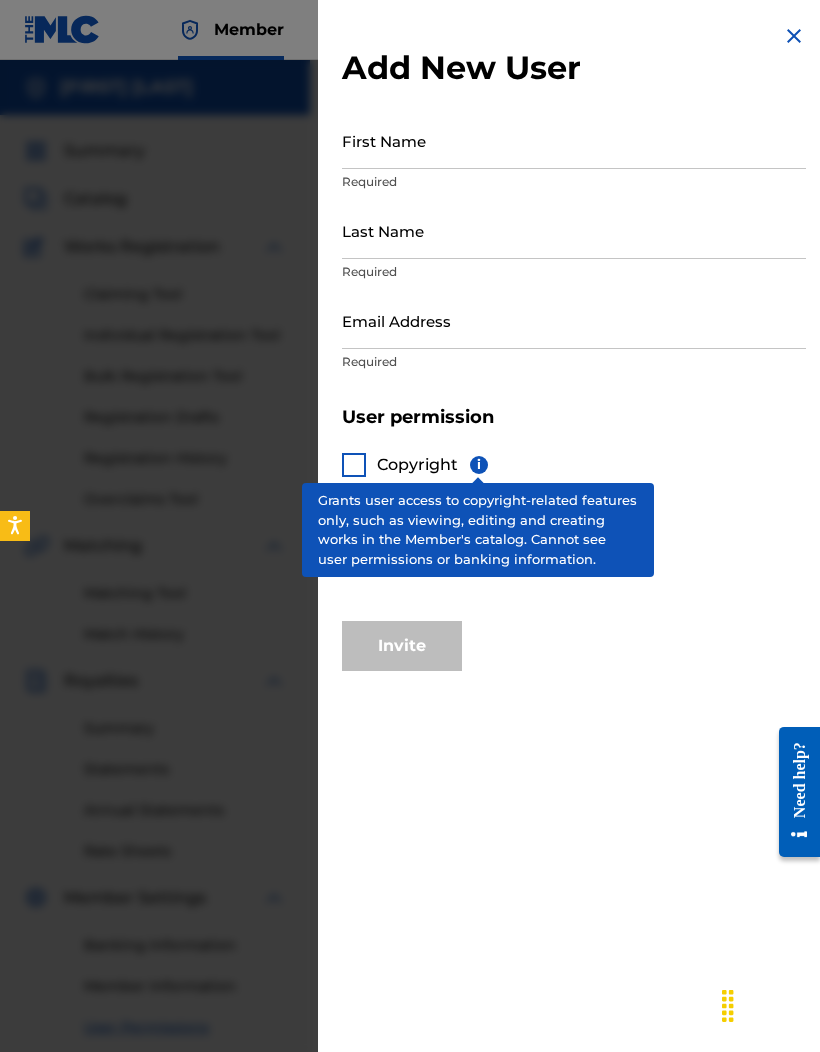 click at bounding box center (410, 586) 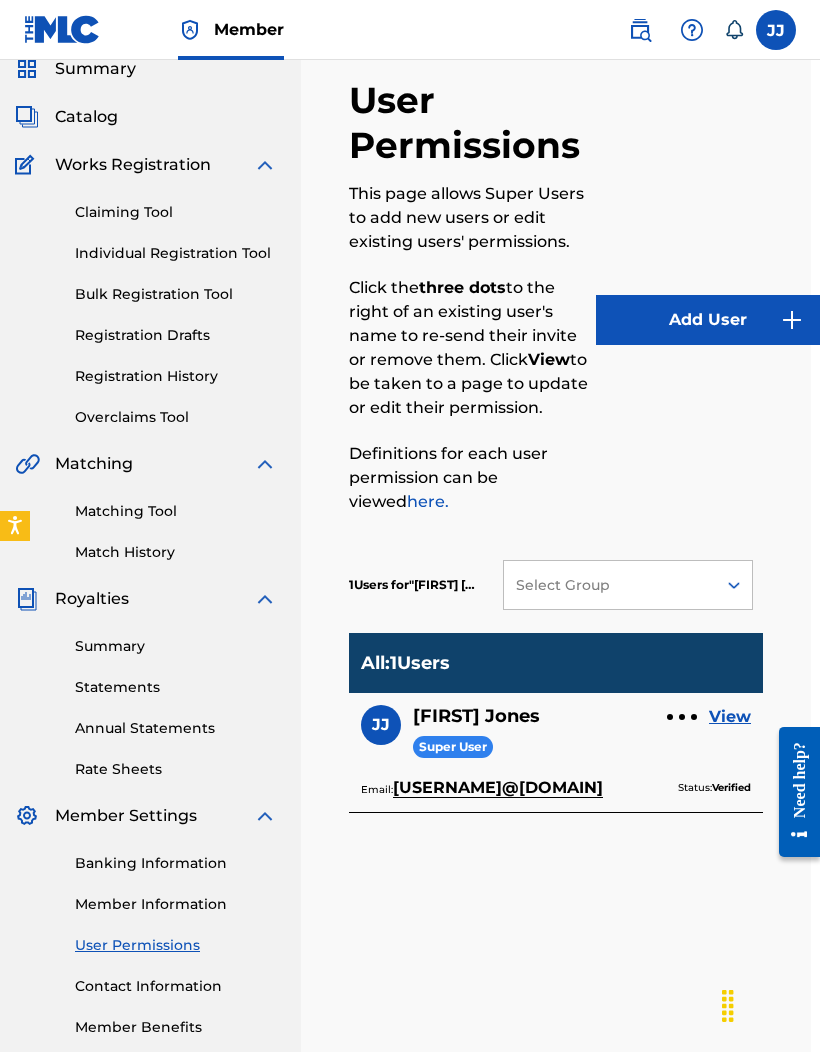 scroll, scrollTop: 106, scrollLeft: 9, axis: both 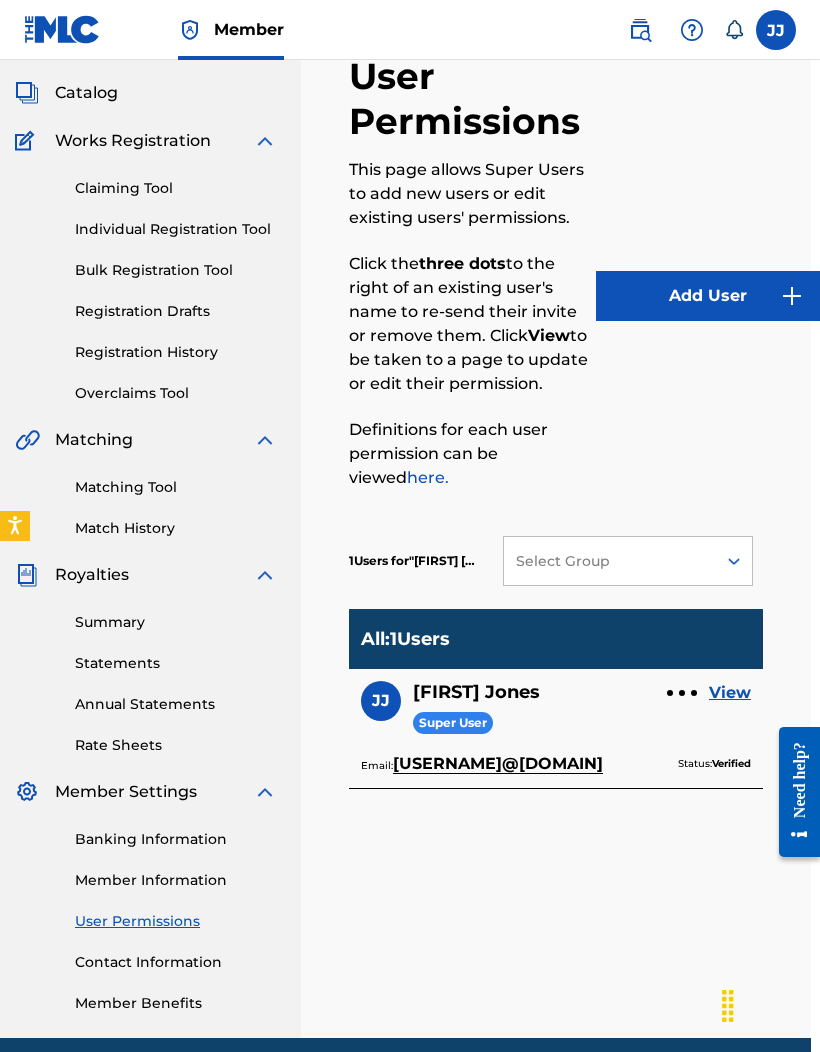 click on "Need Help?" at bounding box center (410, 1086) 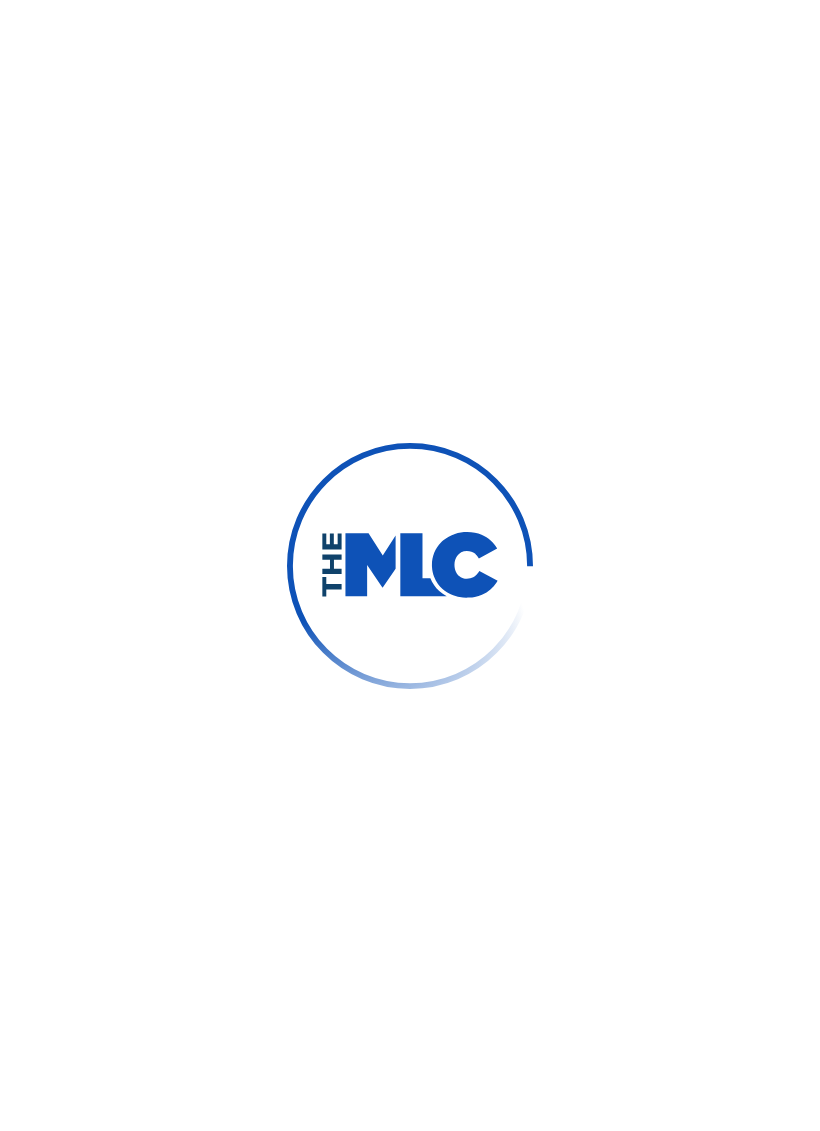 scroll, scrollTop: 0, scrollLeft: 0, axis: both 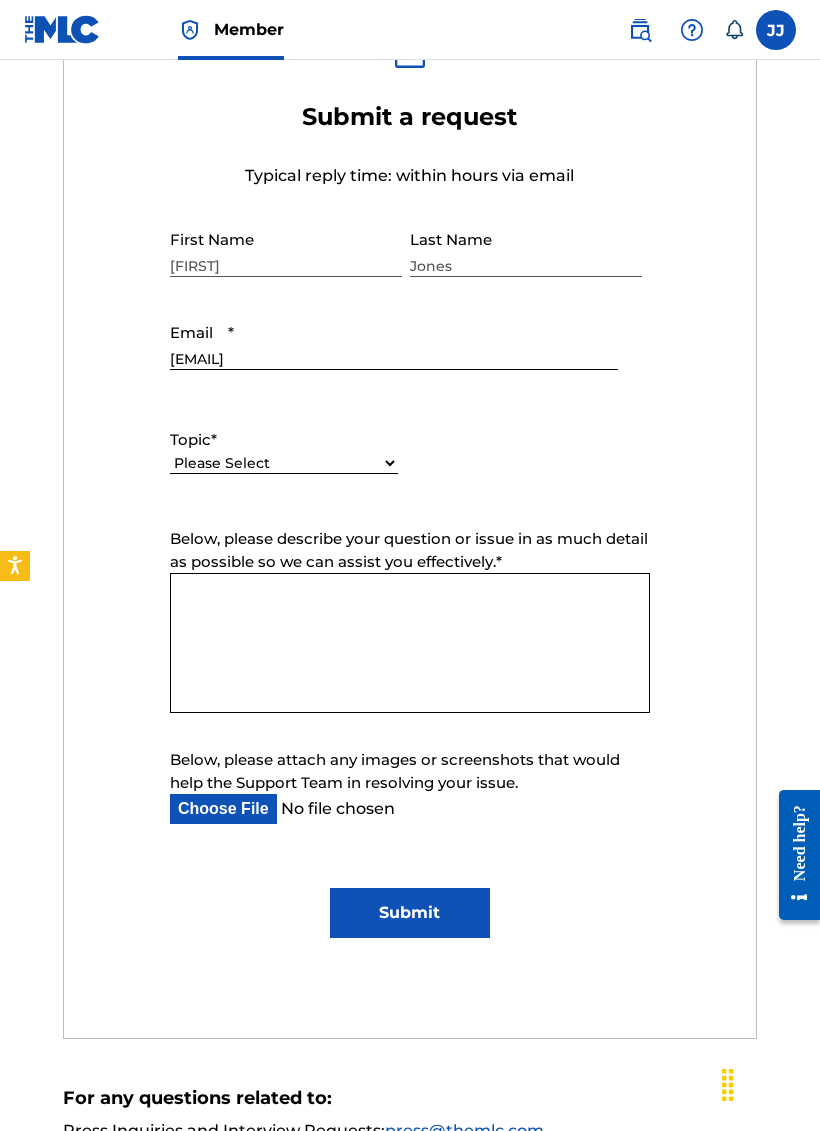 click on "Below, please describe your question or issue in as much detail as possible so we can assist you effectively. *" at bounding box center [410, 643] 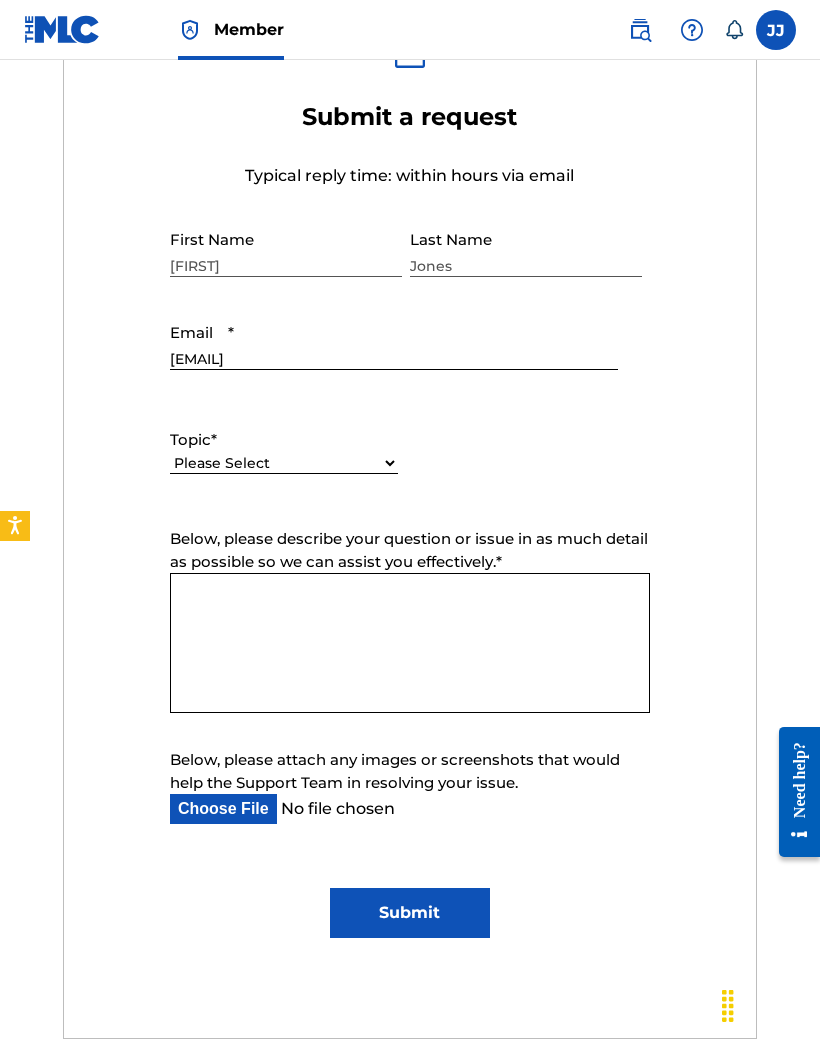 paste on "Sure! Here’s a professional but straightforward email draft you can send to the MLC to ask about your publisher status and how to register as one:
⸻
Subject: Inquiry About Publisher Registration and Status
Dear MLC Support Team,
I hope this message finds you well.
I am currently registered with the MLC as a songwriter, and I would like to inquire about my status as a publisher. Could you please confirm if I am also registered as a publisher in your system?
If I am not registered as a publisher, I would appreciate guidance on the process and requirements to register as a publisher with the MLC so I can properly collect publishing royalties.
Thank you very much for your assistance. I look forward to your response.
Best regards,
[Your Full Name]
[Your MLC Account Number or Songwriter IPI, if applicable]
[Your Contact Information]
⸻
Would you like me to customize it more casual, formal, or add anything else?" 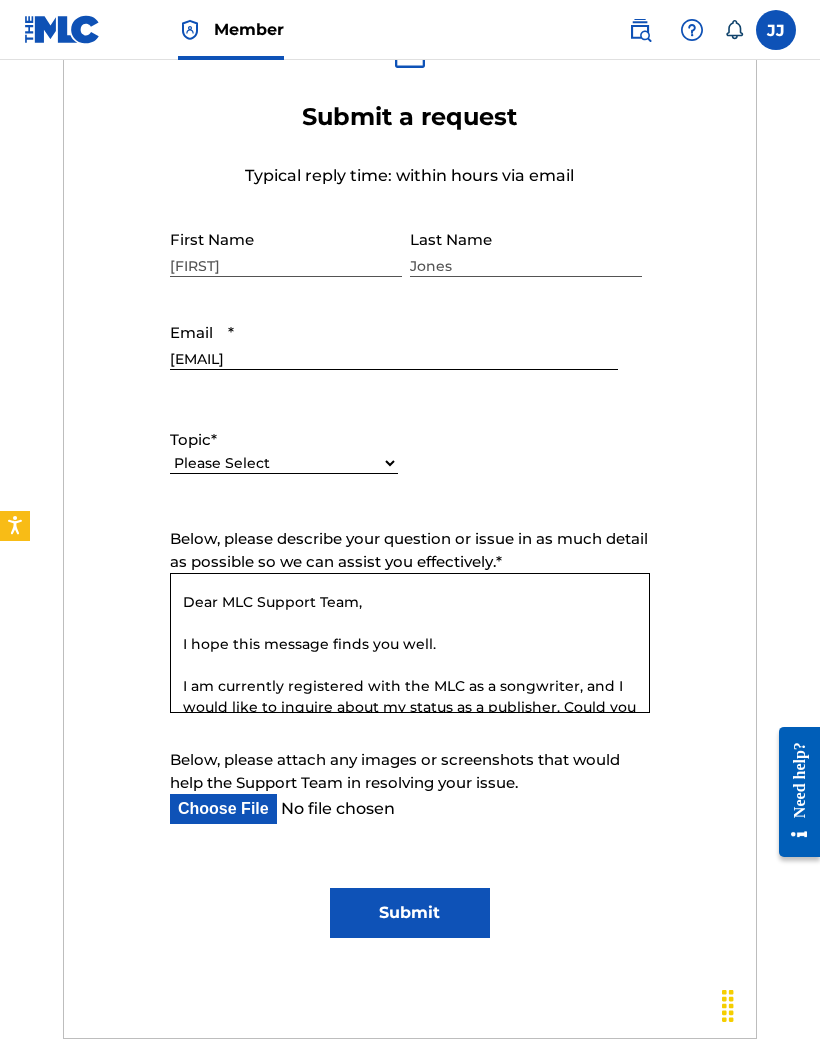 scroll, scrollTop: 158, scrollLeft: 0, axis: vertical 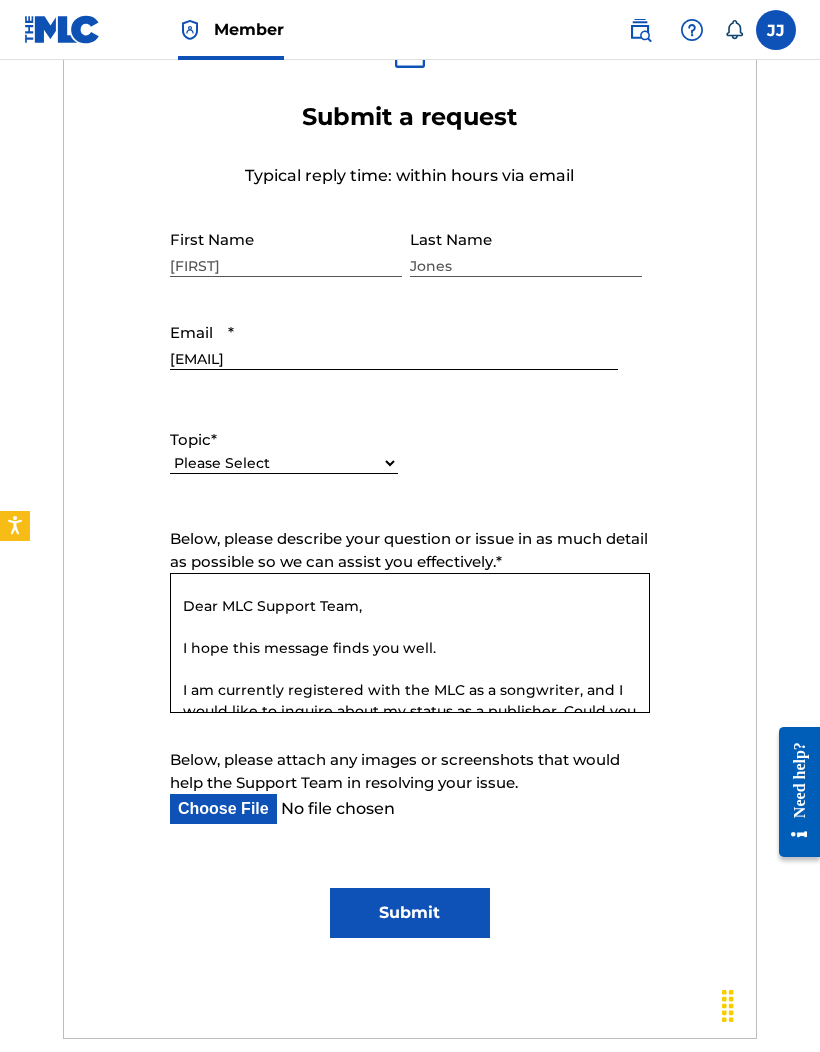 click on "Sure! Here’s a professional but straightforward email draft you can send to the MLC to ask about your publisher status and how to register as one:
⸻
Subject: Inquiry About Publisher Registration and Status
Dear MLC Support Team,
I hope this message finds you well.
I am currently registered with the MLC as a songwriter, and I would like to inquire about my status as a publisher. Could you please confirm if I am also registered as a publisher in your system?
If I am not registered as a publisher, I would appreciate guidance on the process and requirements to register as a publisher with the MLC so I can properly collect publishing royalties.
Thank you very much for your assistance. I look forward to your response.
Best regards,
[FIRST] [LAST]" at bounding box center [410, 643] 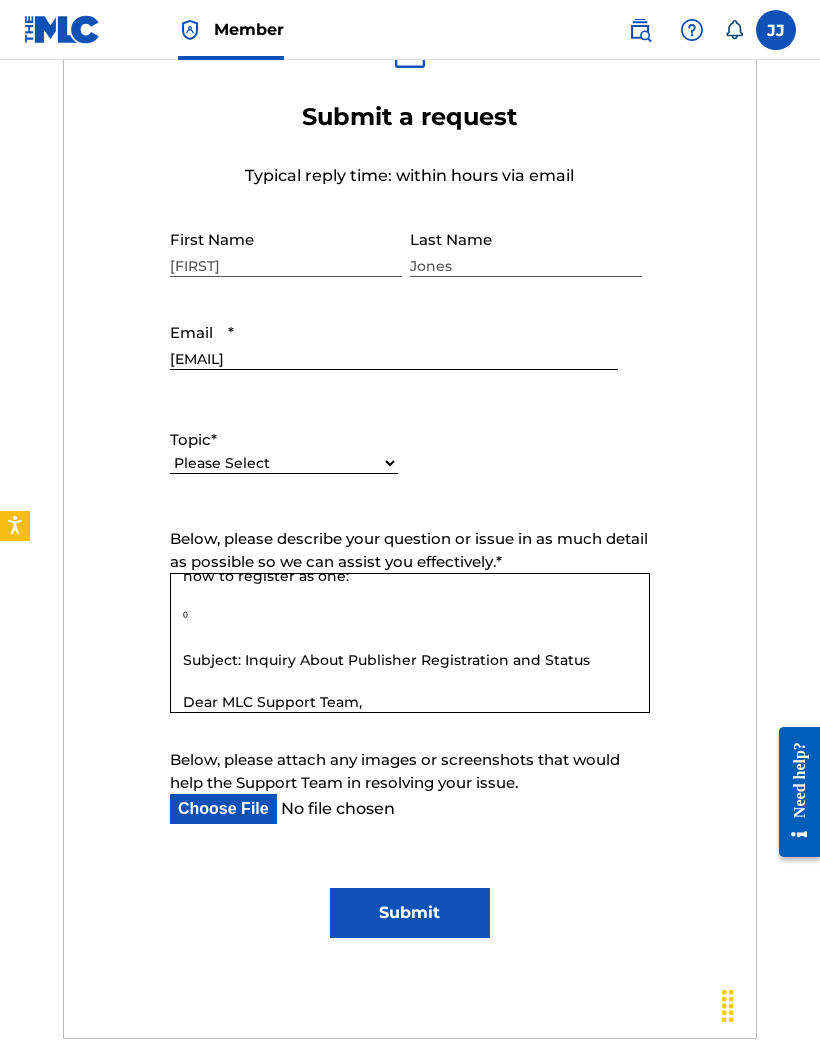 scroll, scrollTop: 57, scrollLeft: 0, axis: vertical 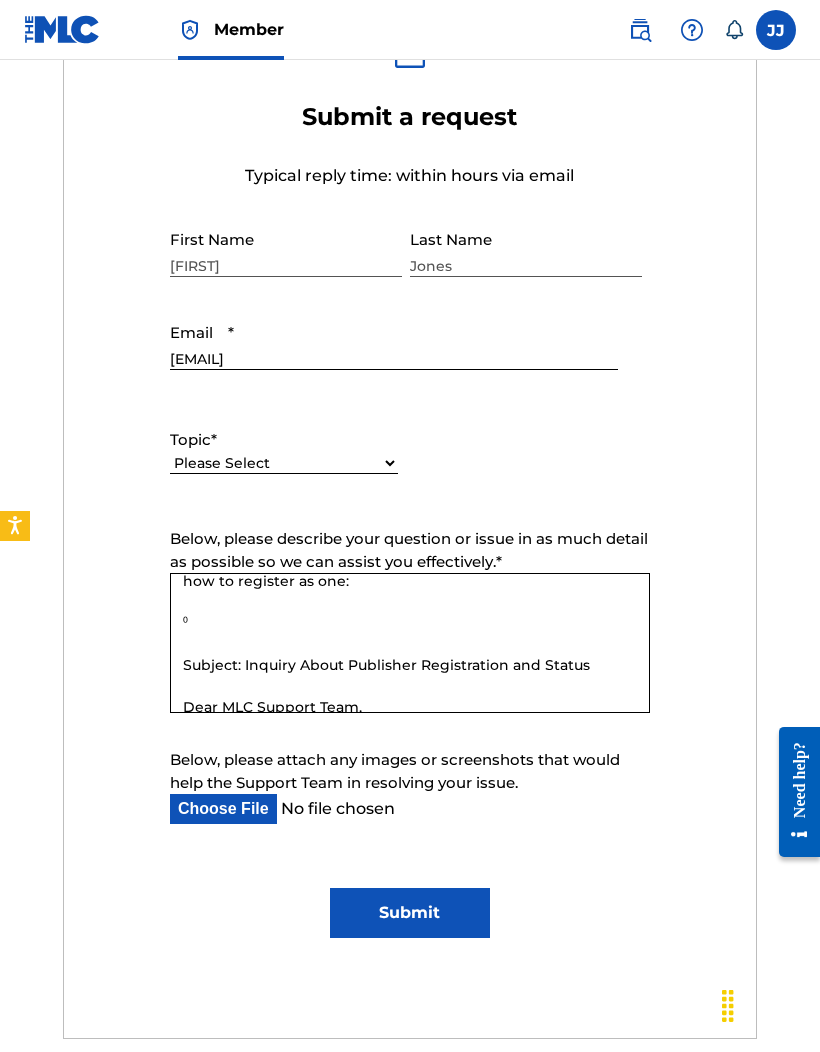 click on "Sure! Here’s a professional but straightforward email draft you can send to the MLC to ask about your publisher status and how to register as one:
⁰
Subject: Inquiry About Publisher Registration and Status
Dear MLC Support Team,
Hello
I am currently registered with the MLC as a songwriter, and I would like to inquire about my status as a publisher. Could you please confirm if I am also registered as a publisher in your system?
If I am not registered as a publisher, I would appreciate guidance on the process and requirements to register as a publisher with the MLC so I can properly collect publishing royalties.
Thank you very much for your assistance. I look forward to your response.
Best regards,
[FIRST] [LAST]" at bounding box center (410, 643) 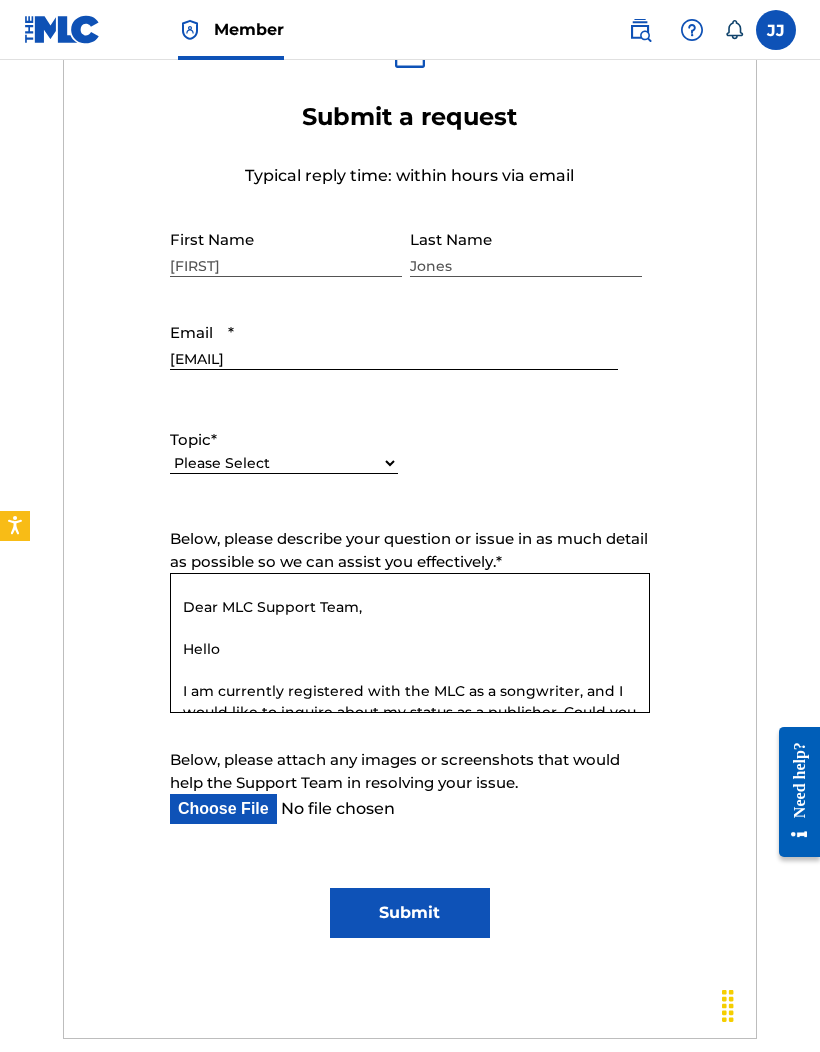 scroll, scrollTop: 0, scrollLeft: 0, axis: both 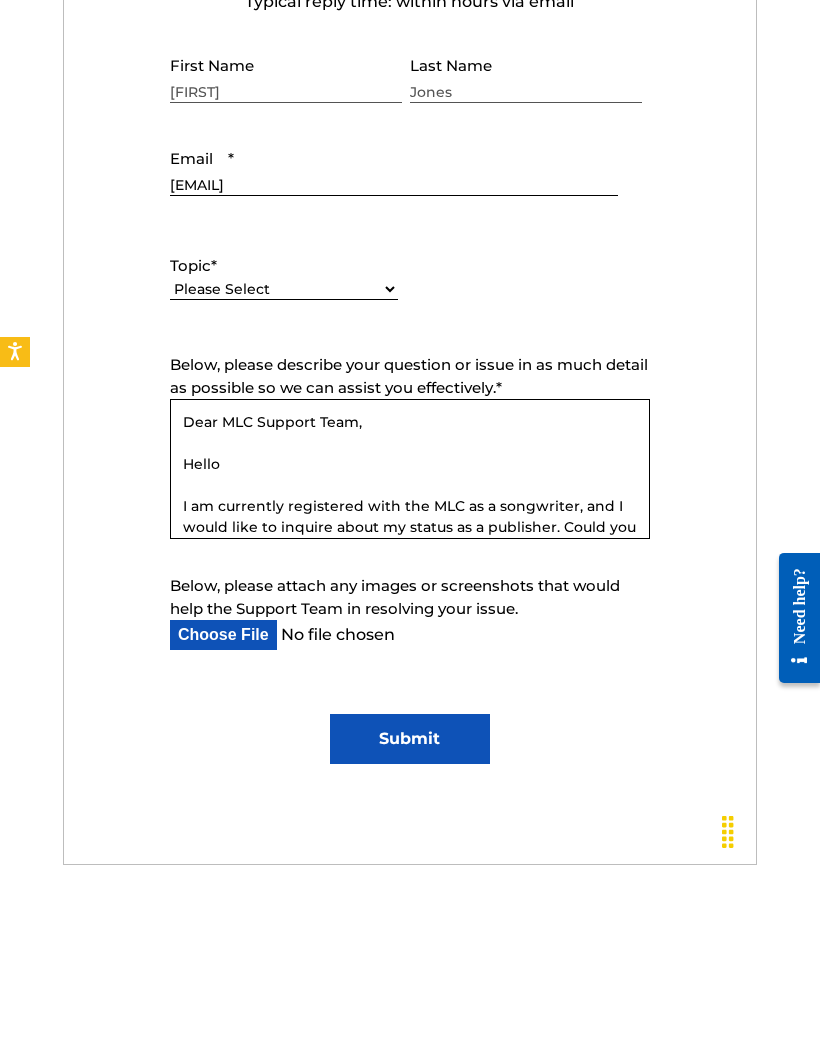 type on "Dear MLC Support Team,
Hello
I am currently registered with the MLC as a songwriter, and I would like to inquire about my status as a publisher. Could you please confirm if I am also registered as a publisher in your system?
If I am not registered as a publisher, I would appreciate guidance on the process and requirements to register as a publisher with the MLC so I can properly collect publishing royalties.
Thank you very much for your assistance. I look forward to your response.
Best regards,
[FIRST NAME] [LAST NAME]" 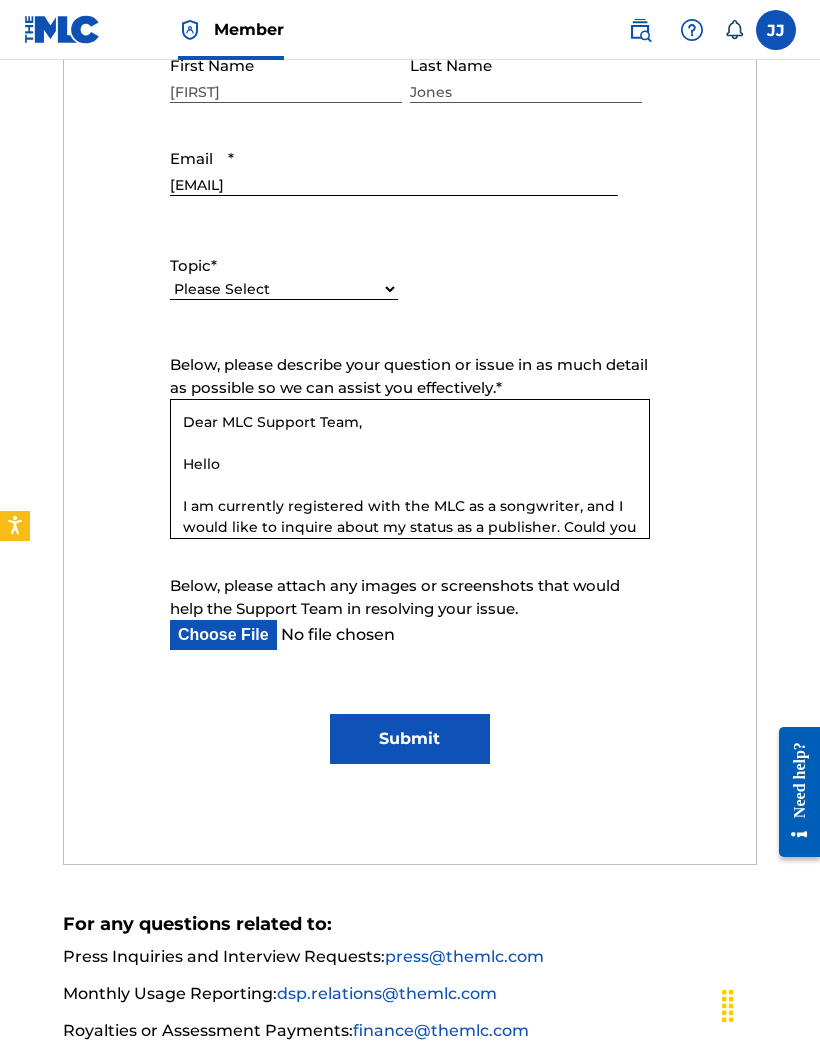 select on "I need help with my account" 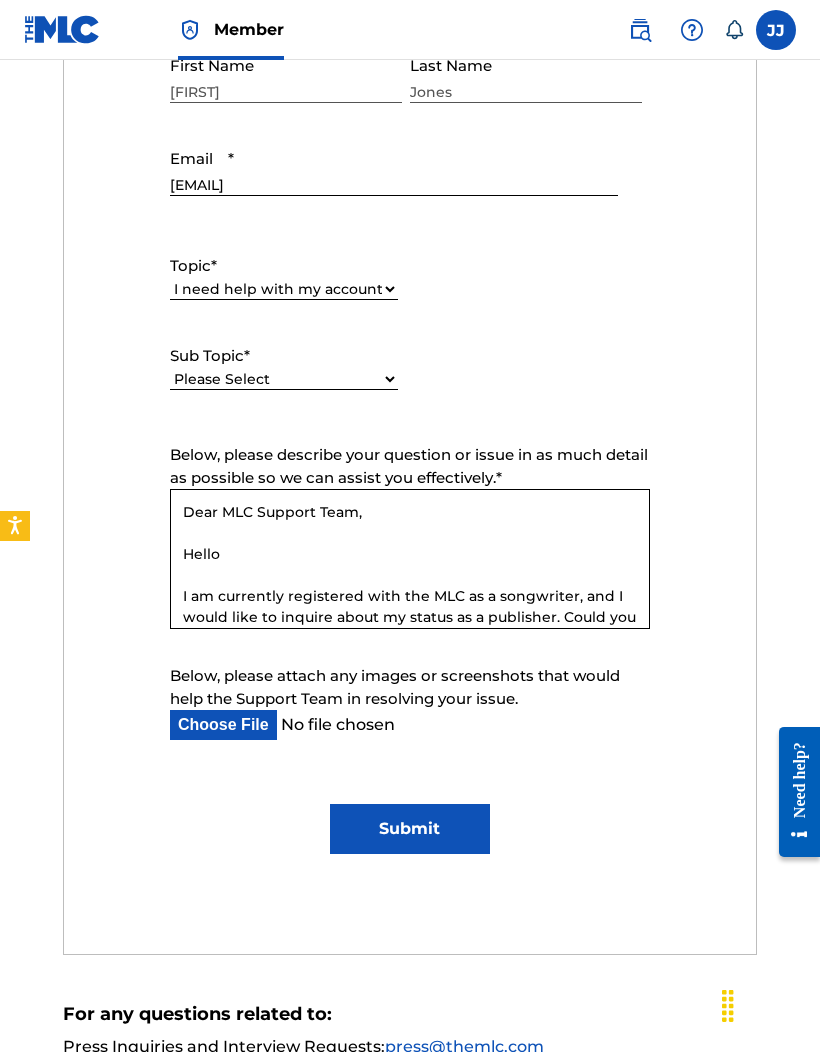 click on "Please Select I need help with my user account I can't log in to my user account I was not verified as a user I need help with my Member account" at bounding box center (284, 379) 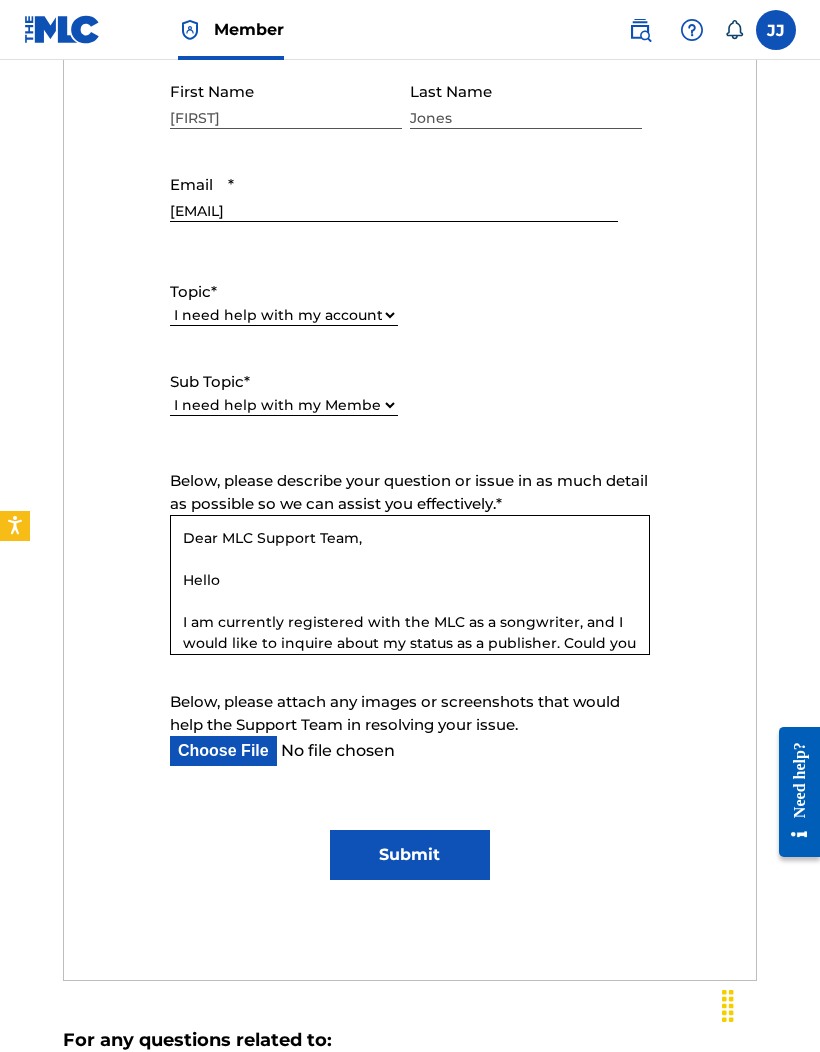 scroll, scrollTop: 926, scrollLeft: 0, axis: vertical 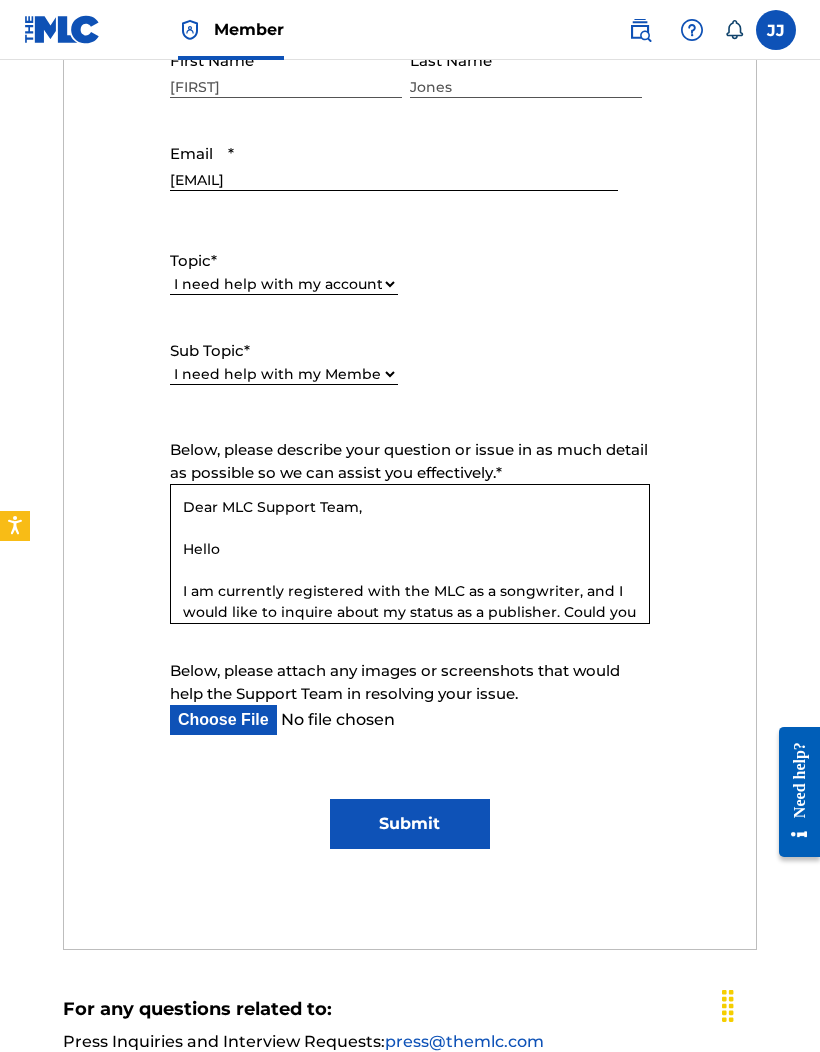 click on "Submit" at bounding box center [409, 824] 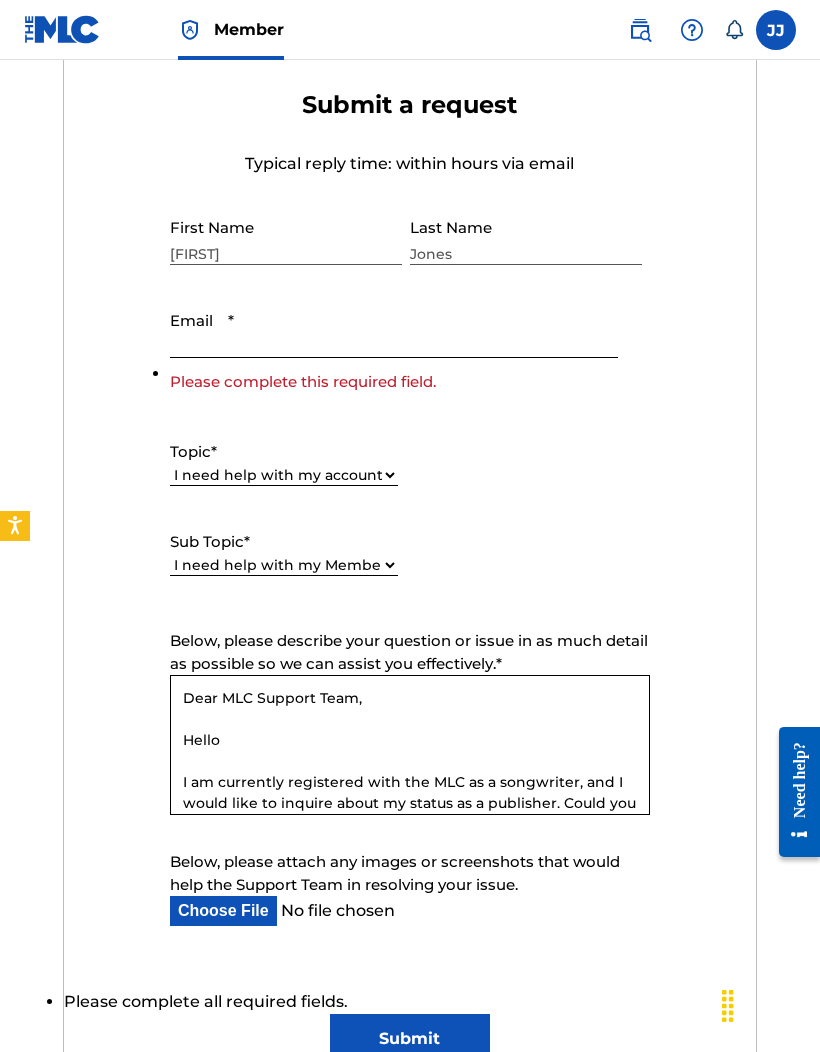 scroll, scrollTop: 785, scrollLeft: 0, axis: vertical 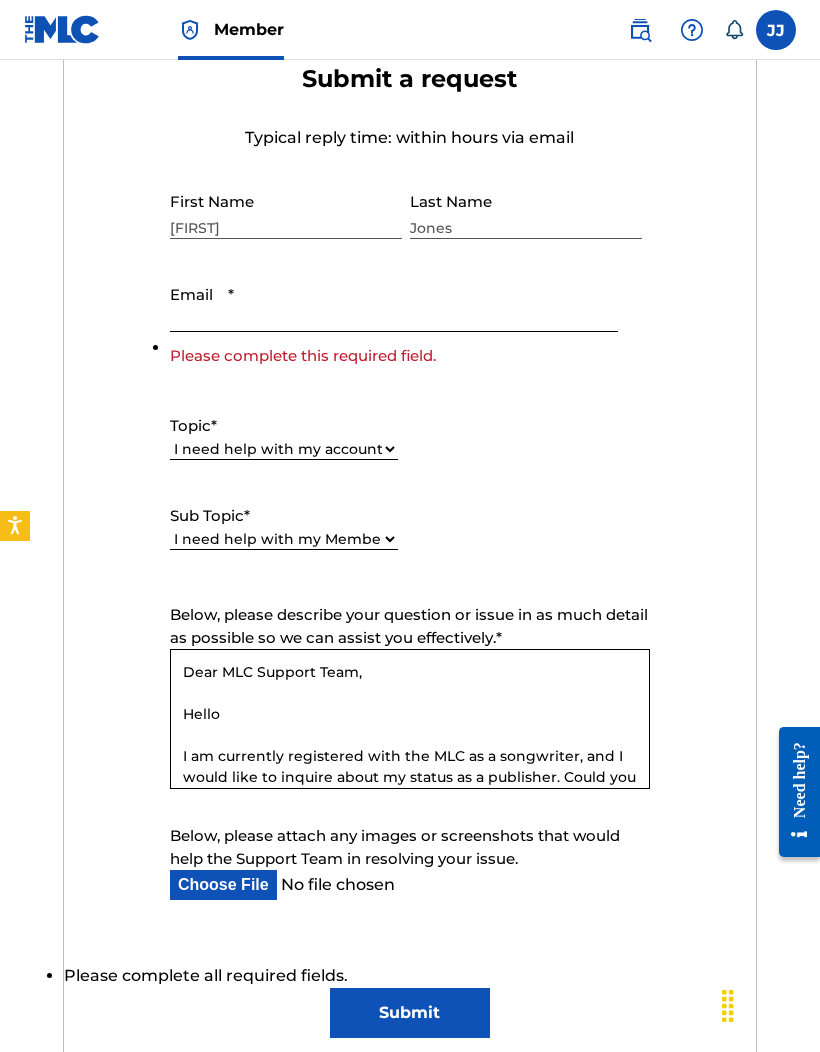 click on "Email *" at bounding box center (394, 303) 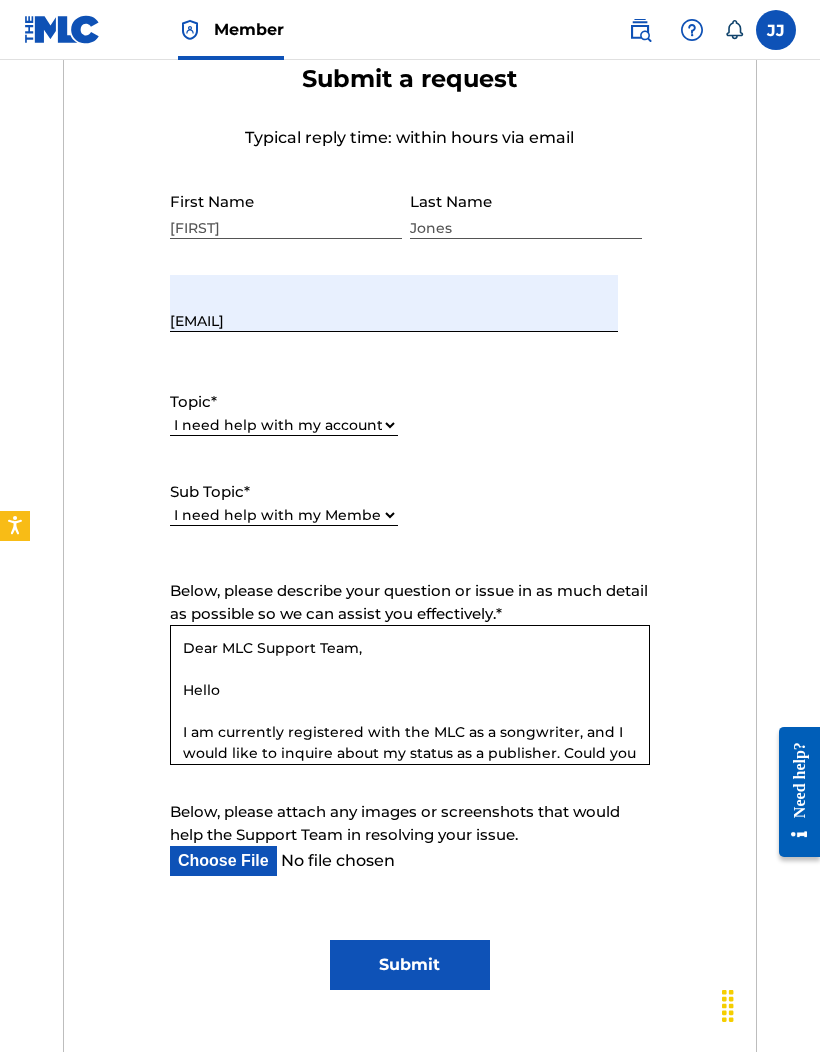 scroll, scrollTop: 0, scrollLeft: 0, axis: both 